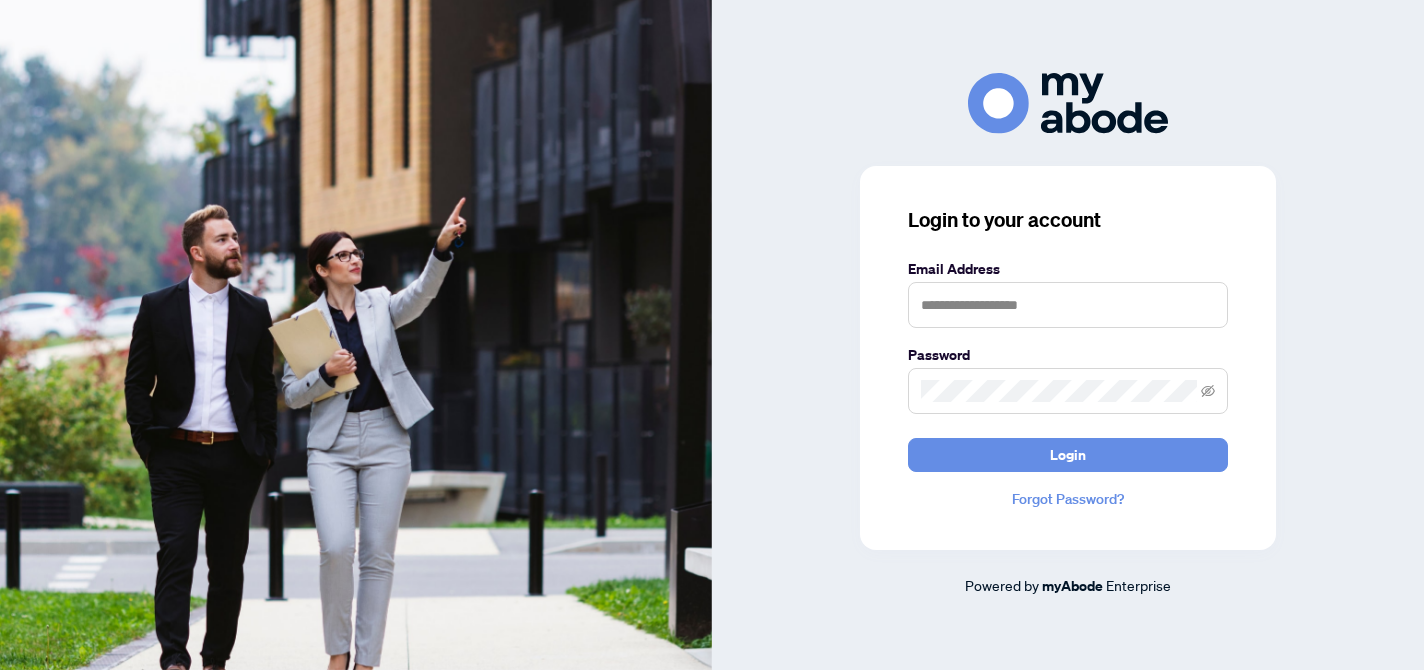 scroll, scrollTop: 0, scrollLeft: 0, axis: both 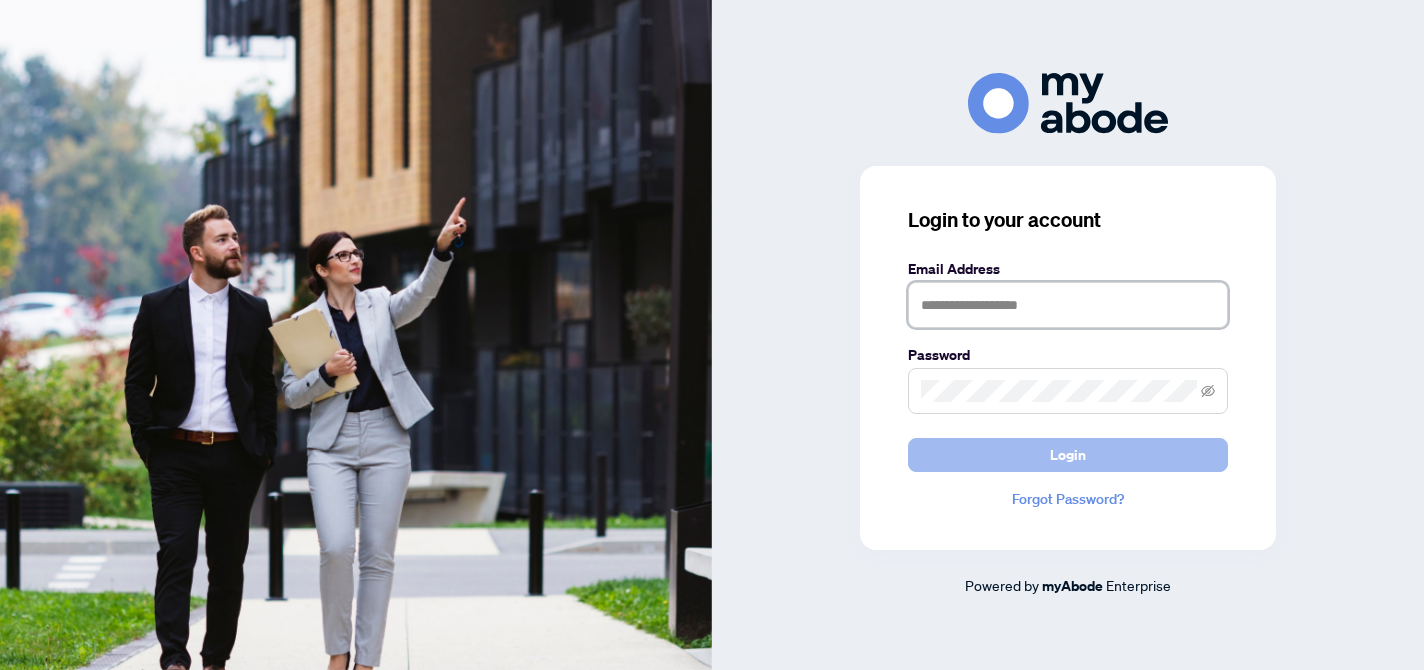 type on "**********" 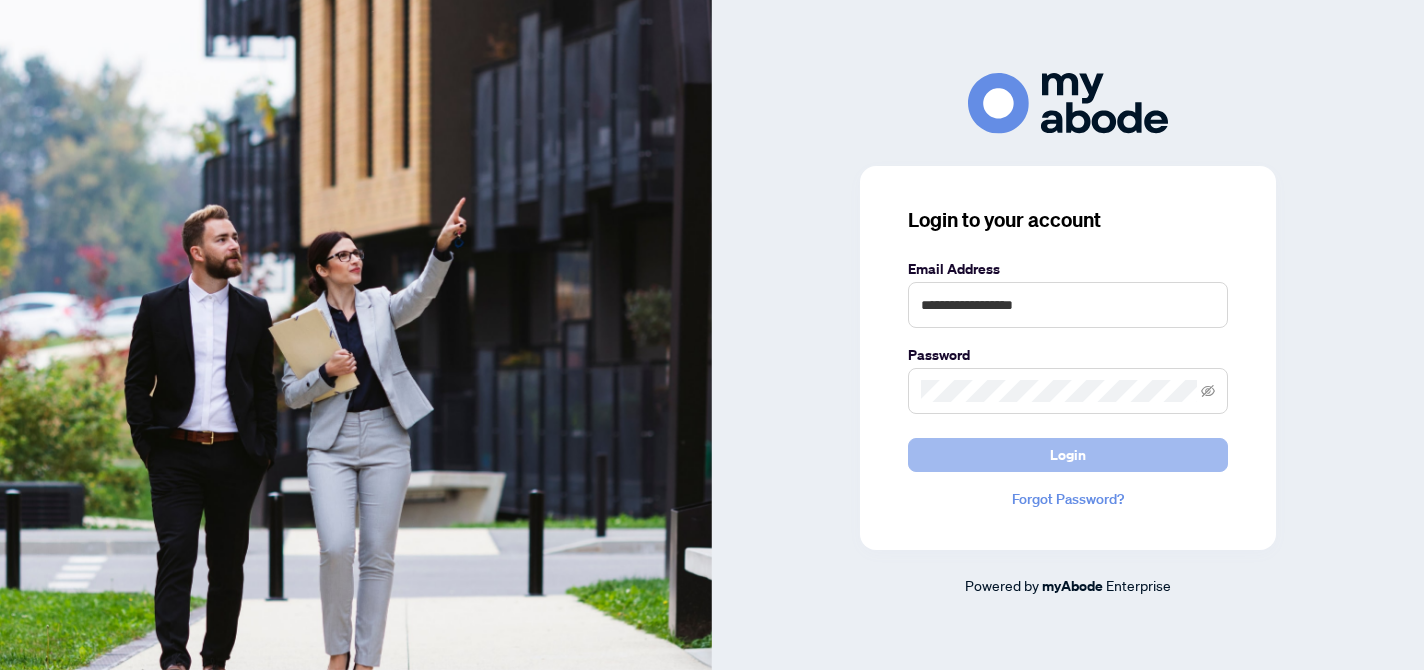 click on "Login" at bounding box center [1068, 455] 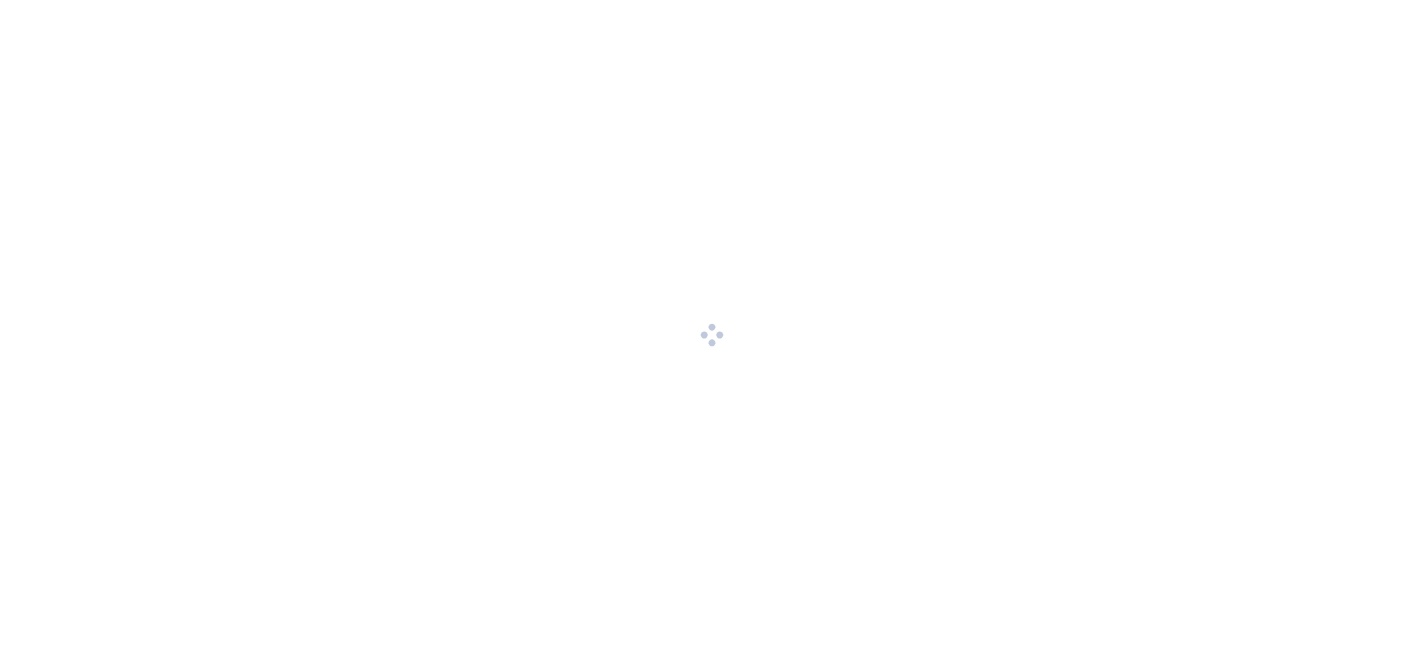 scroll, scrollTop: 0, scrollLeft: 0, axis: both 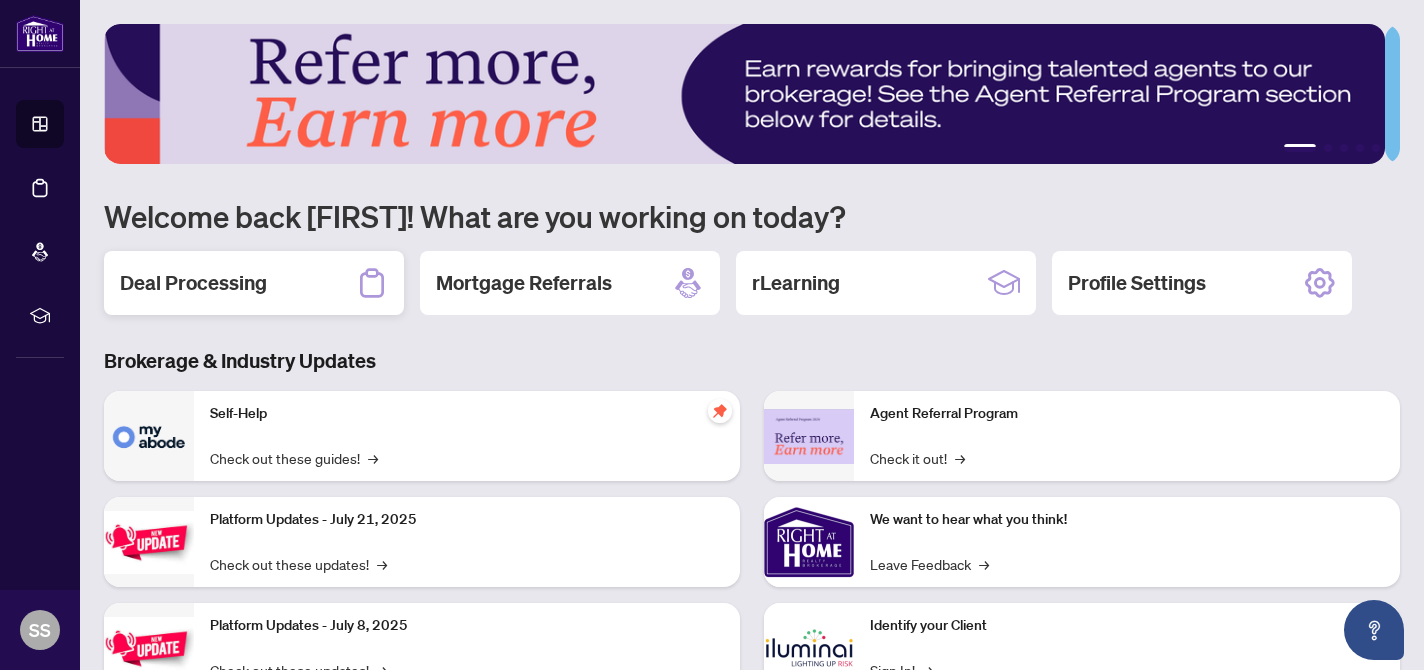 click on "Deal Processing" at bounding box center (254, 283) 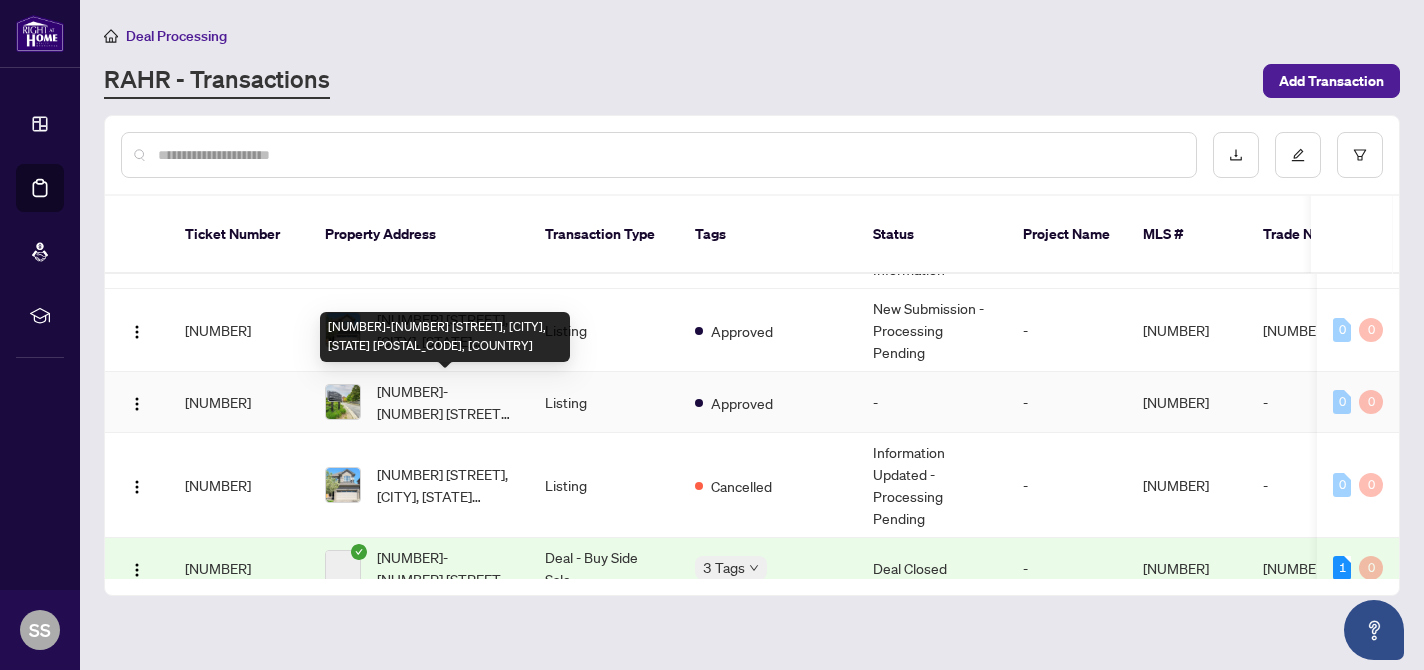 scroll, scrollTop: 1055, scrollLeft: 0, axis: vertical 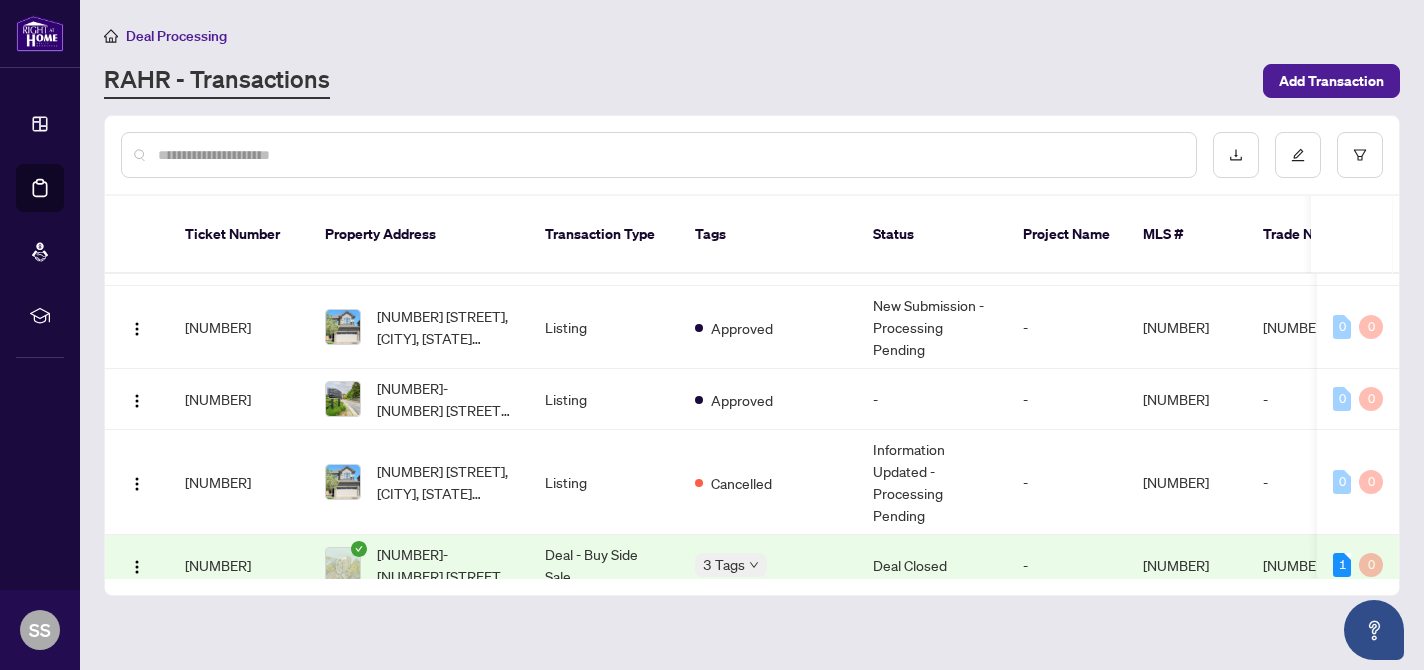 click at bounding box center (669, 155) 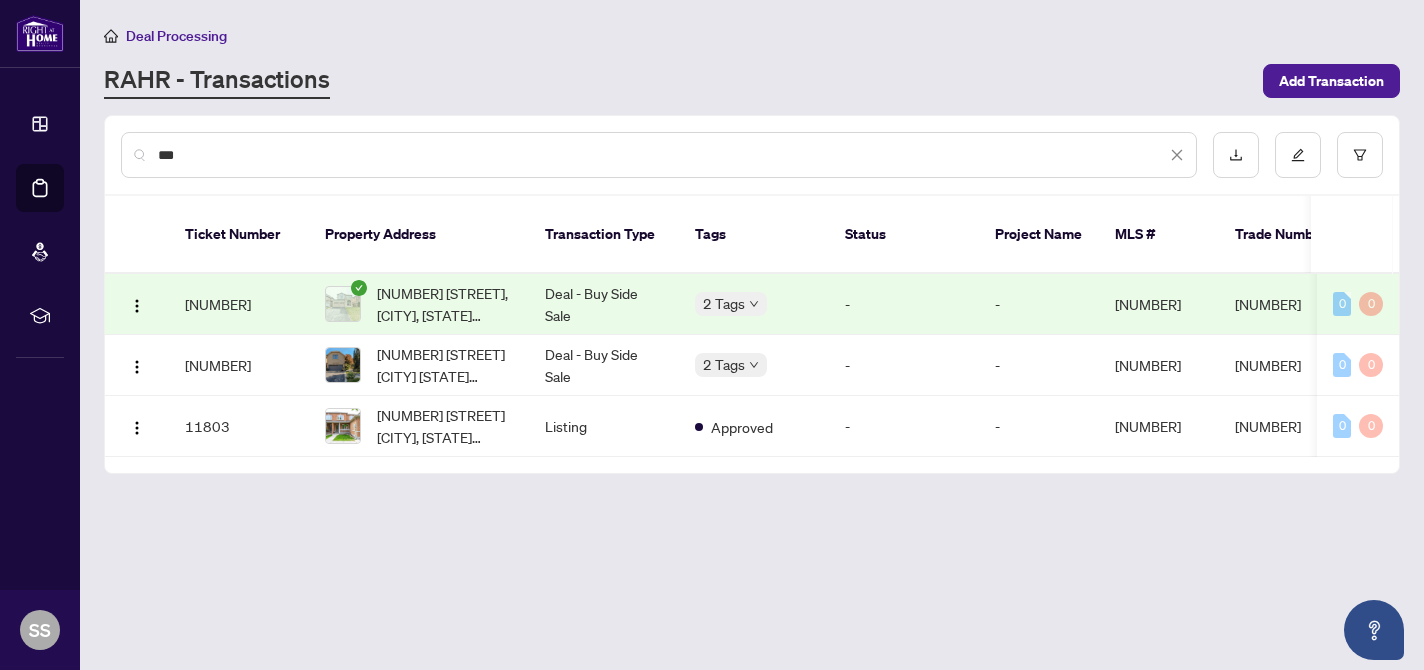 scroll, scrollTop: 0, scrollLeft: 0, axis: both 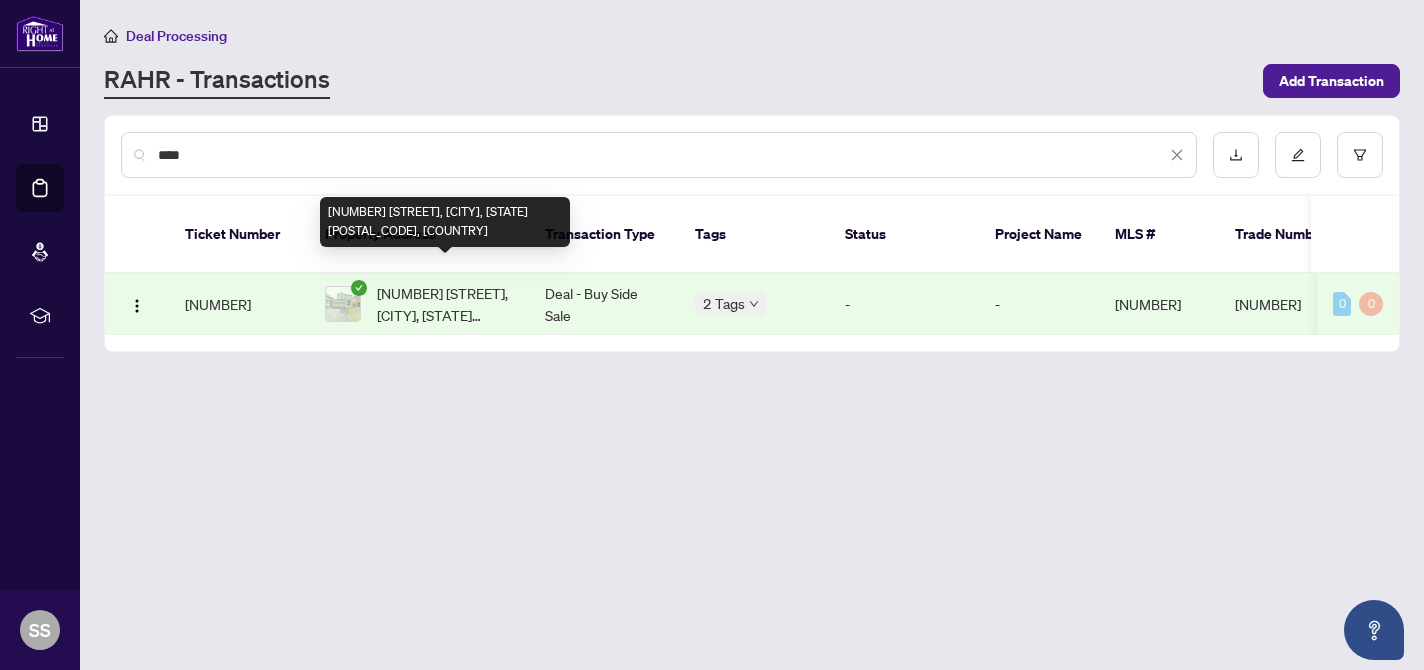 type on "****" 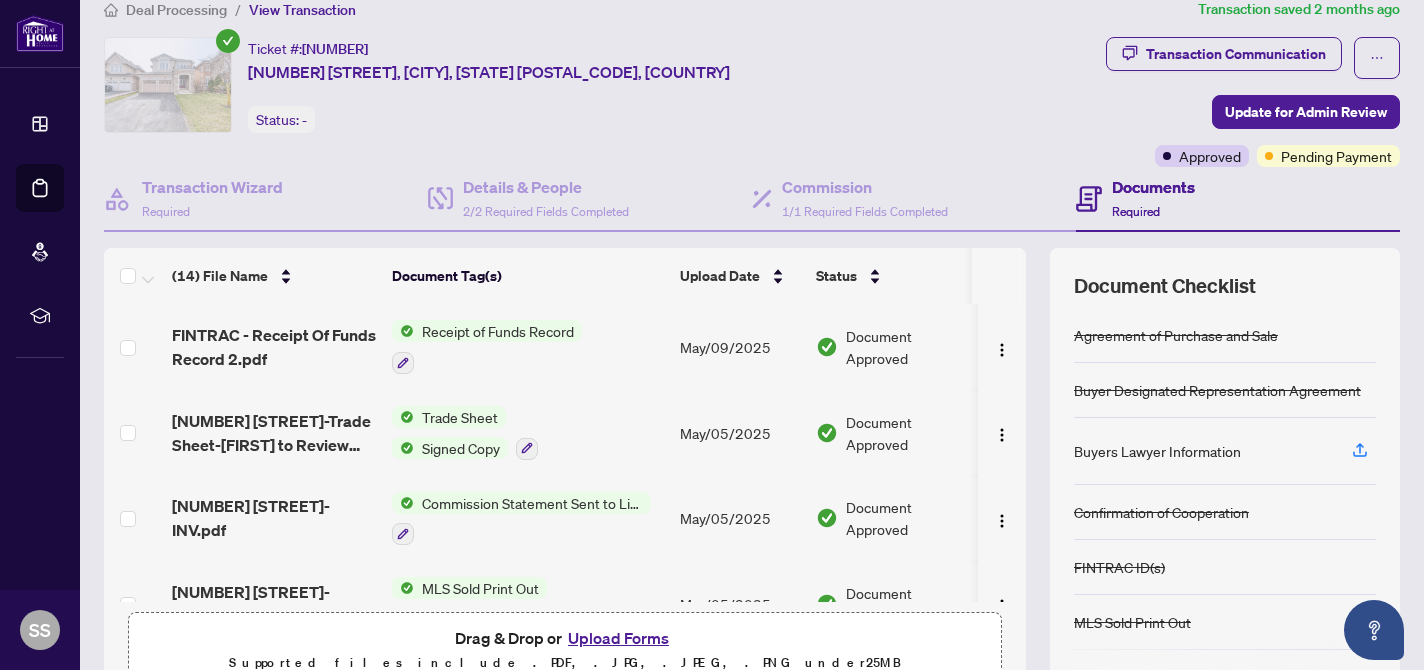 scroll, scrollTop: 0, scrollLeft: 0, axis: both 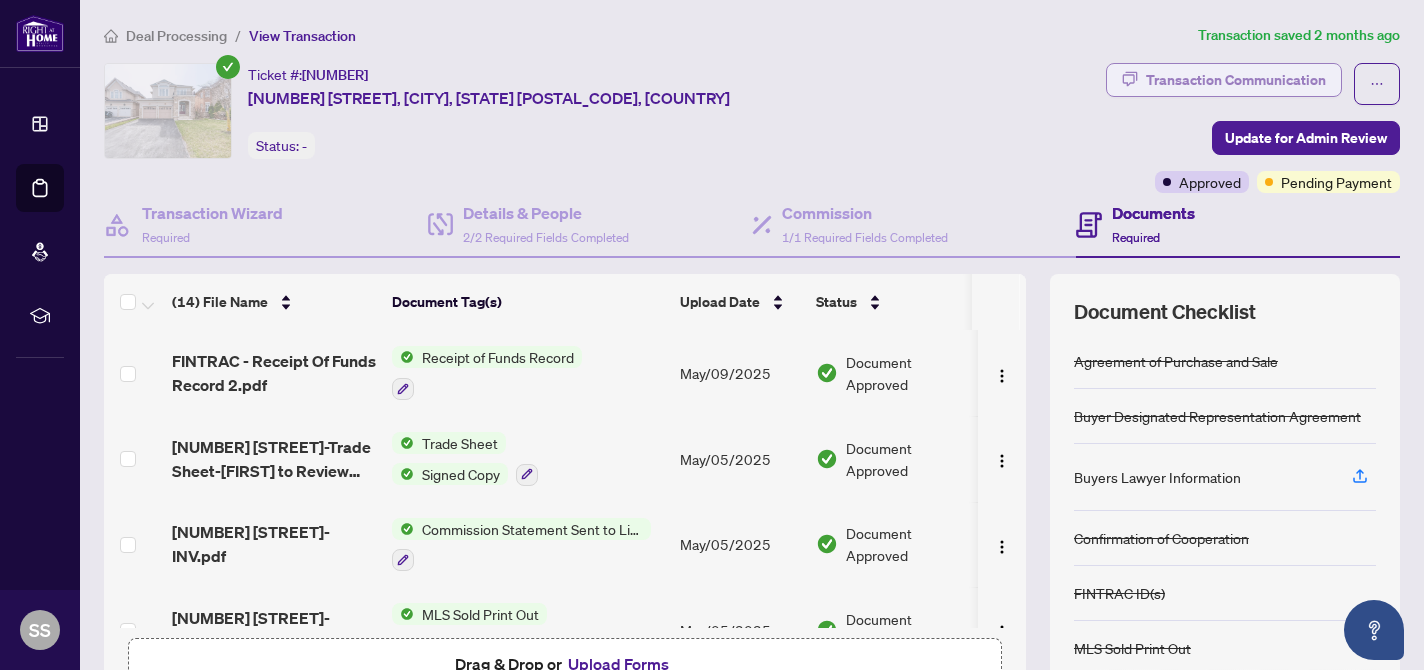 click on "Transaction Communication" at bounding box center [1236, 80] 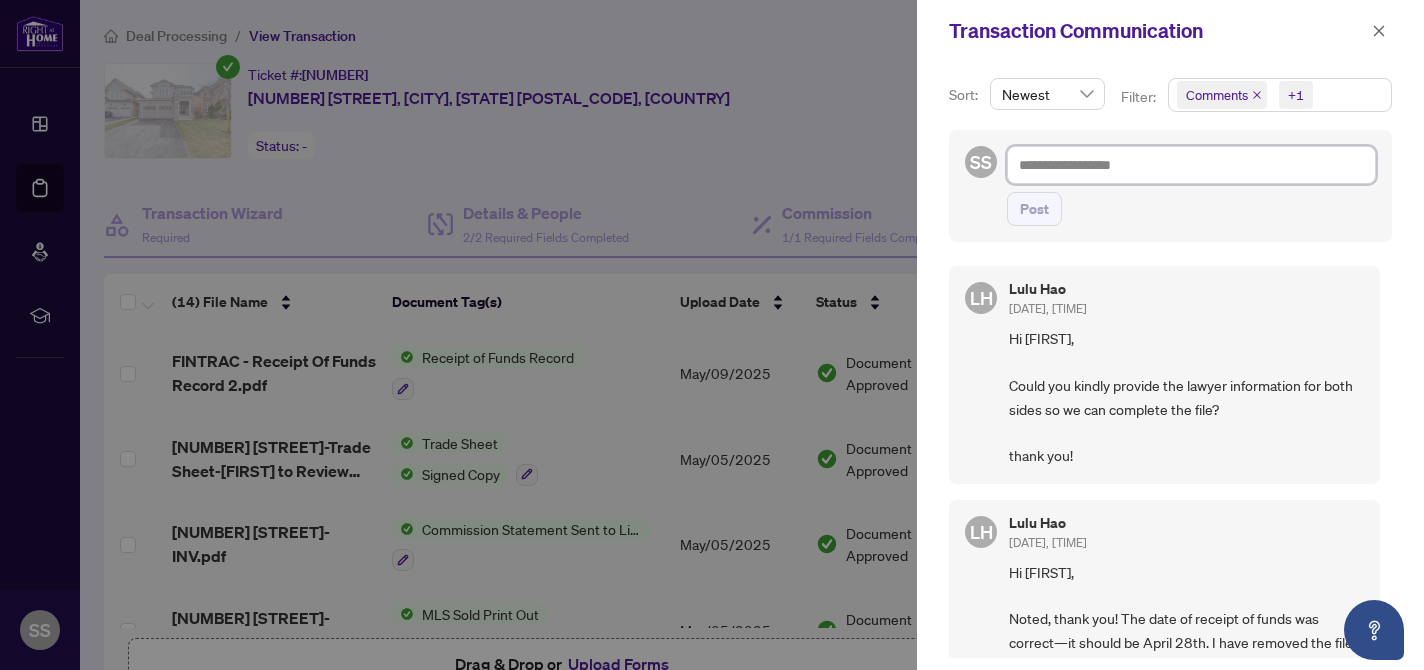 click at bounding box center [1191, 165] 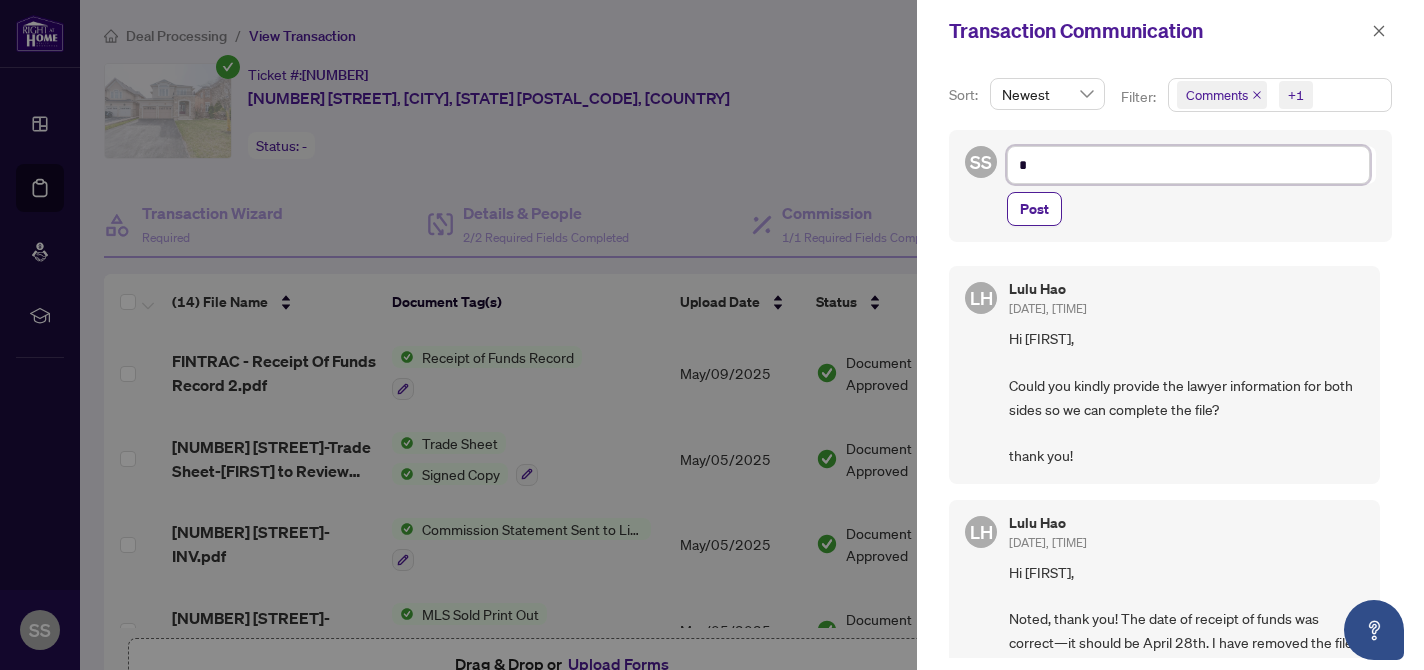 type on "**" 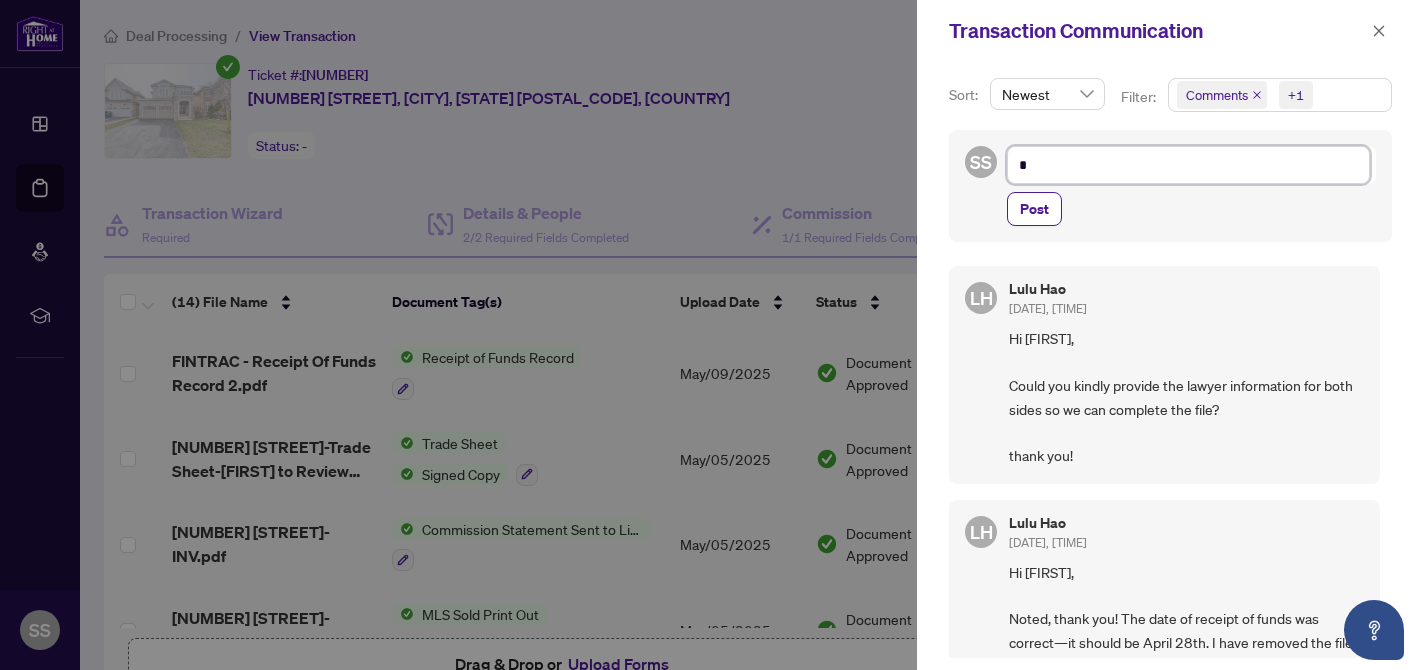 type on "**" 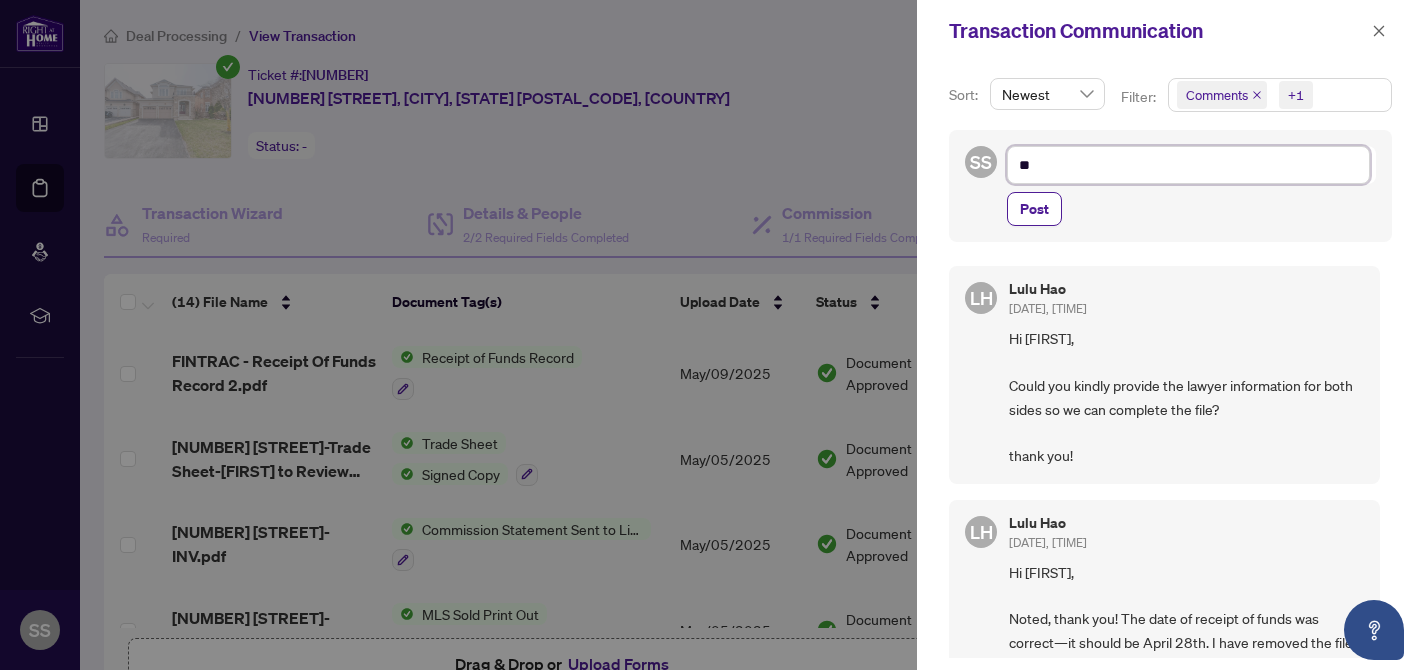 type on "***" 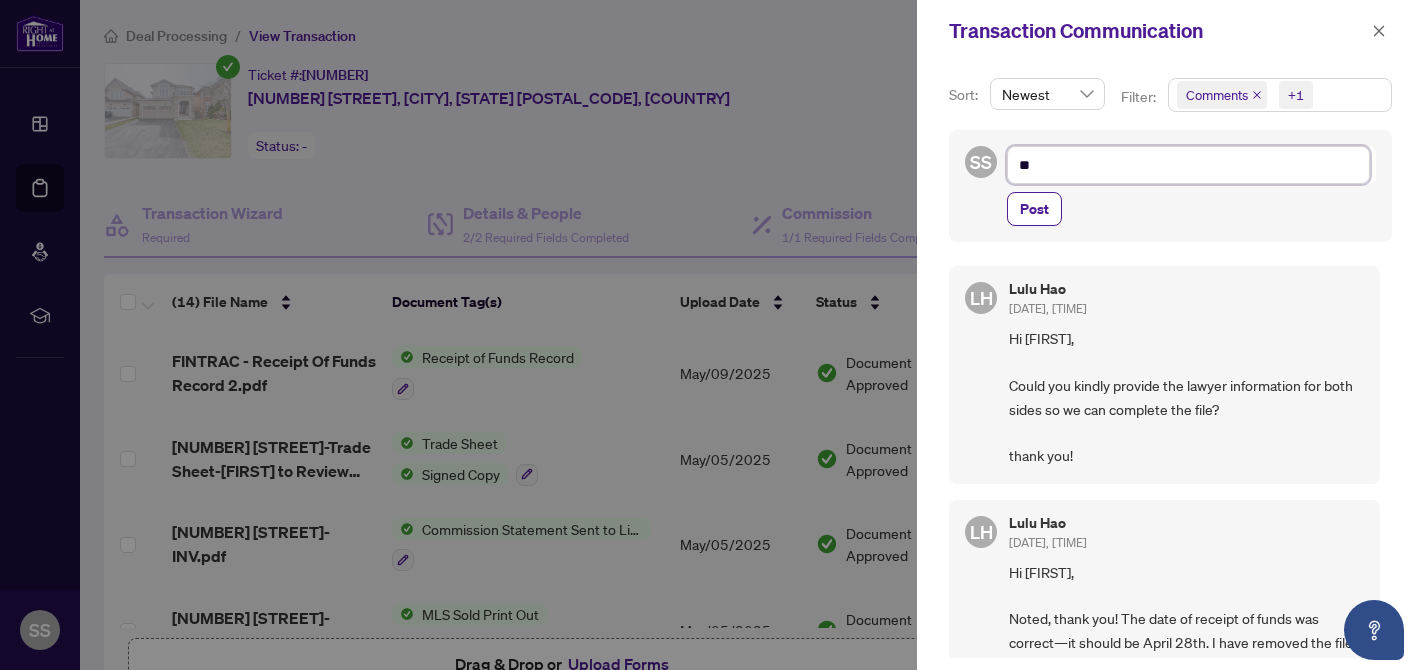 type on "***" 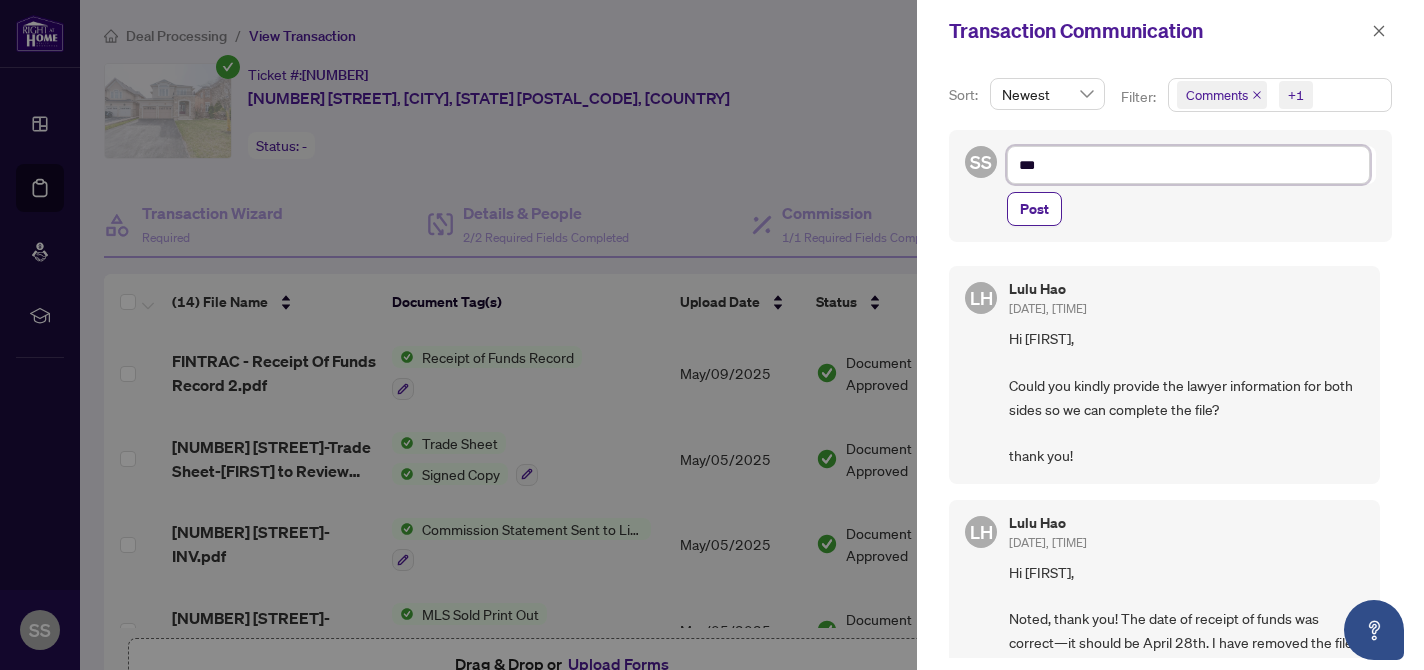 type on "****" 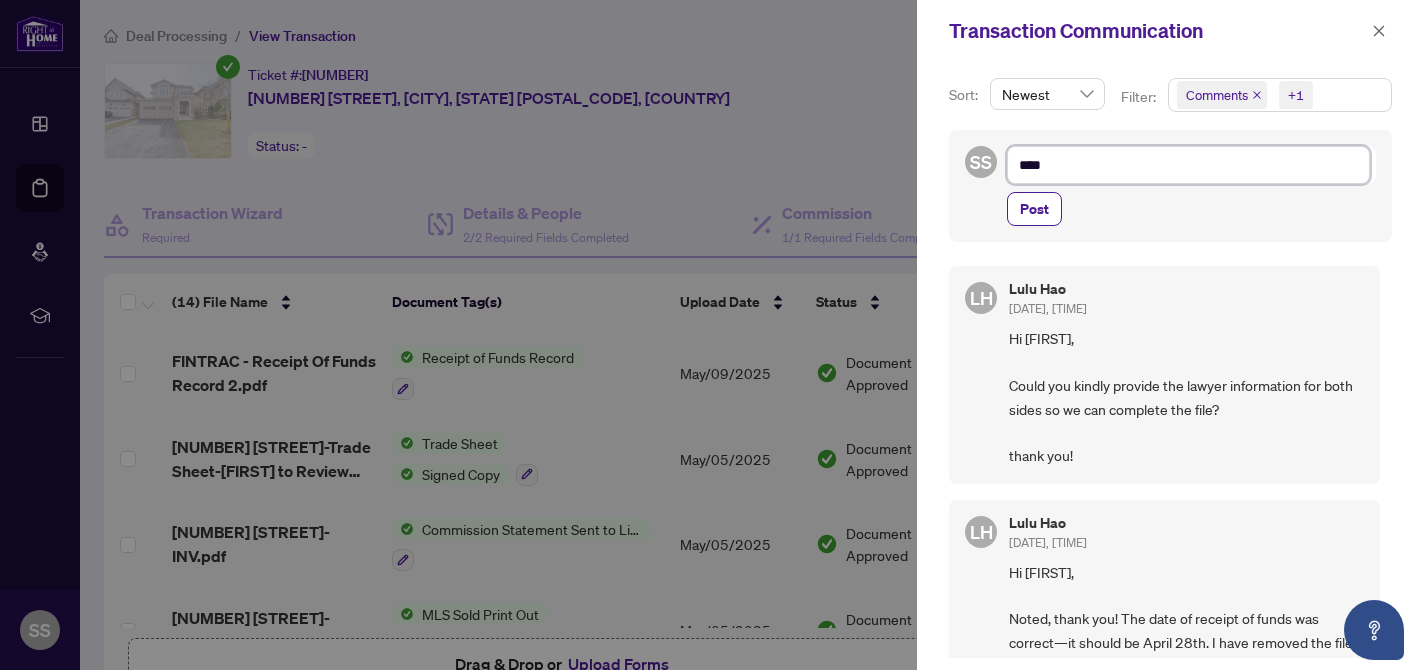 type on "*****" 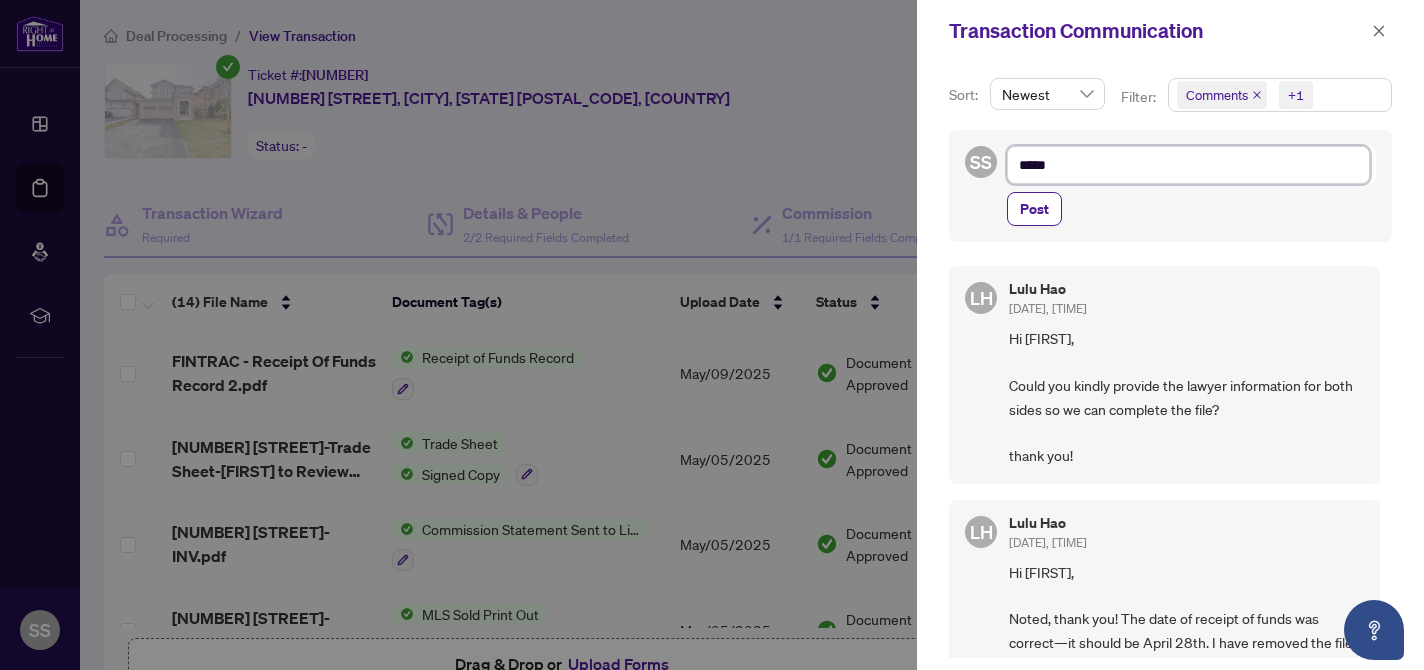 type on "******" 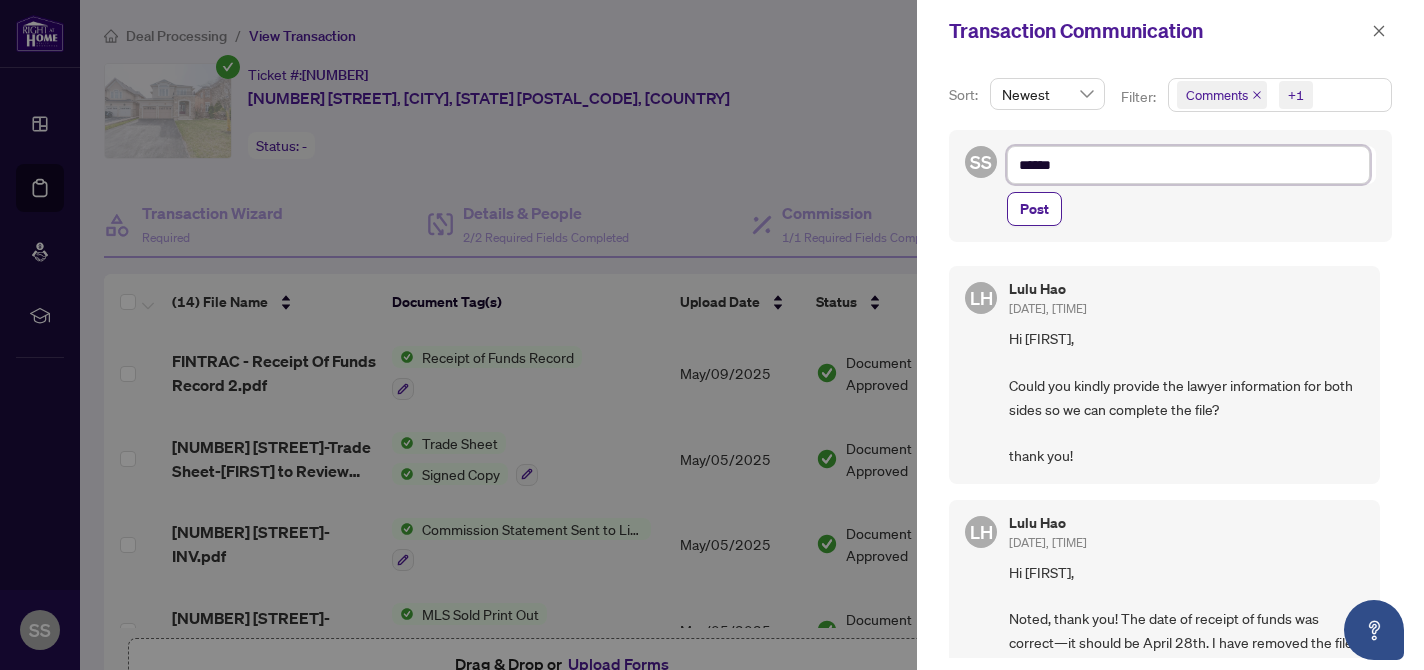 type on "******" 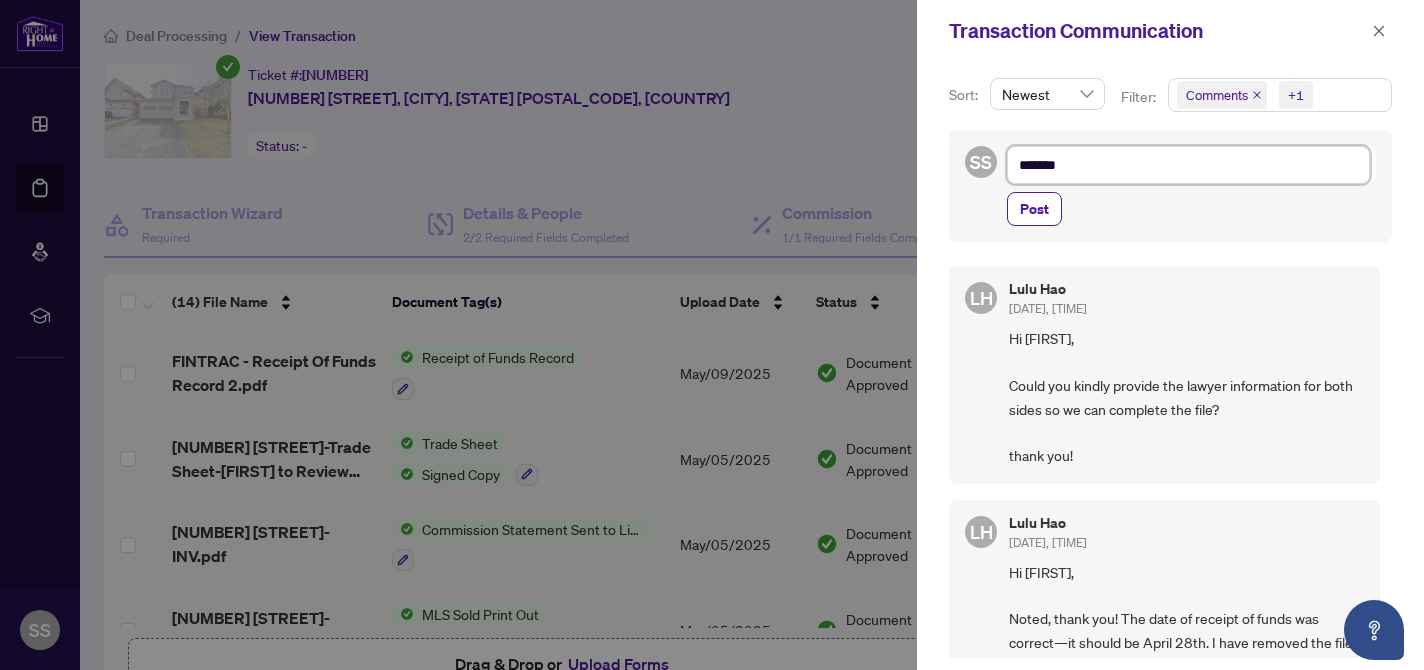 type on "********" 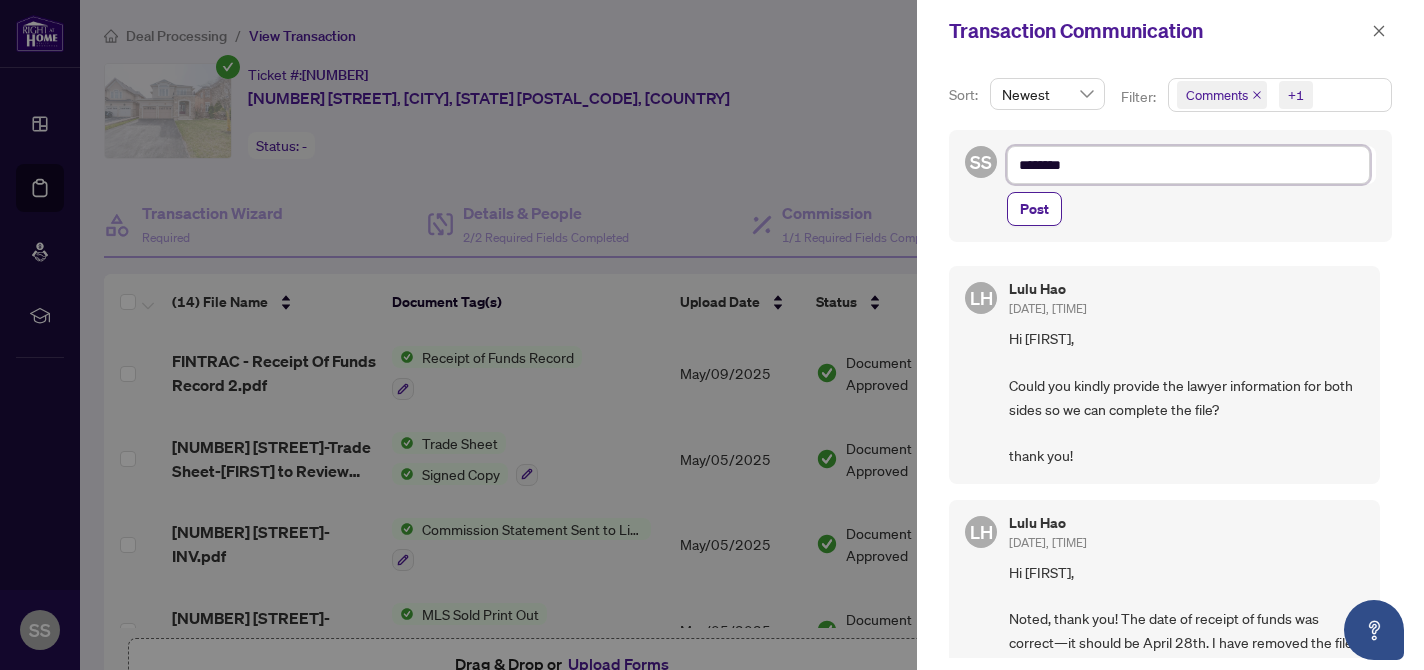 type on "*********" 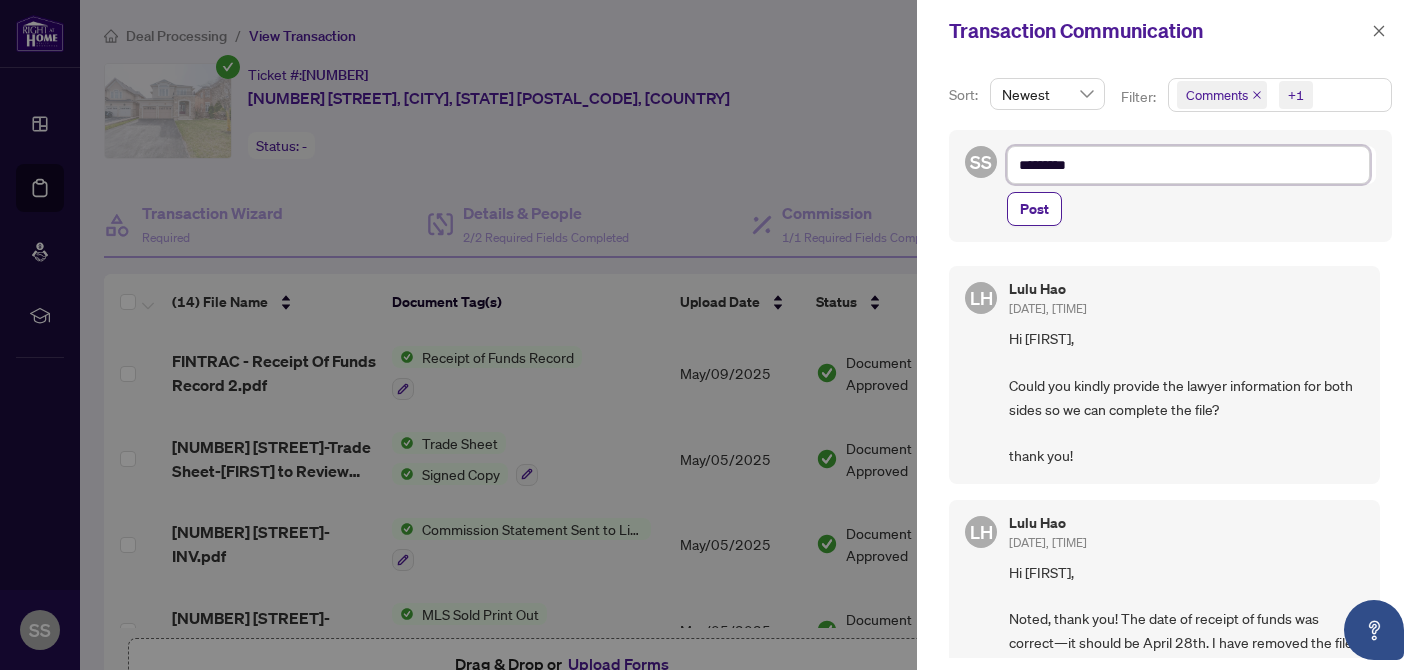 type on "**********" 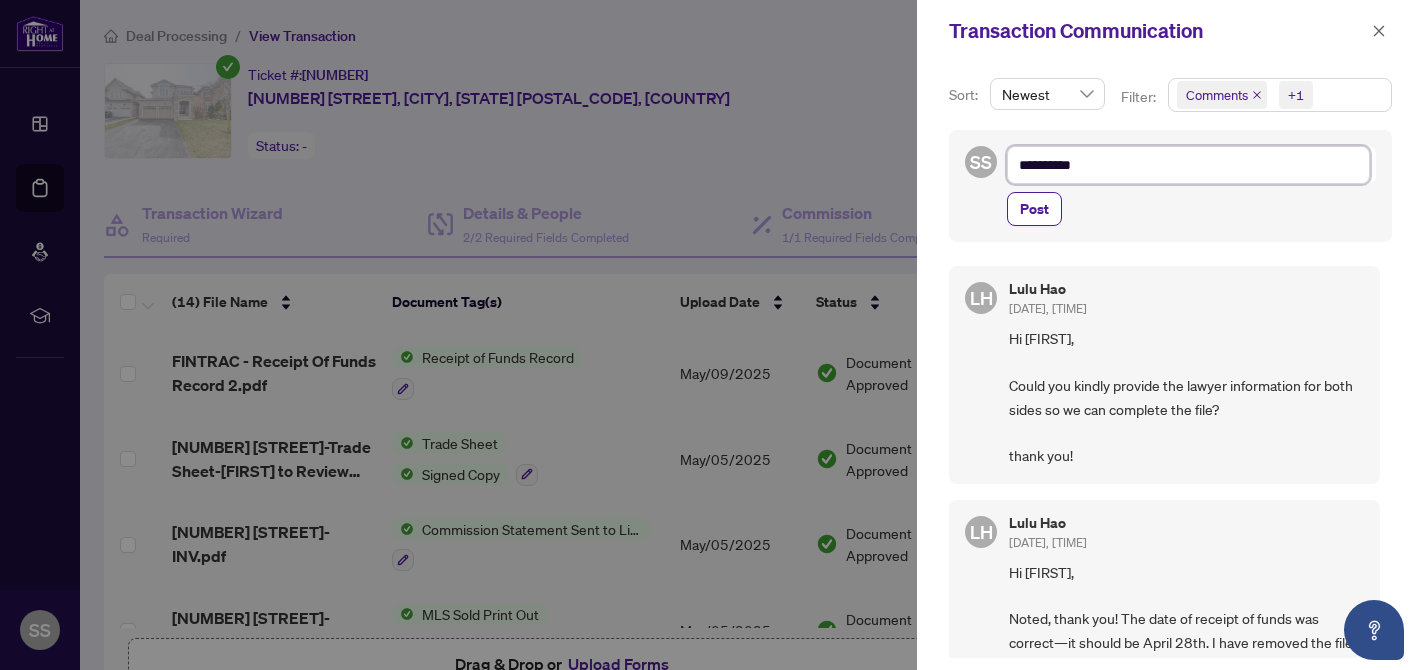 type on "**********" 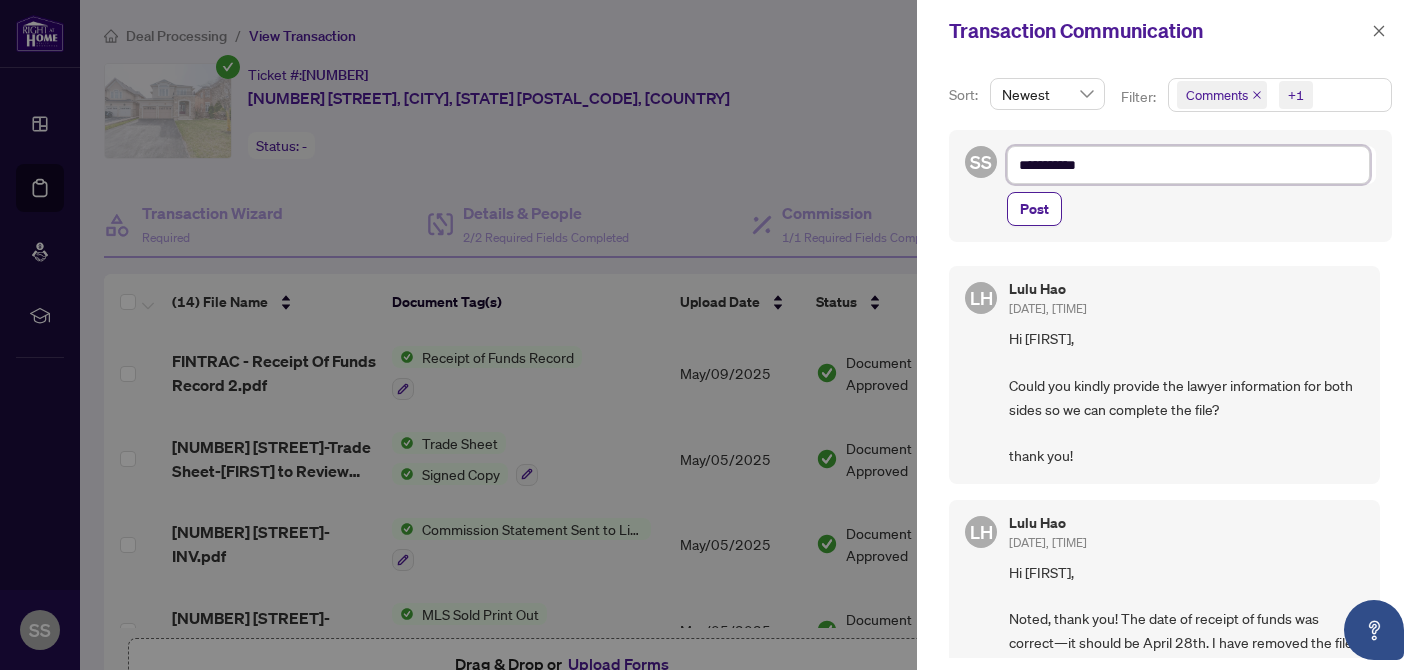 type on "**********" 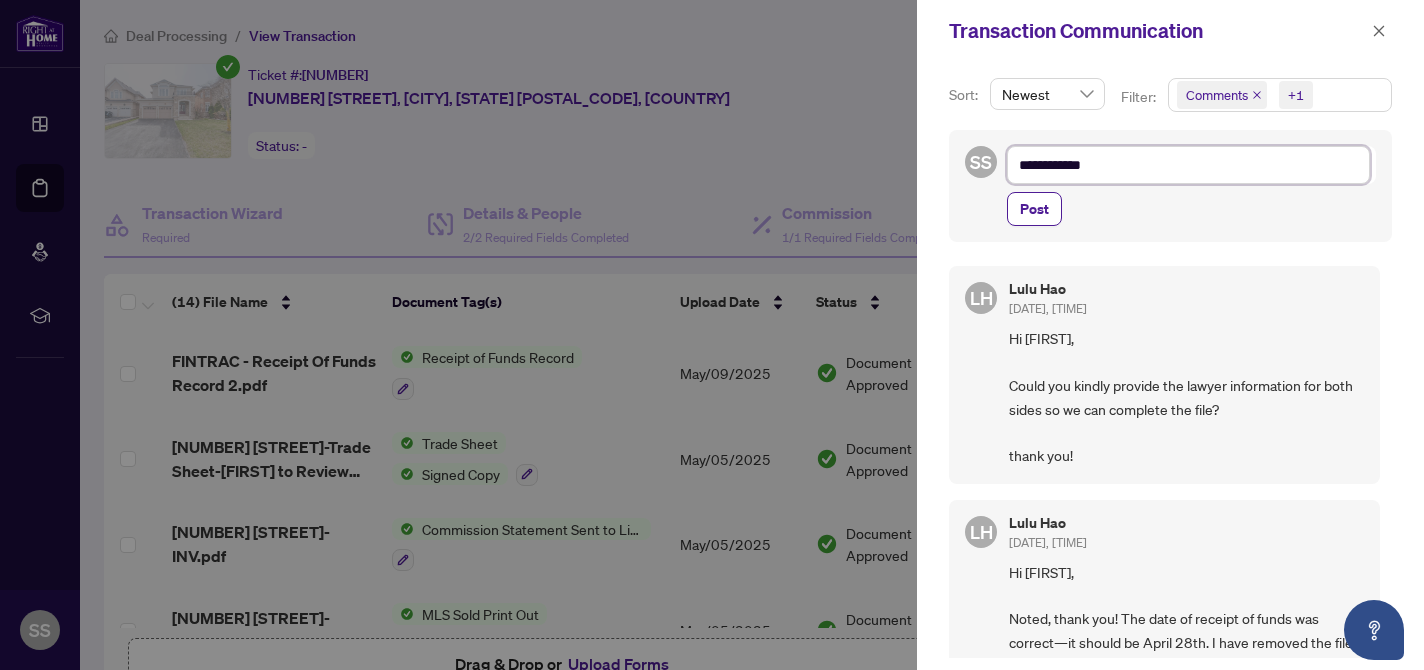 type on "**********" 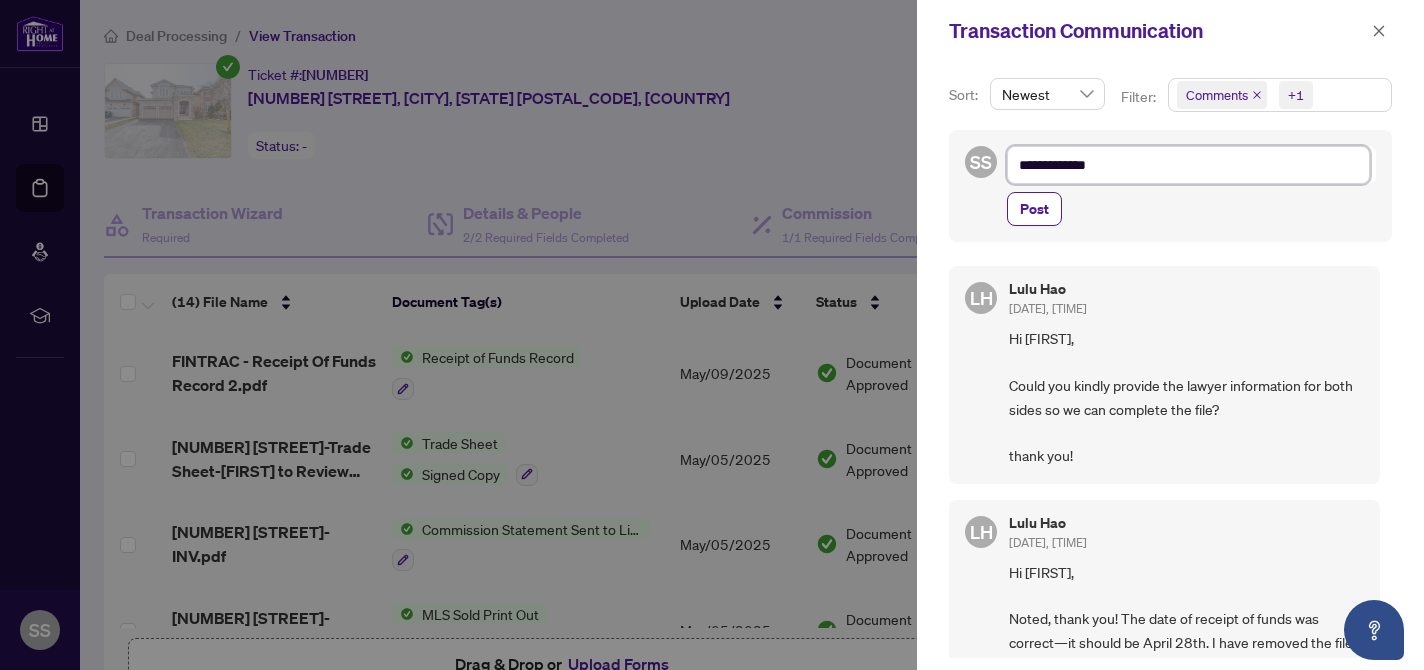 type on "**********" 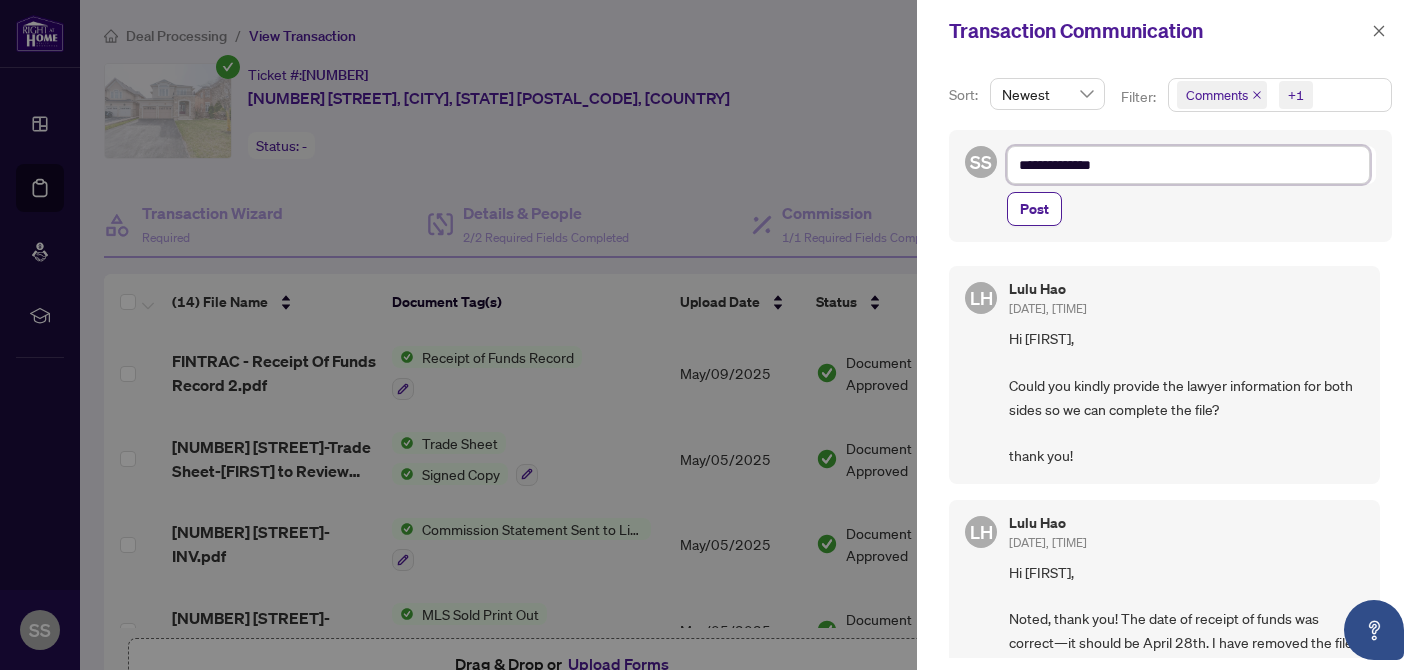 type on "**********" 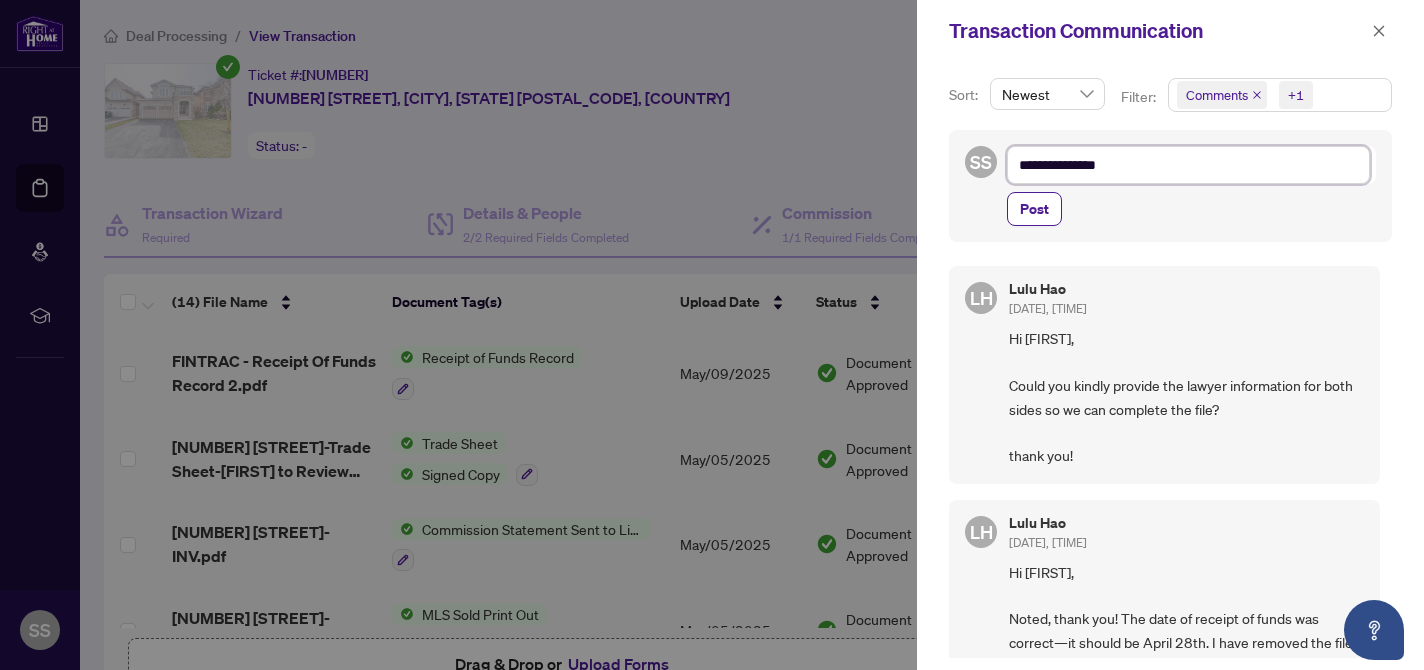 type on "**********" 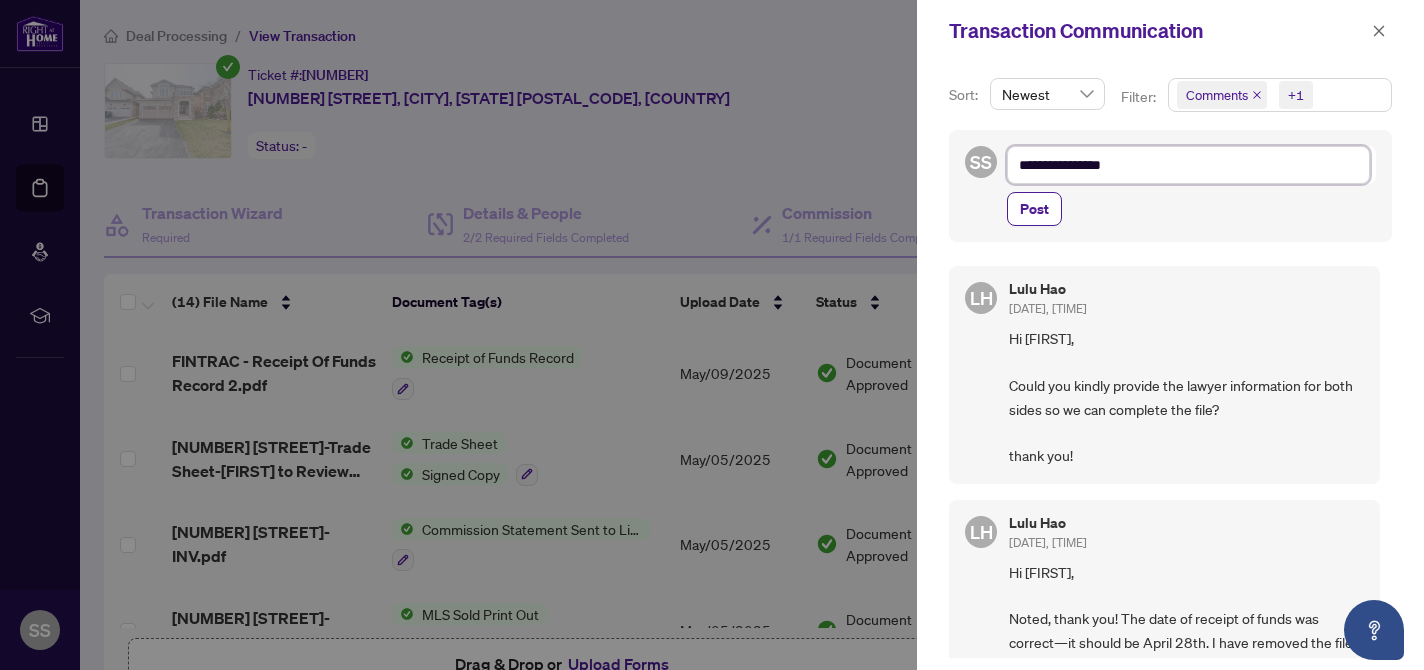 type on "**********" 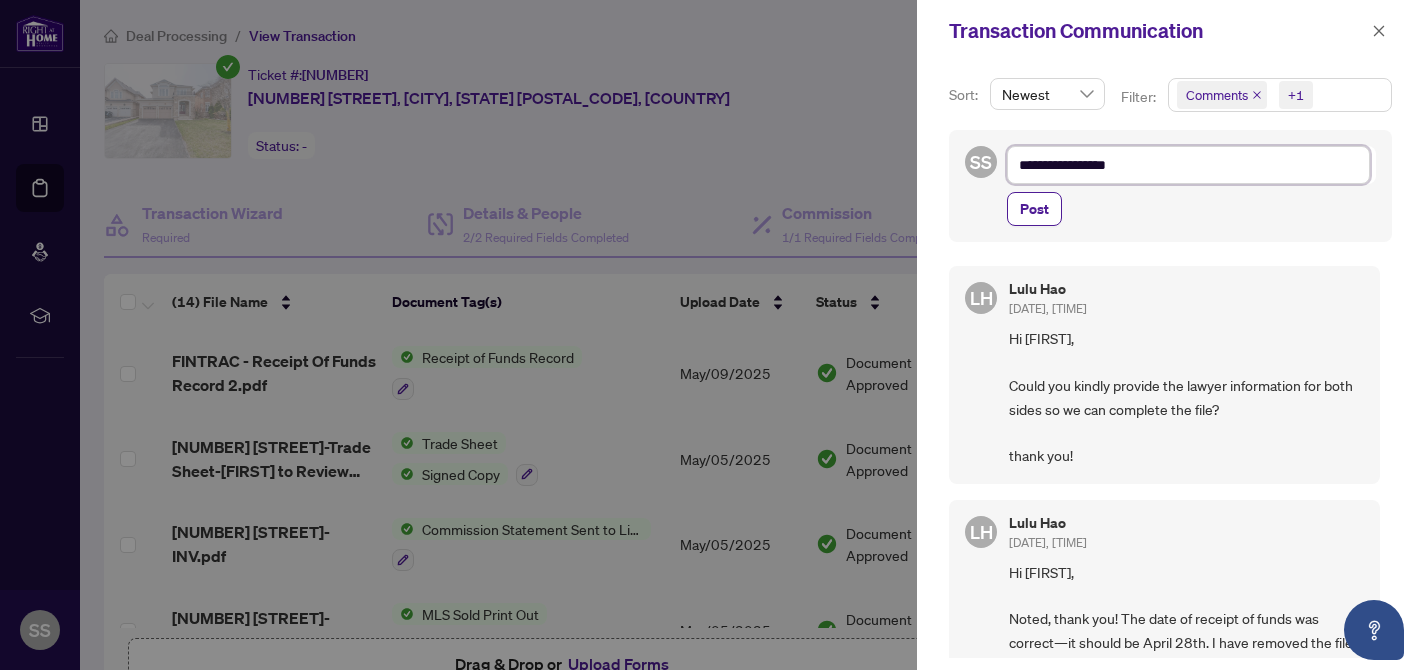 type on "**********" 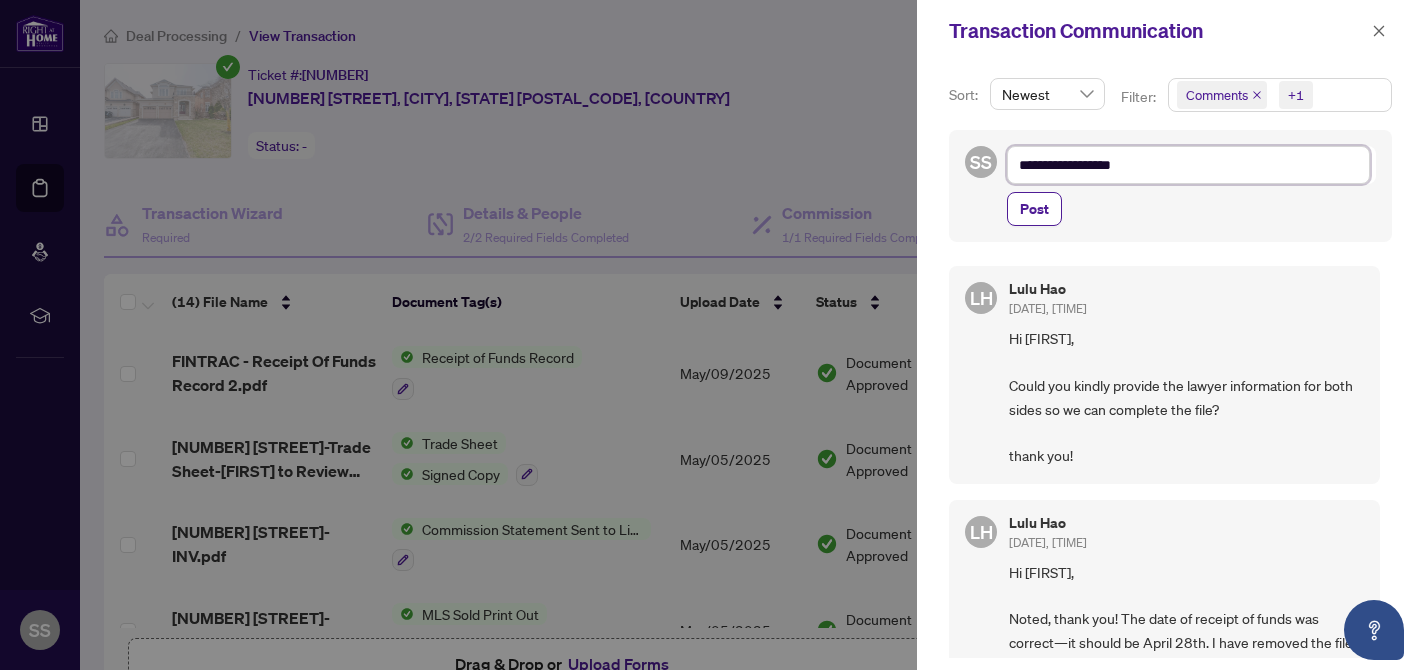 type on "**********" 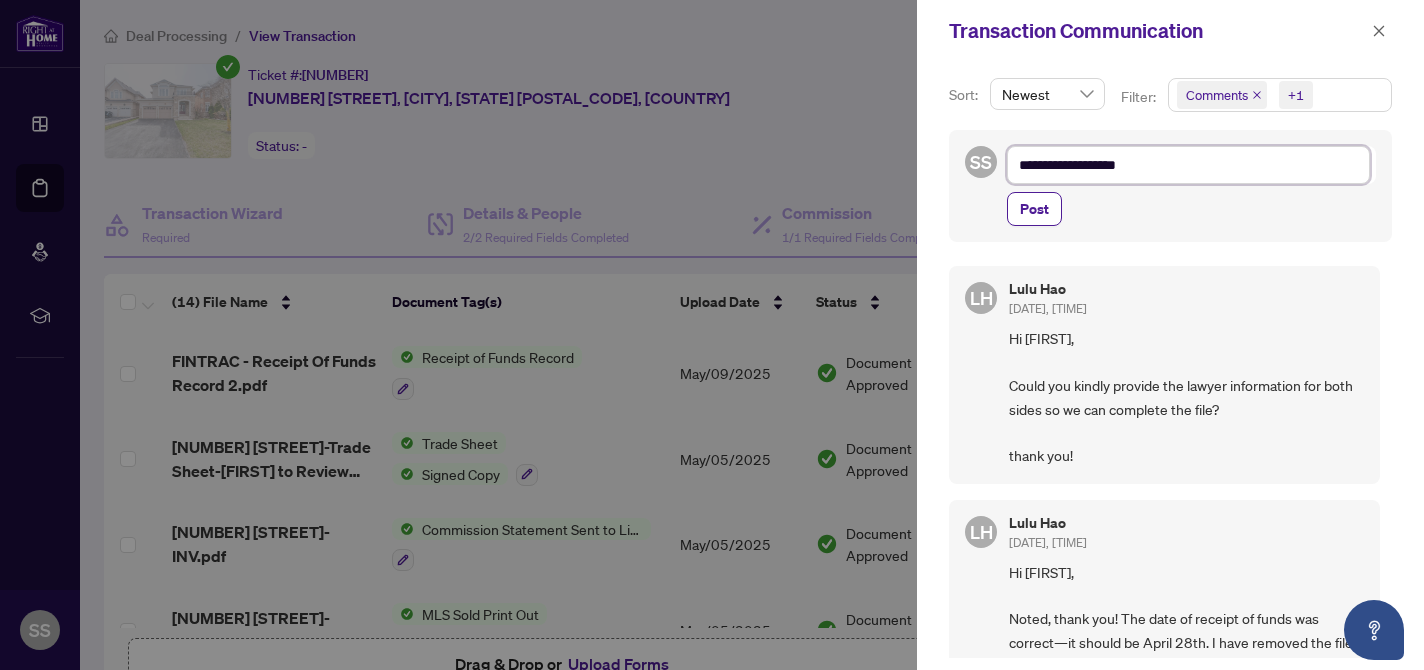 type on "**********" 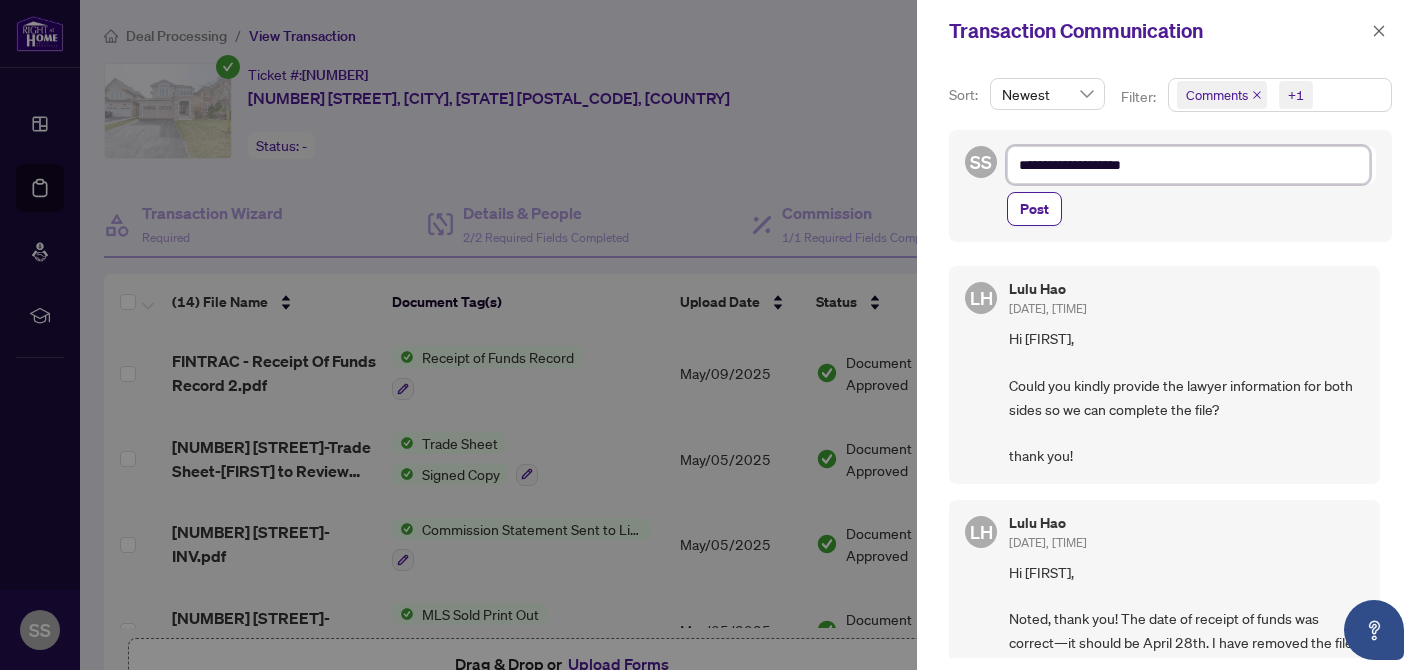 type on "**********" 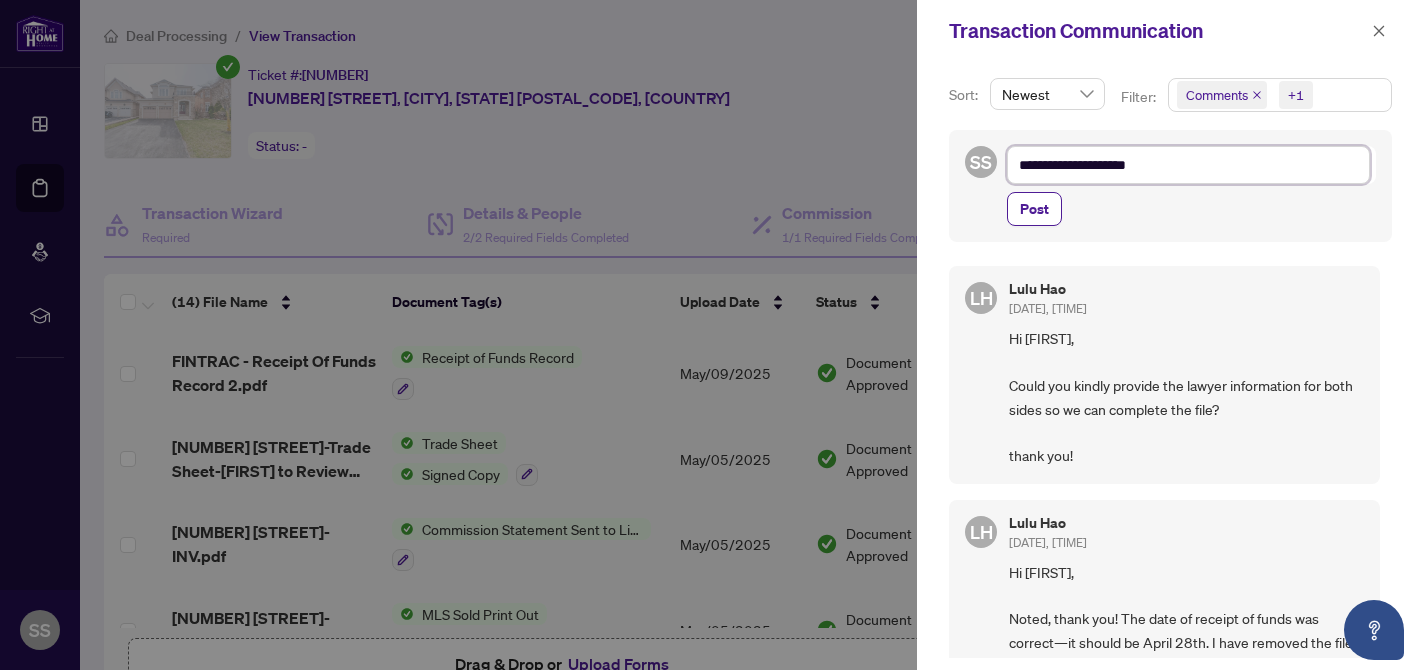 type on "**********" 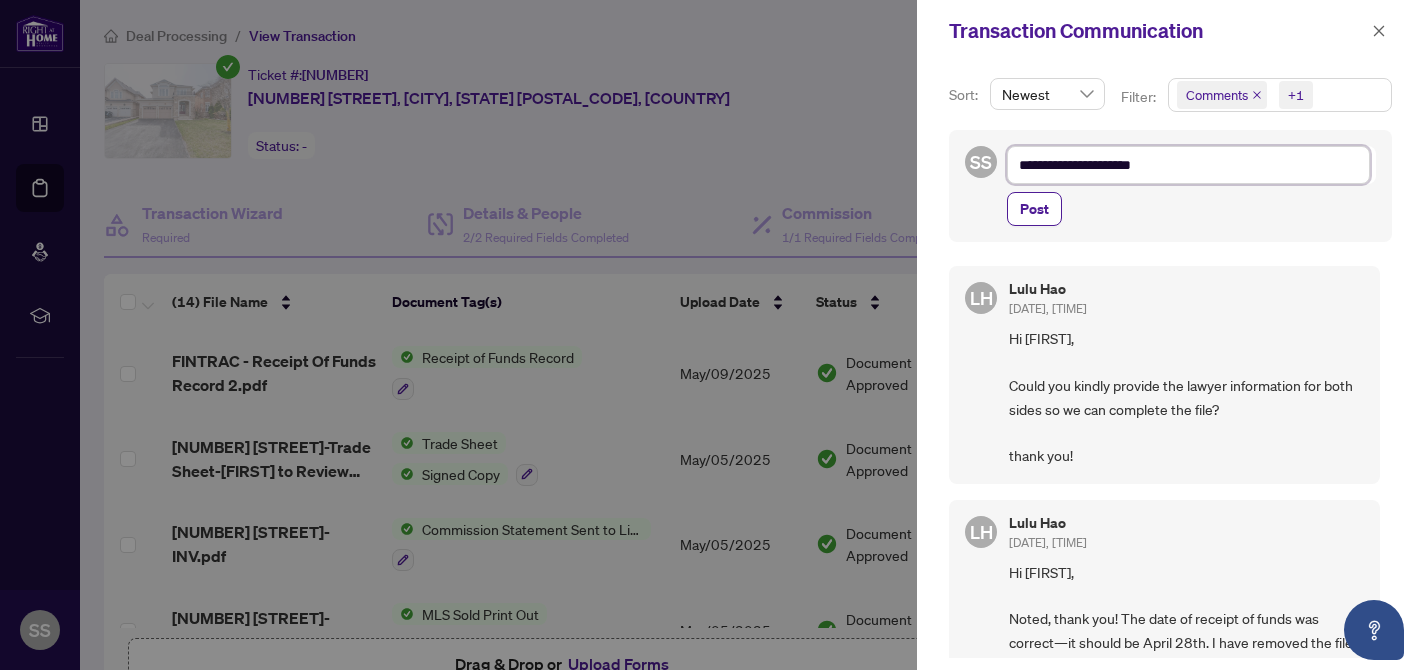type on "**********" 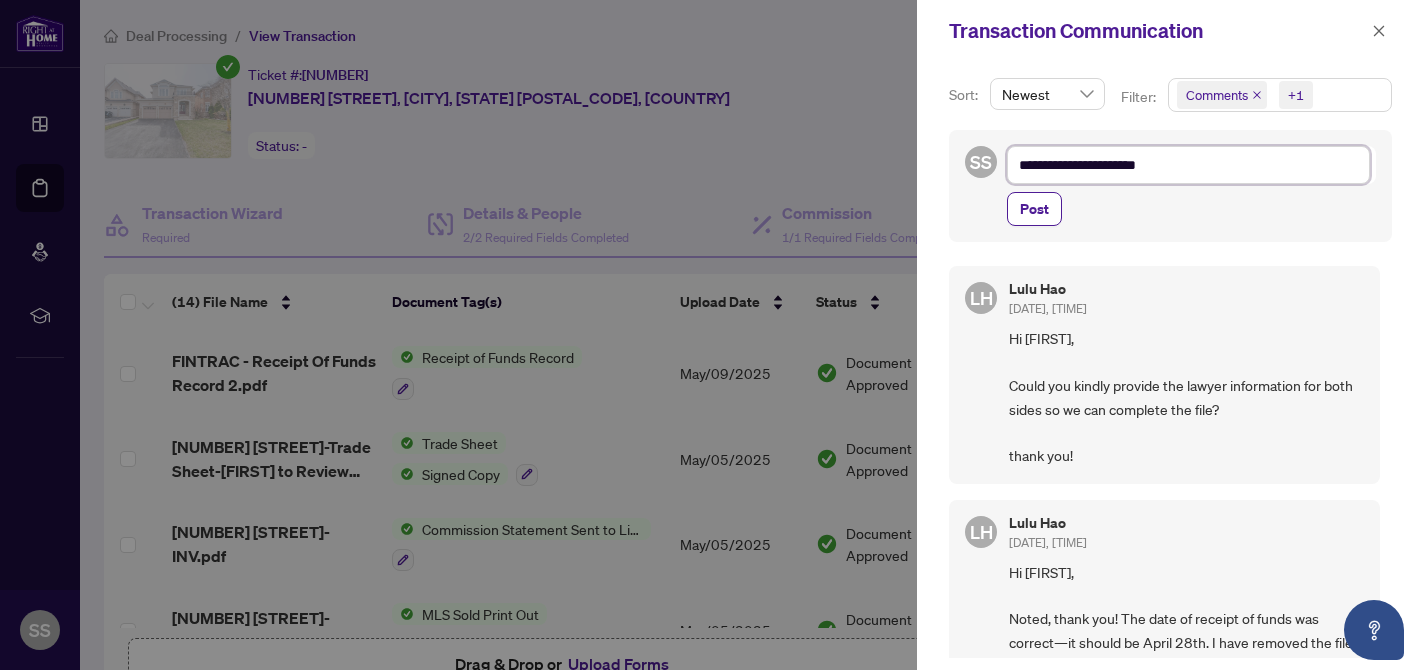 type on "**********" 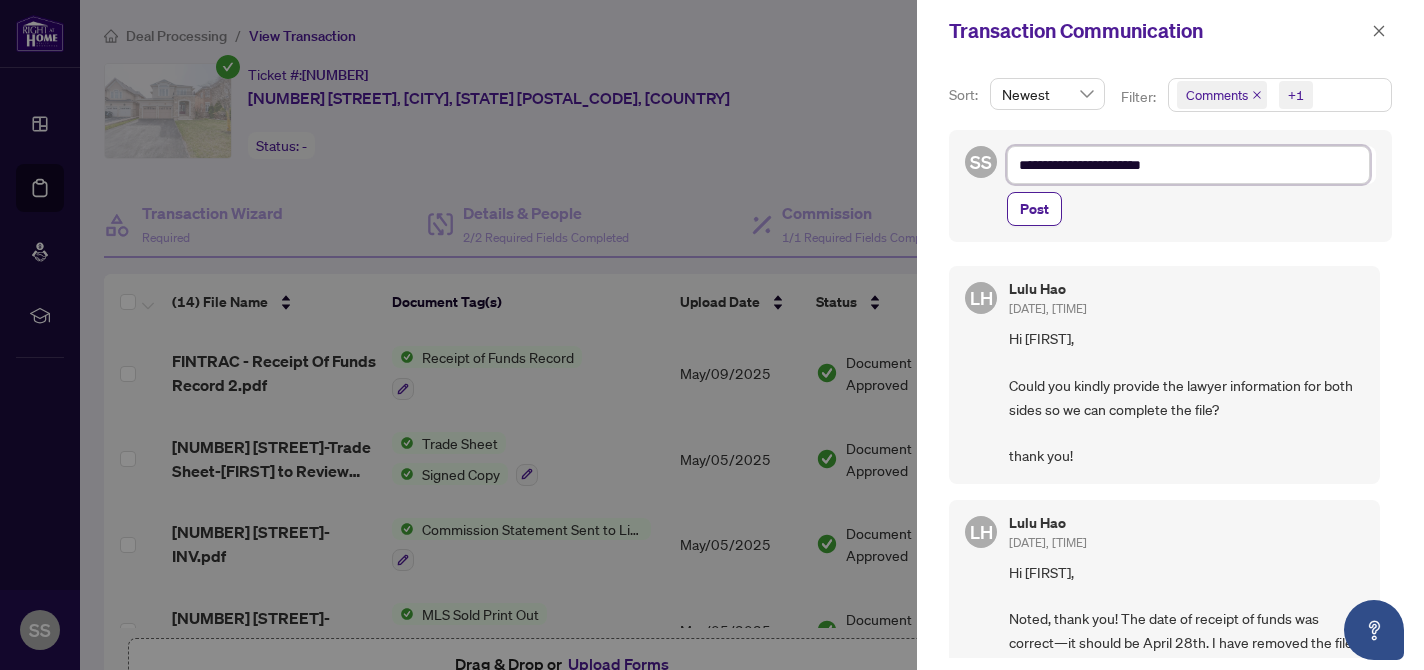 type on "**********" 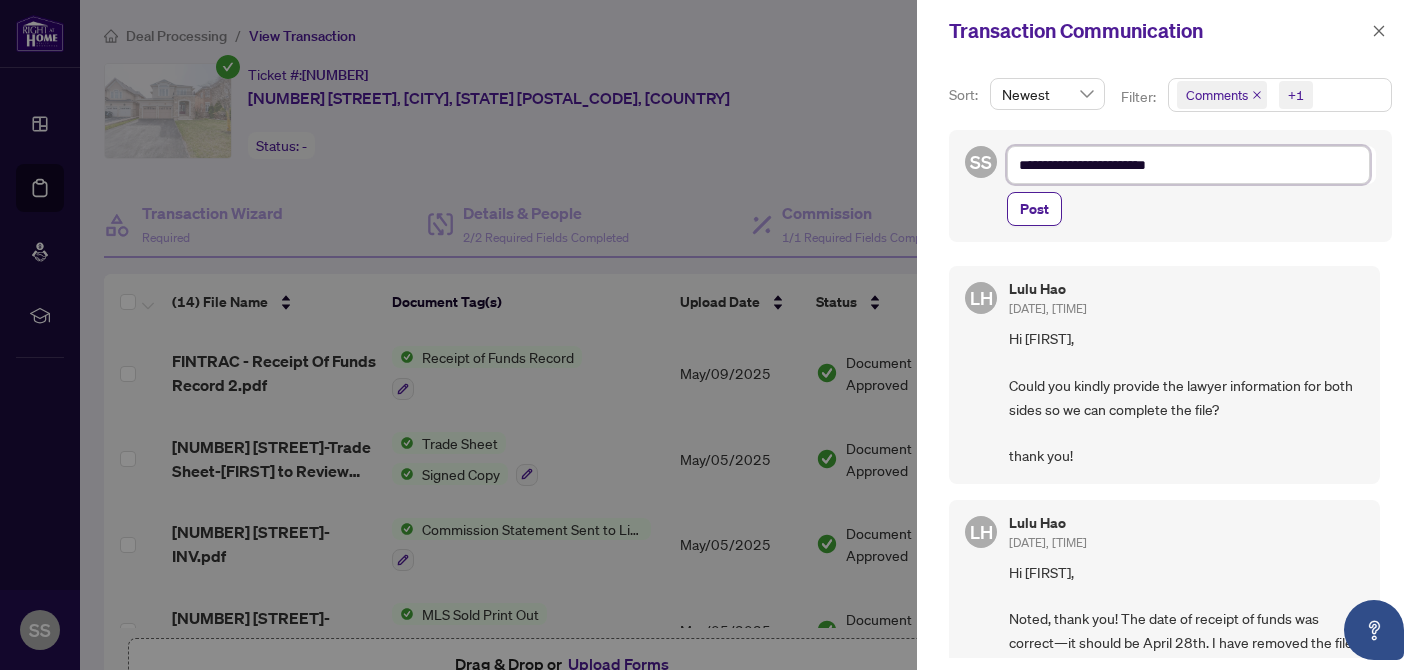 type on "**********" 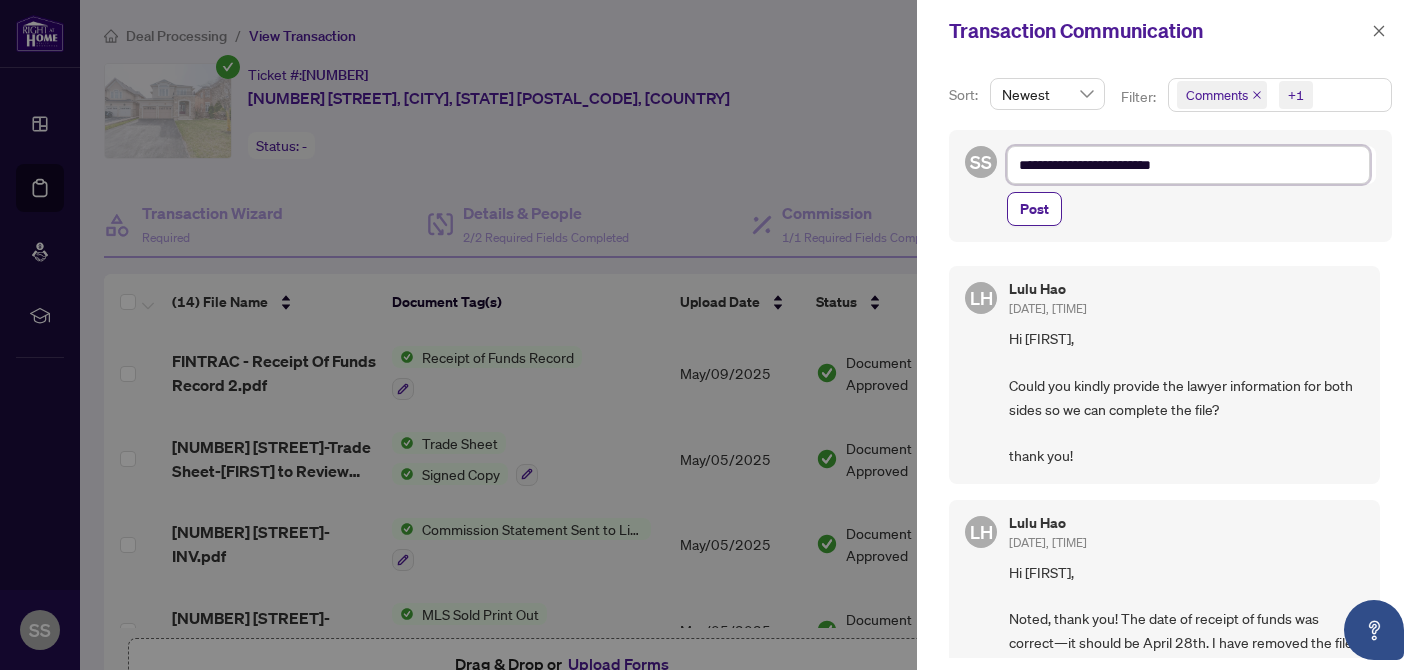 type on "**********" 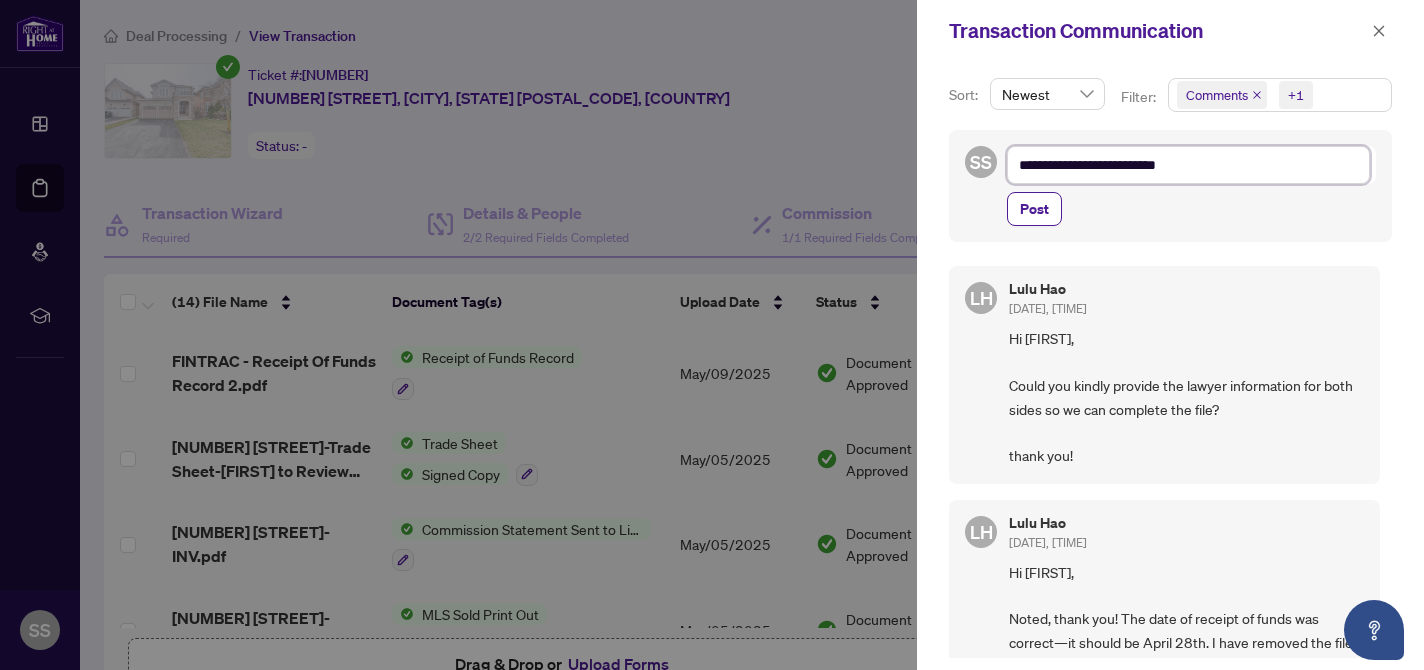 type on "**********" 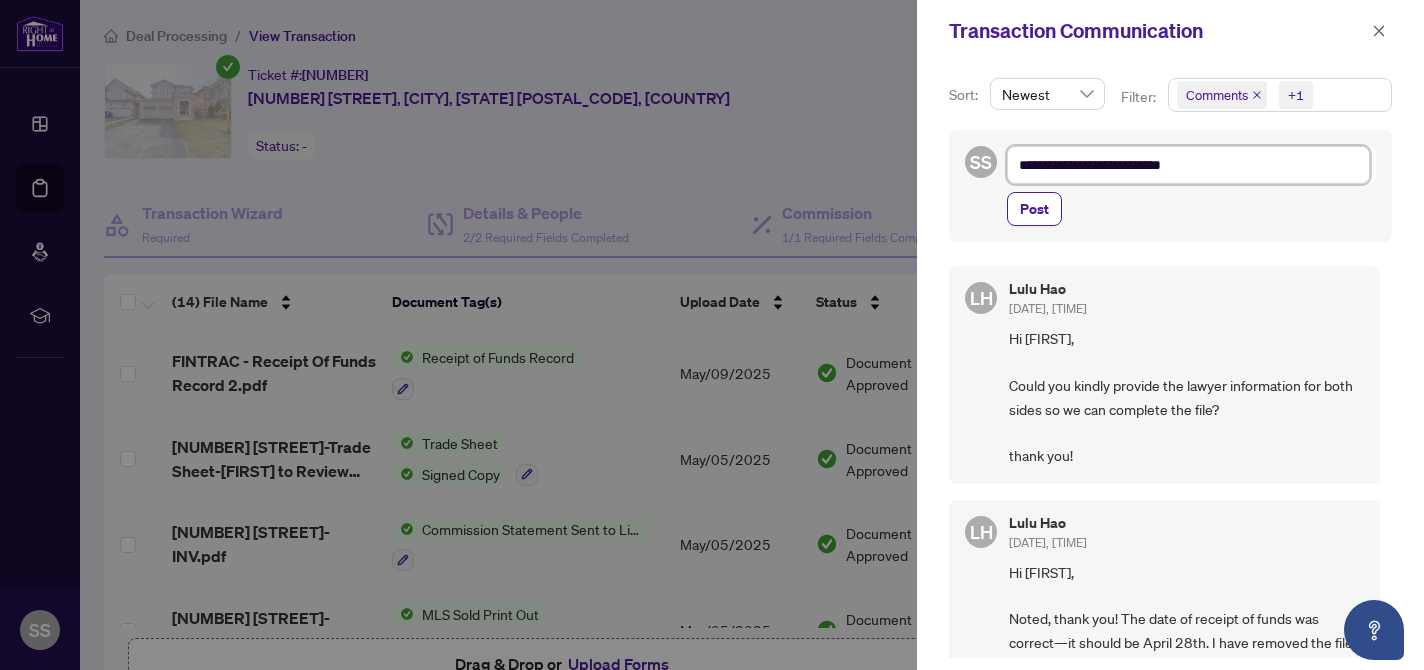 type on "**********" 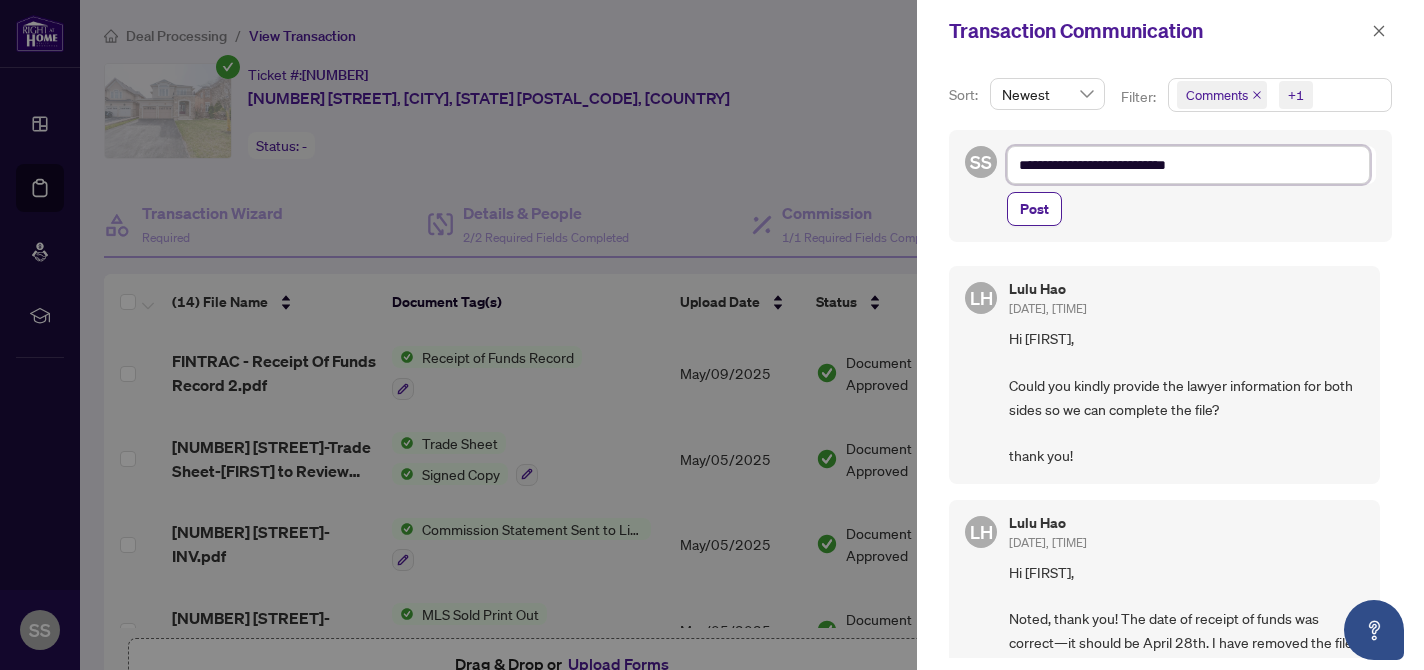 type on "**********" 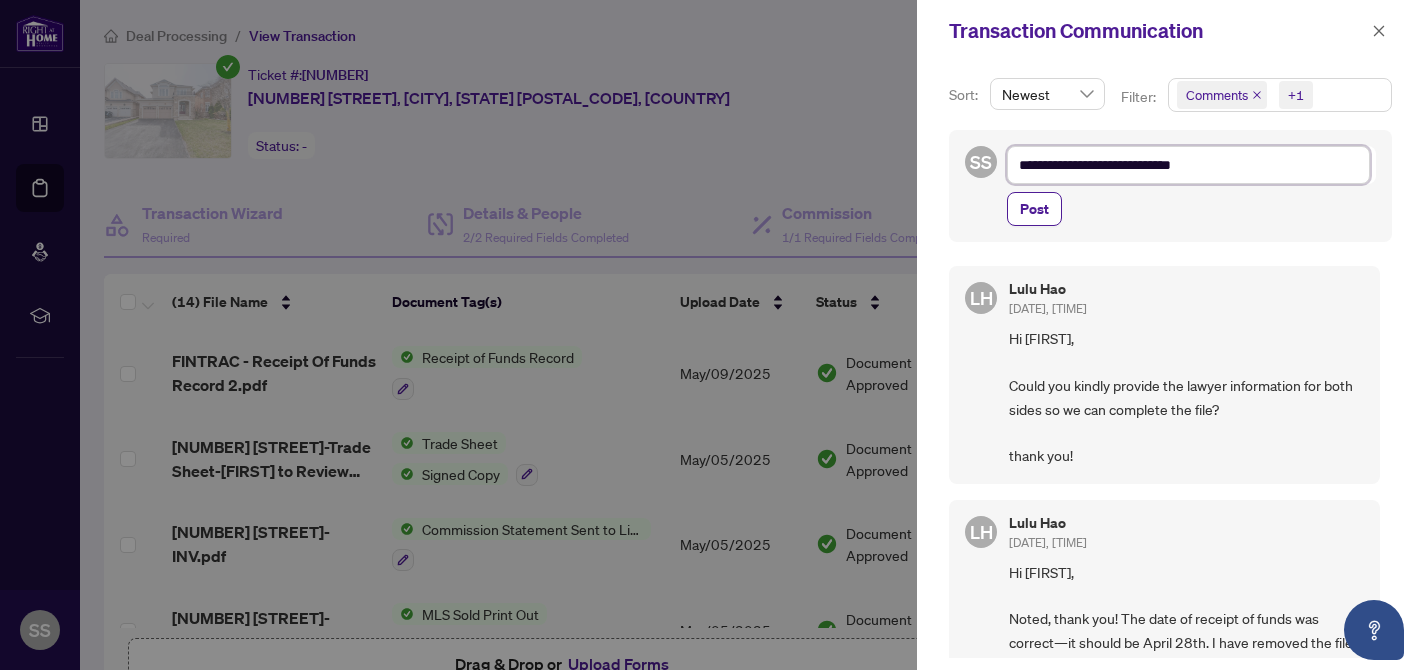 type on "**********" 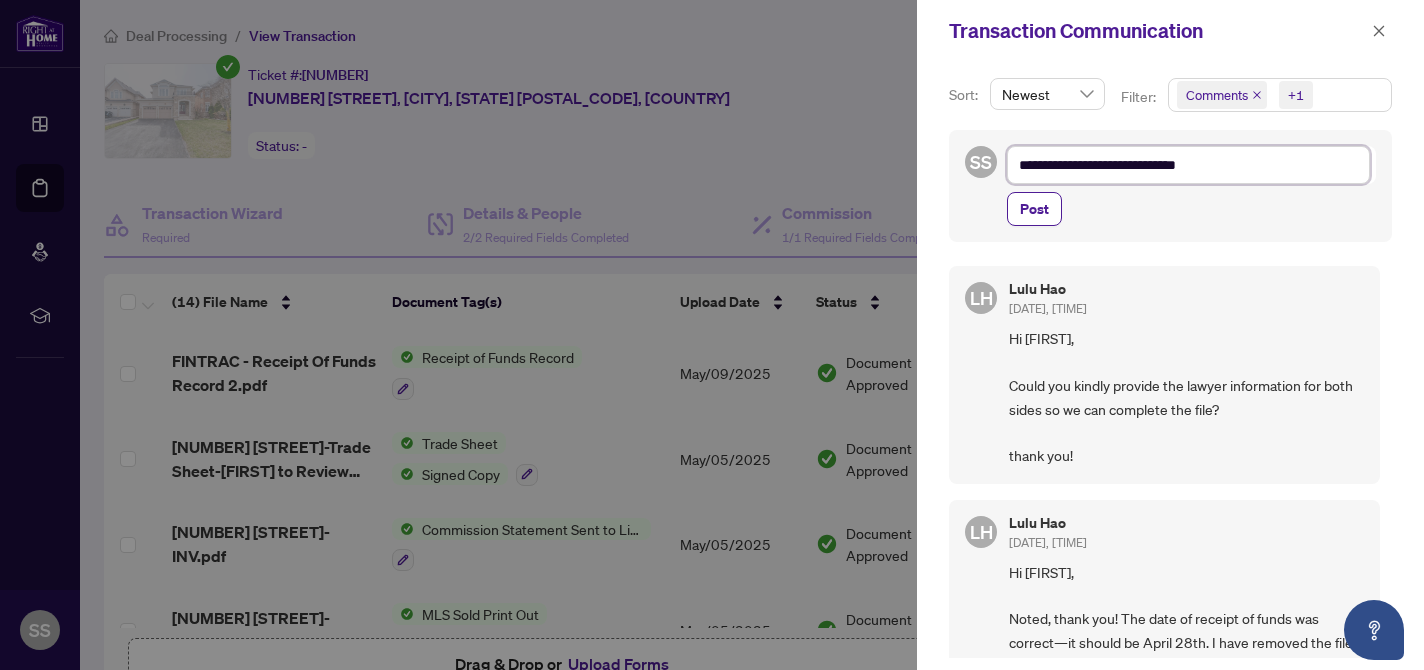 type on "**********" 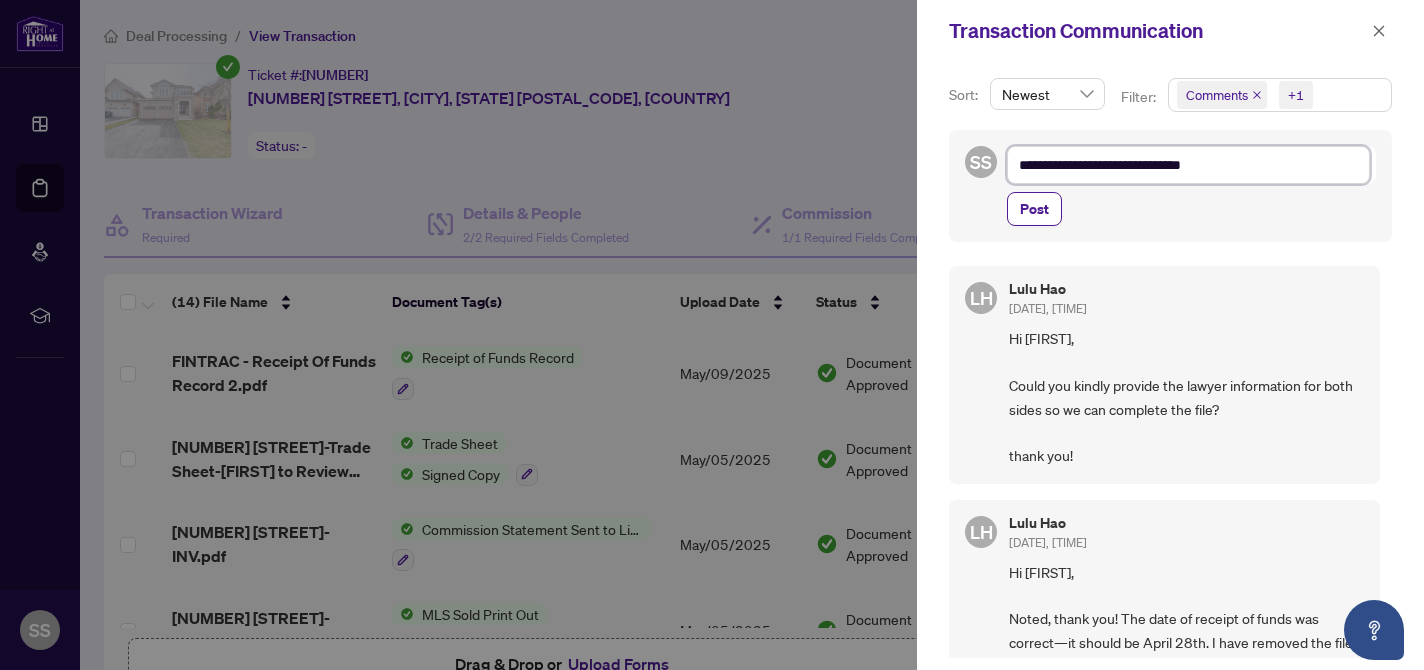 type on "**********" 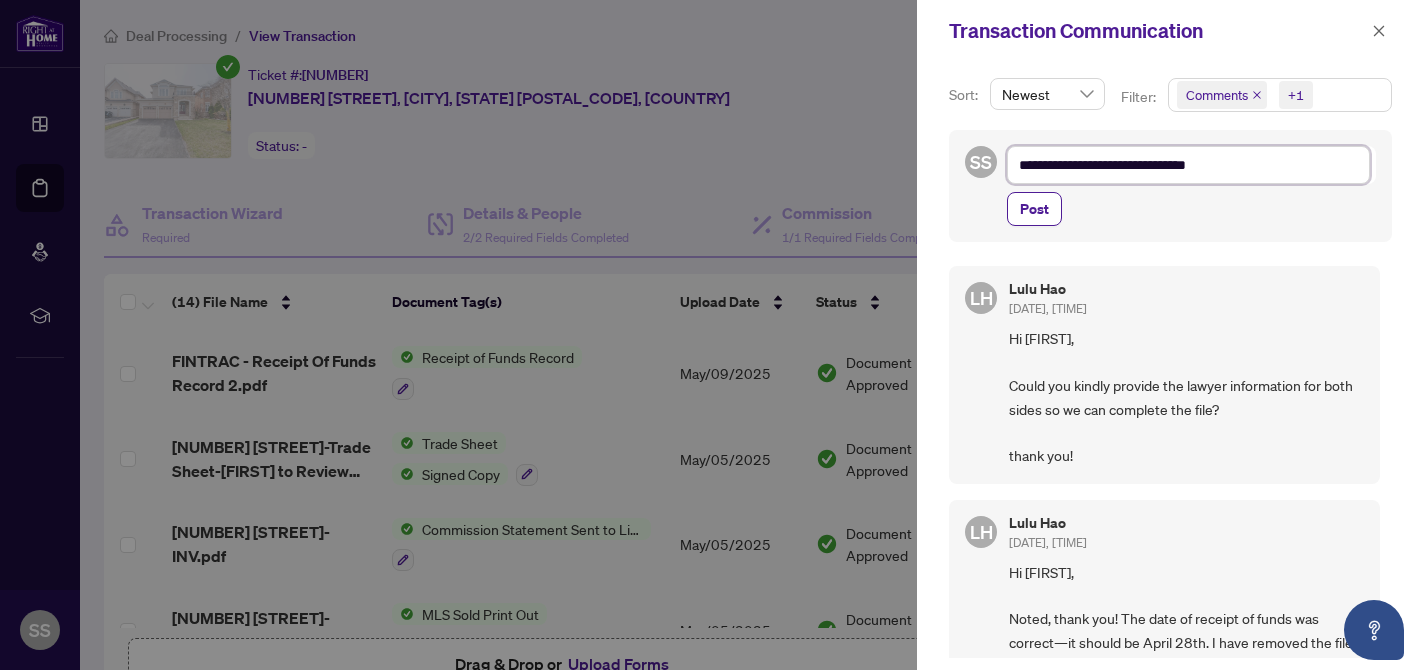 type on "**********" 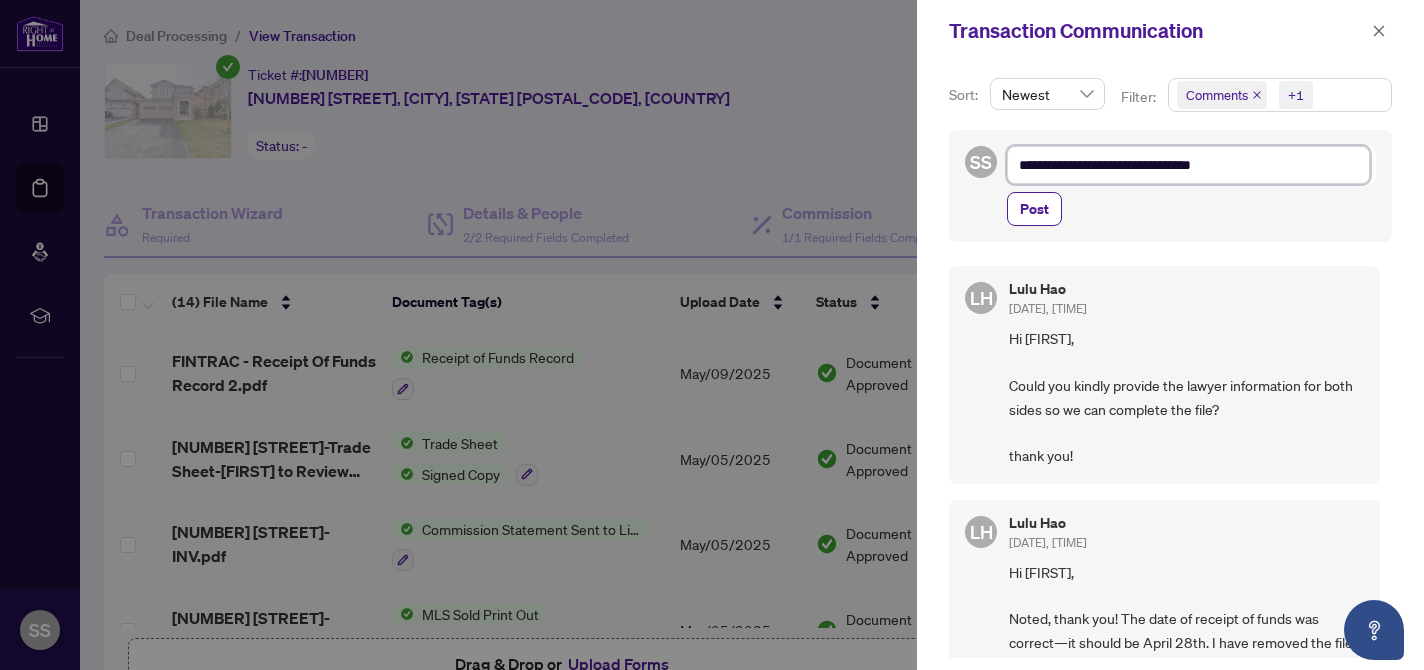 type on "**********" 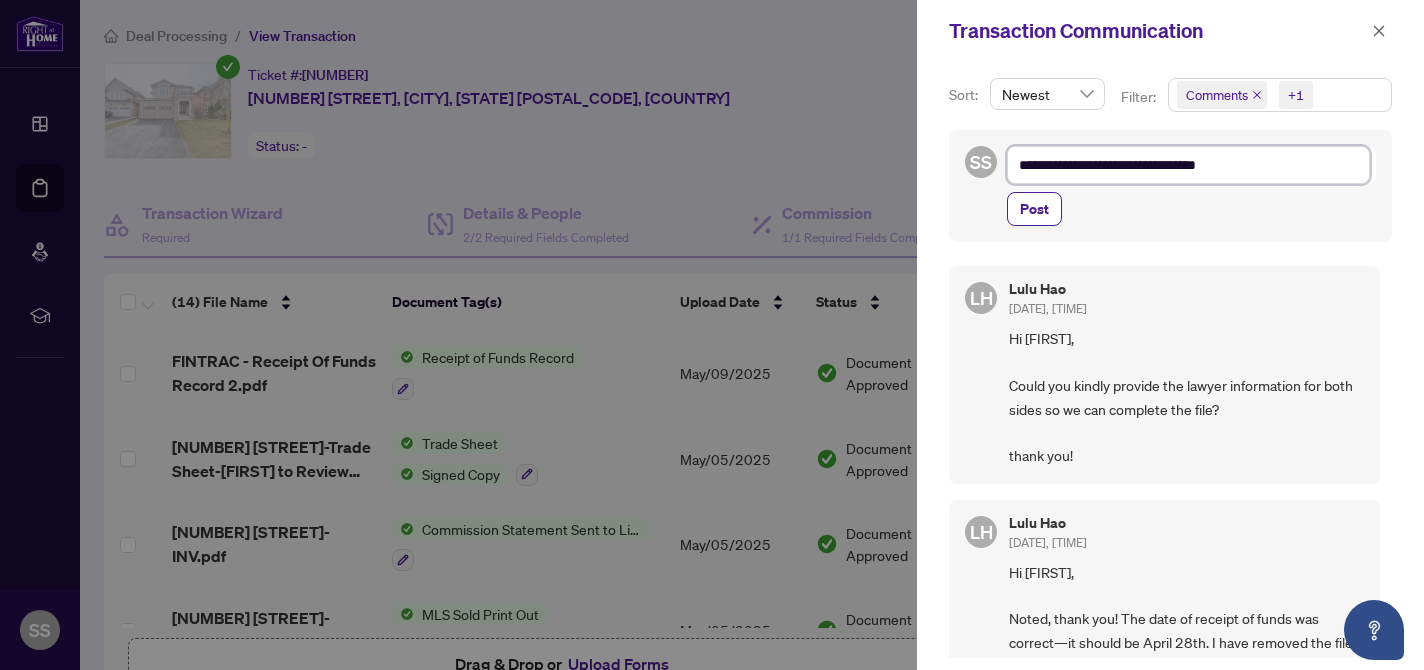 type on "**********" 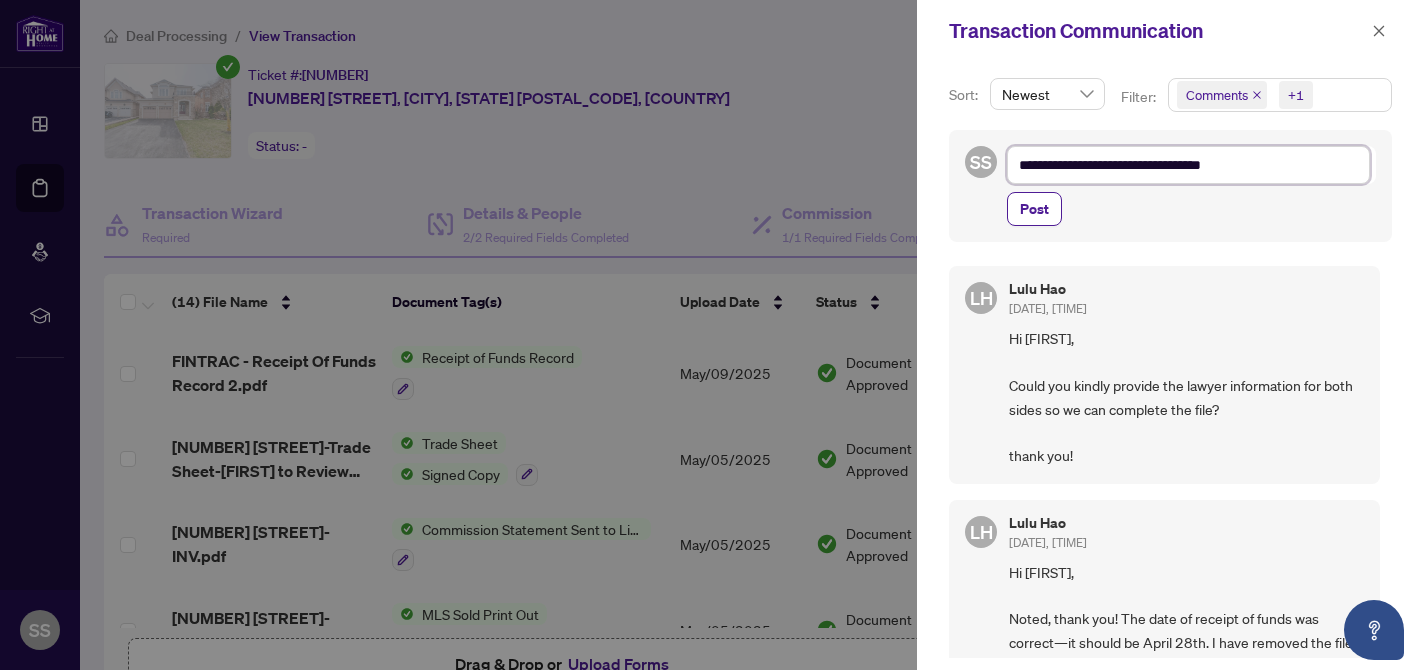 type on "**********" 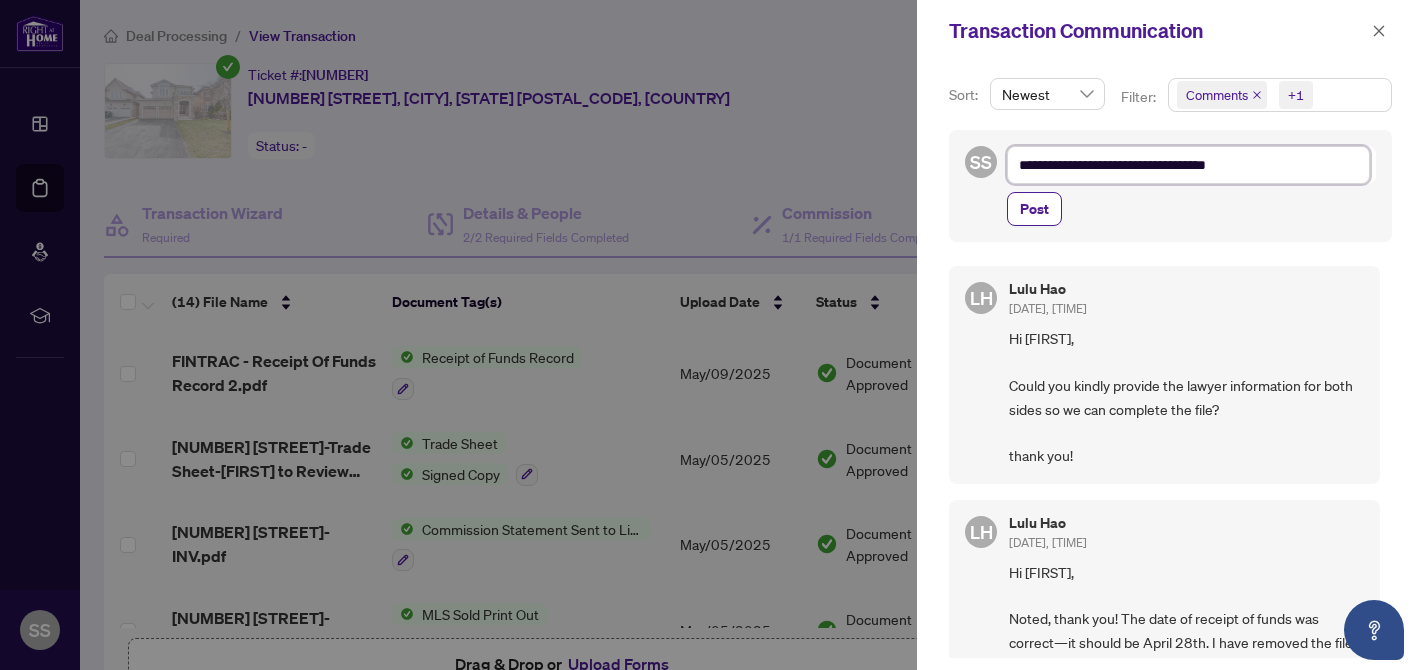 type on "**********" 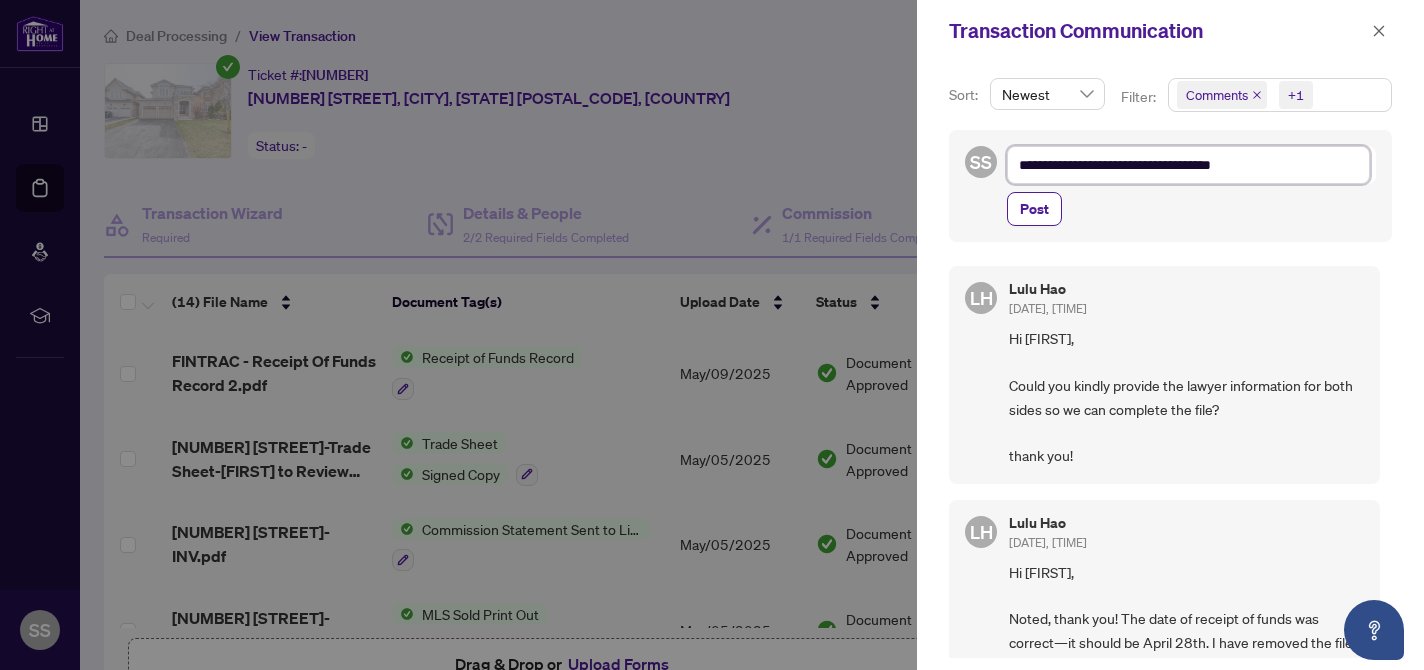 type on "**********" 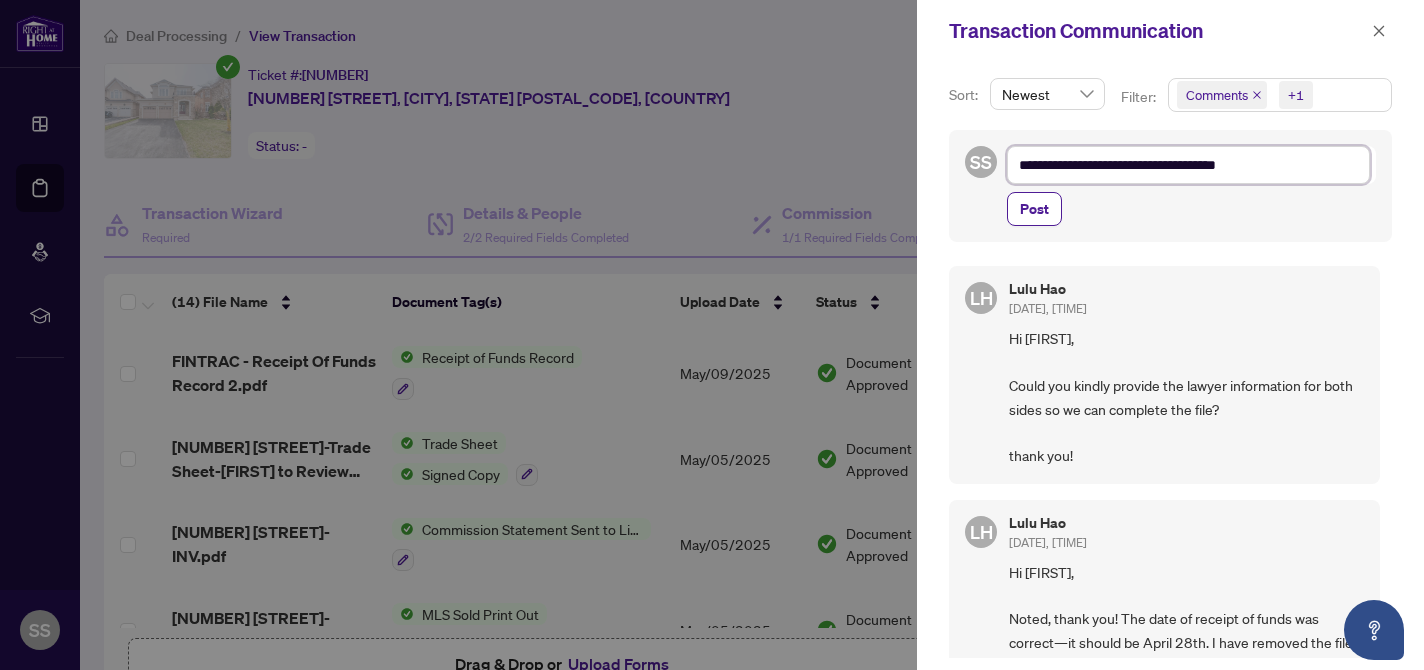 type on "**********" 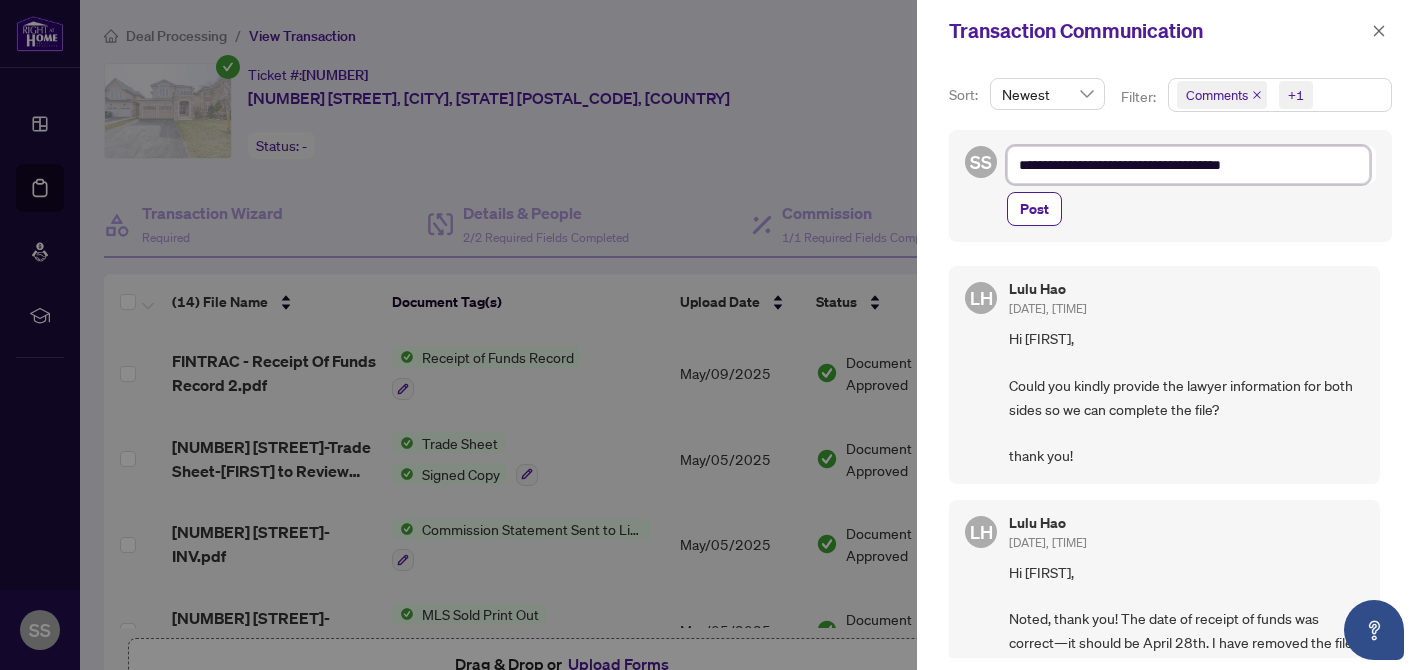 type on "**********" 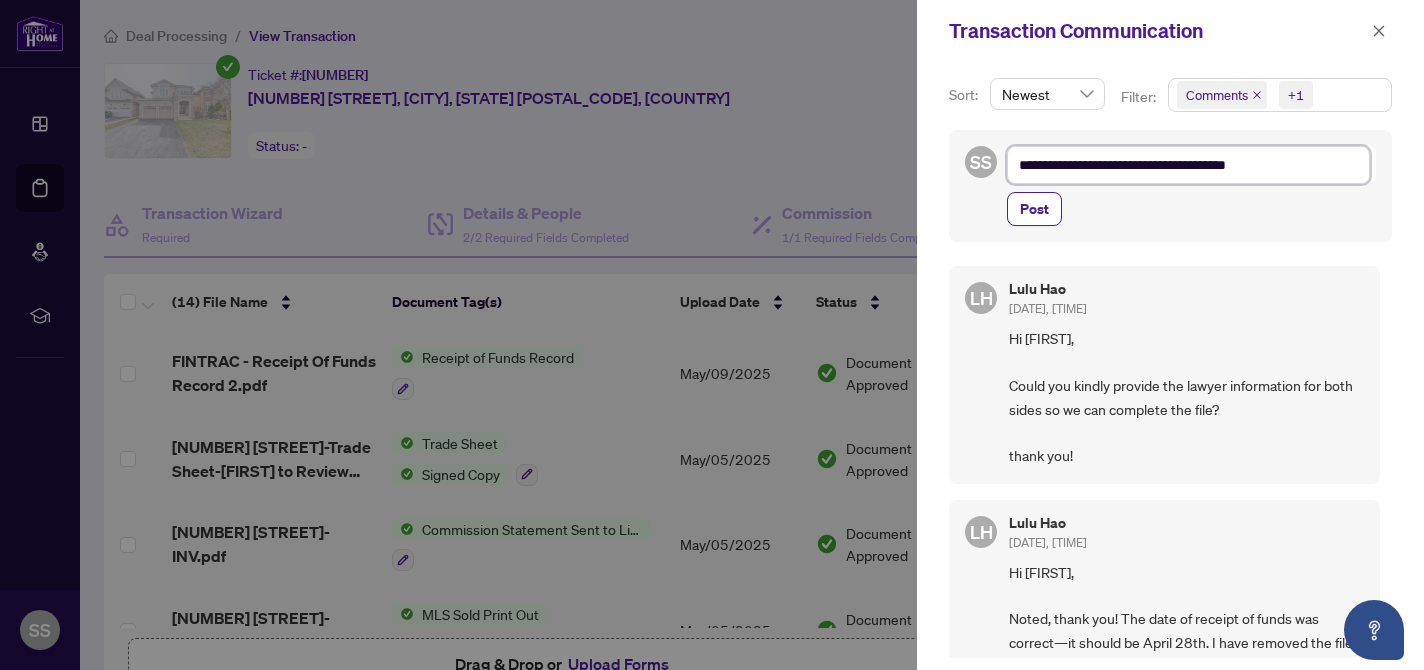 type on "**********" 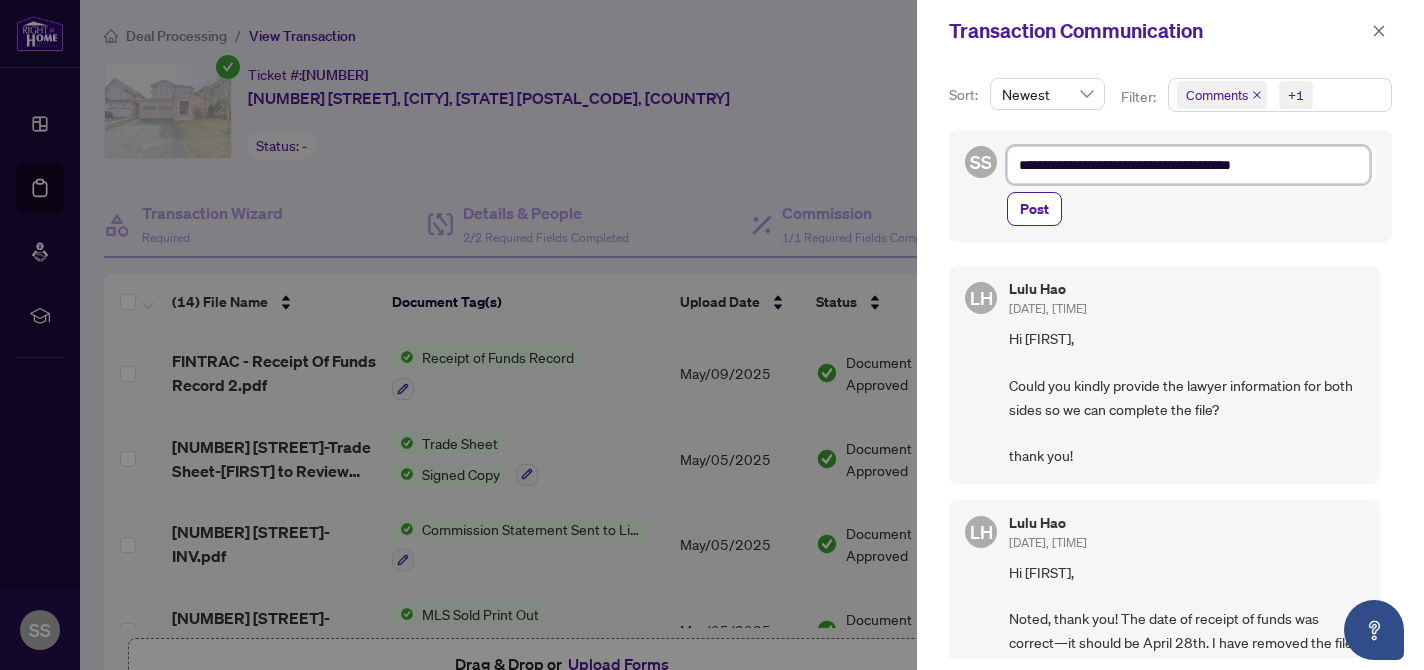 type on "**********" 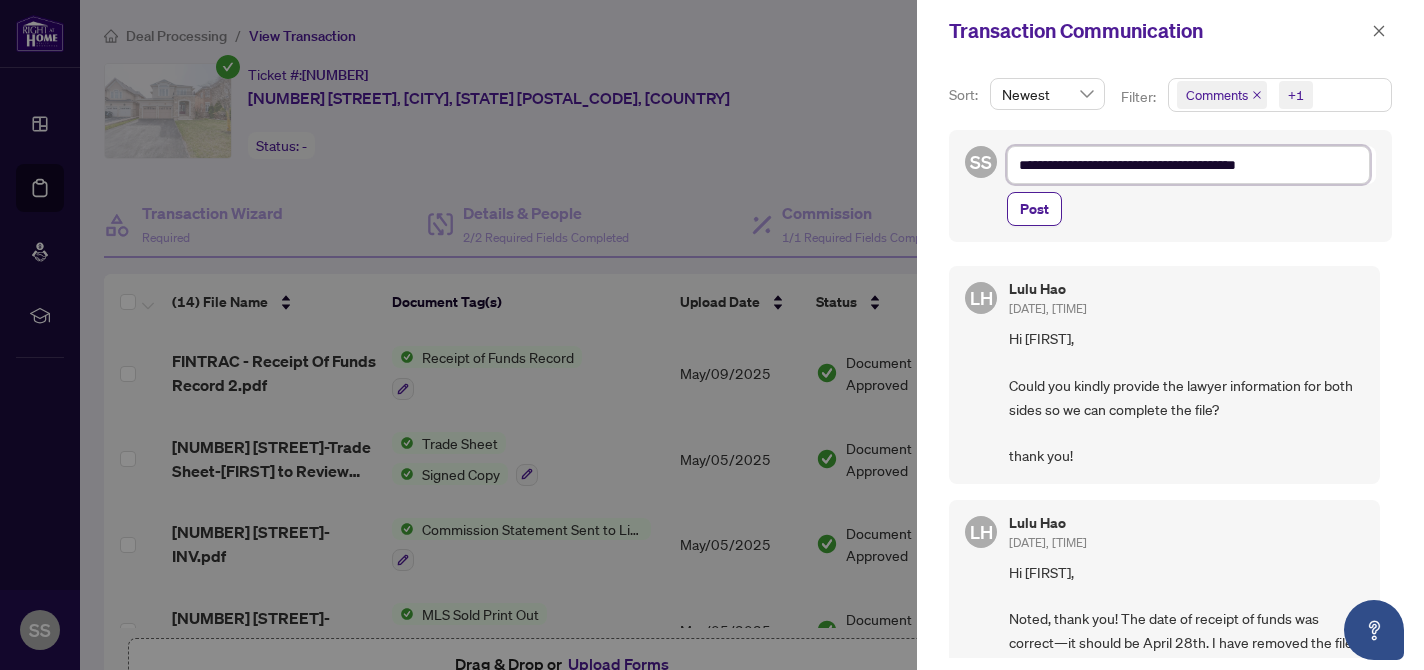 type on "**********" 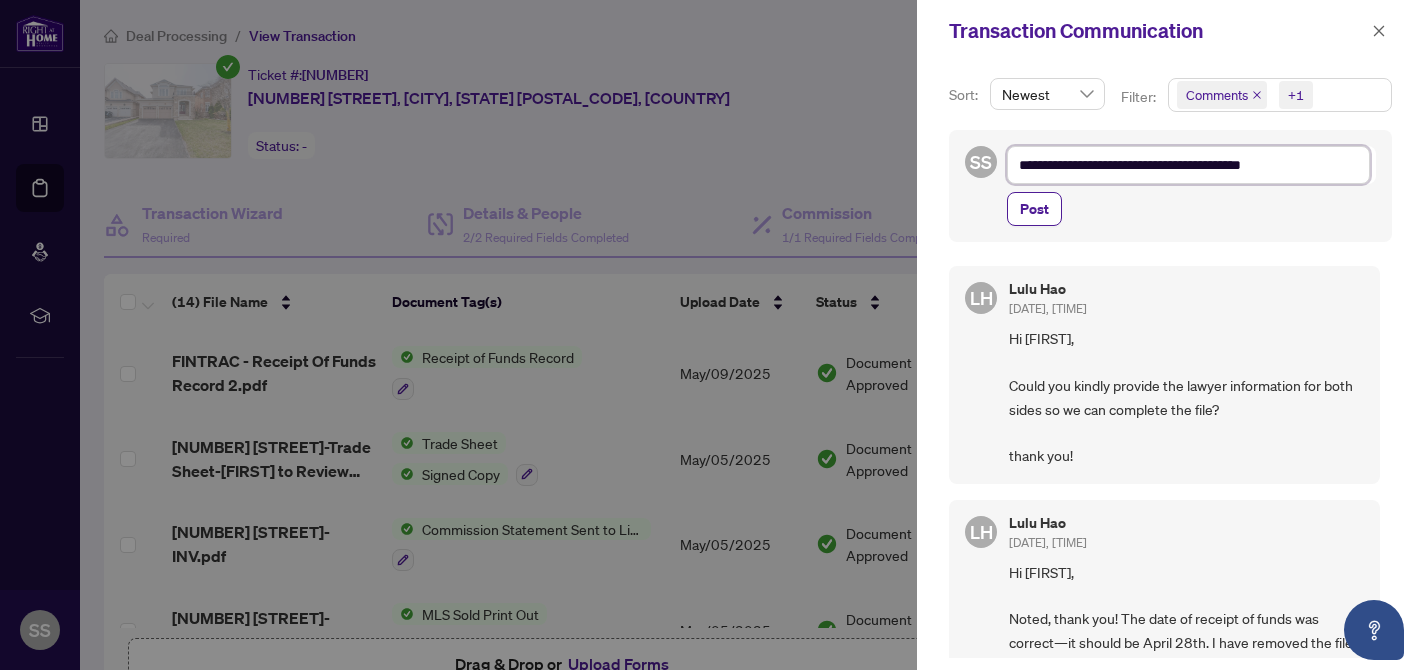 type on "**********" 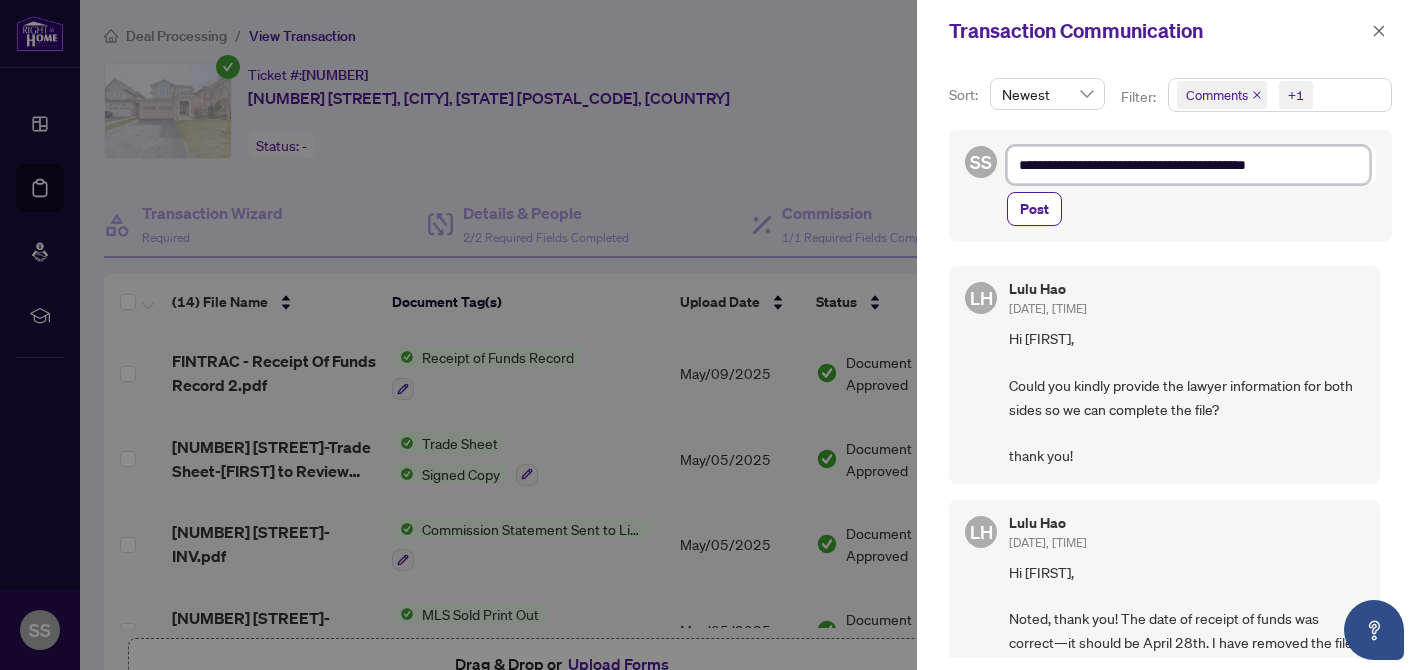 type on "**********" 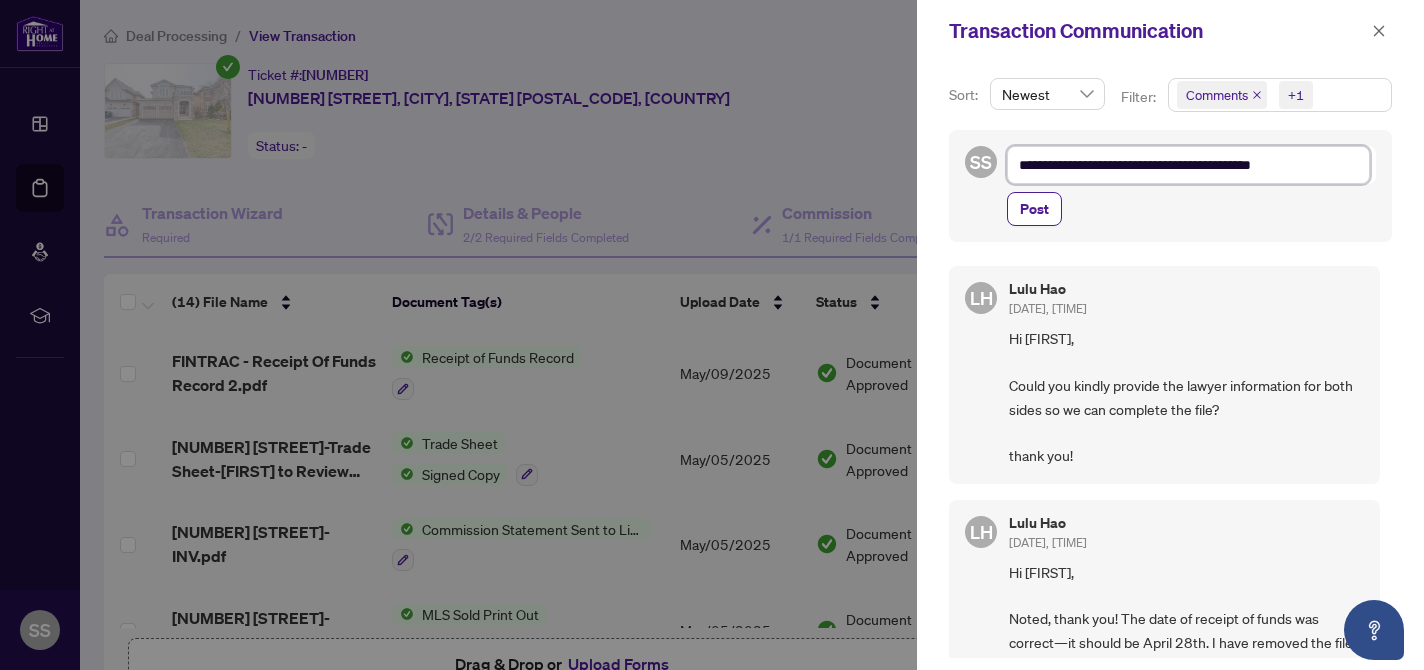 type on "**********" 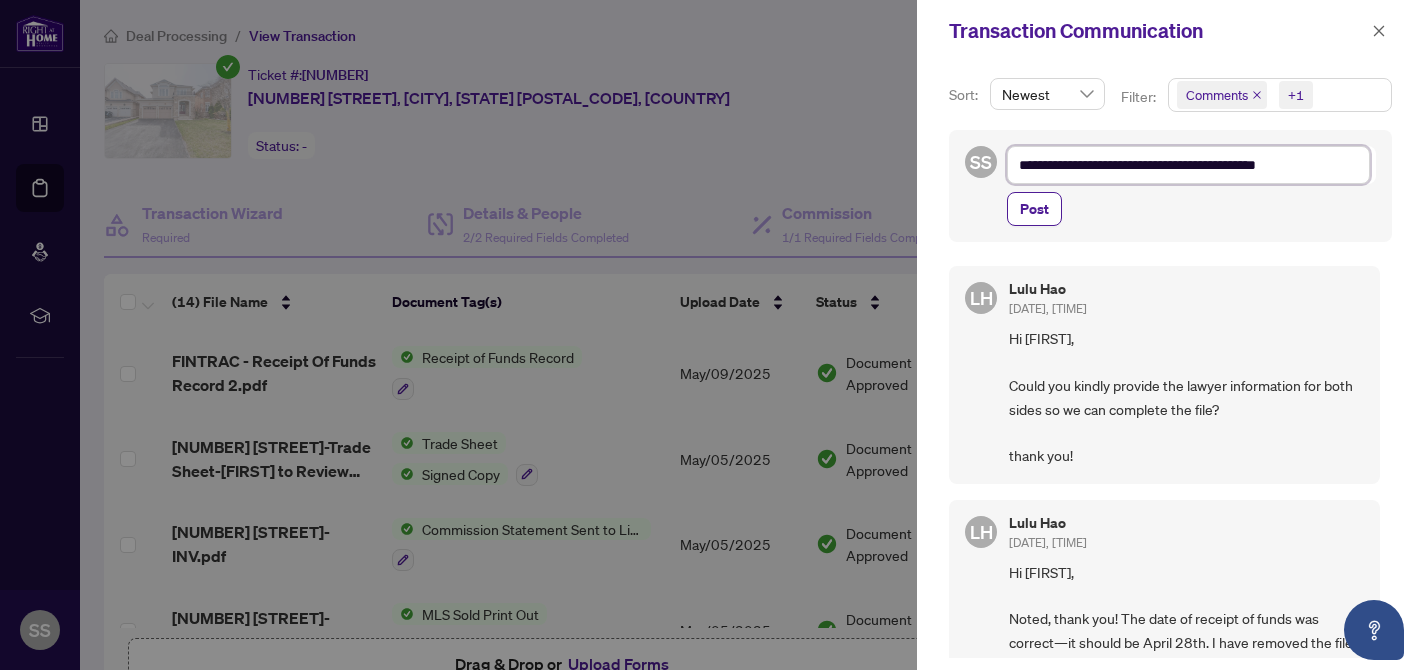 type on "**********" 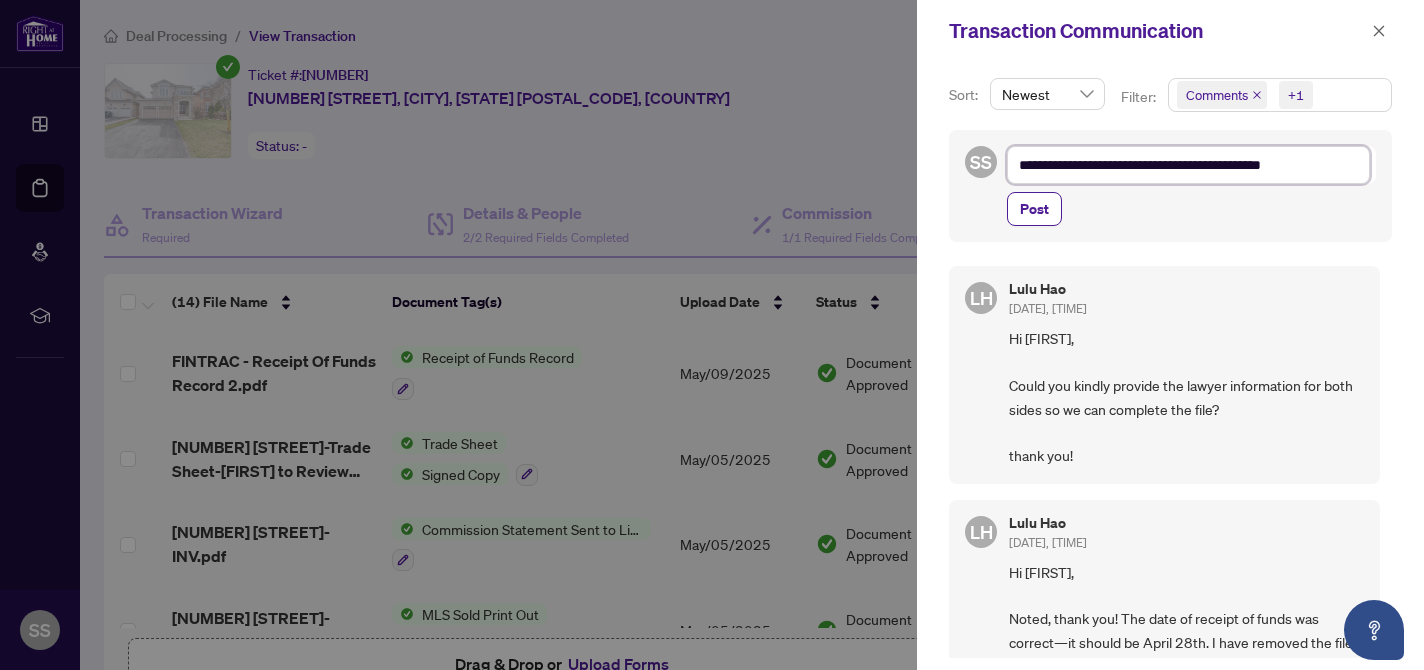 type on "**********" 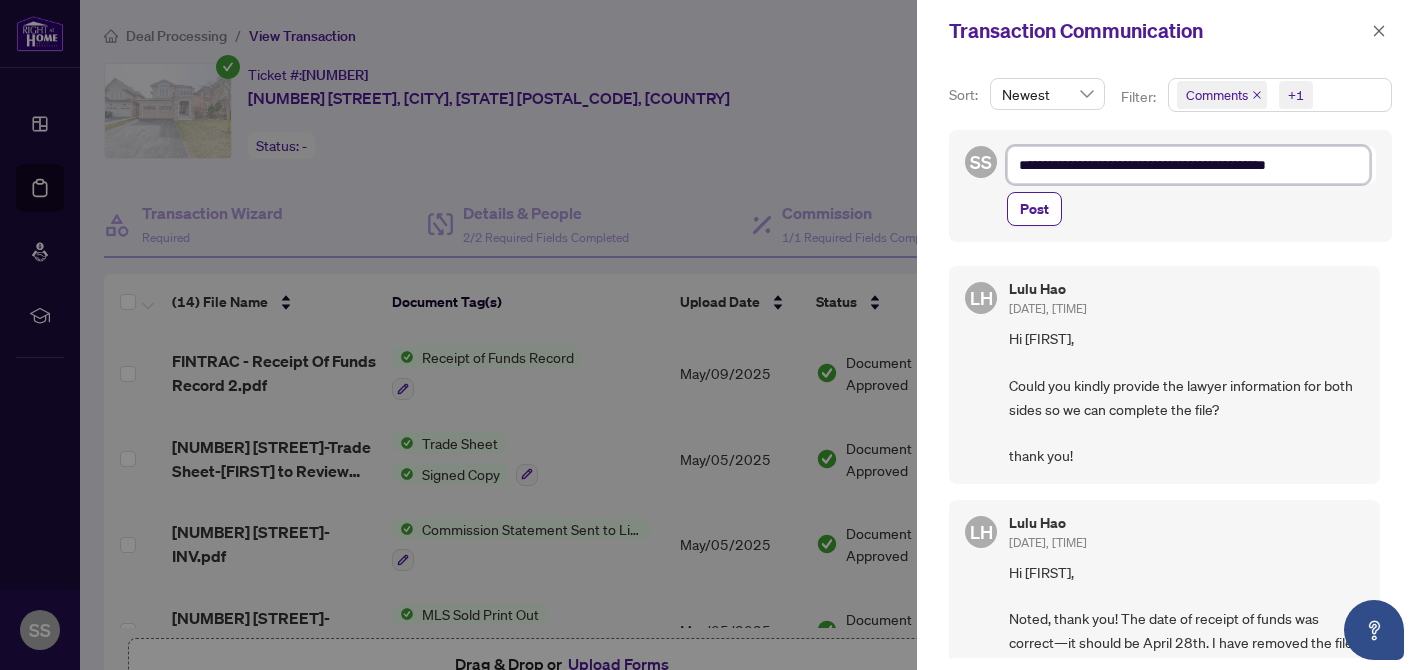 type on "**********" 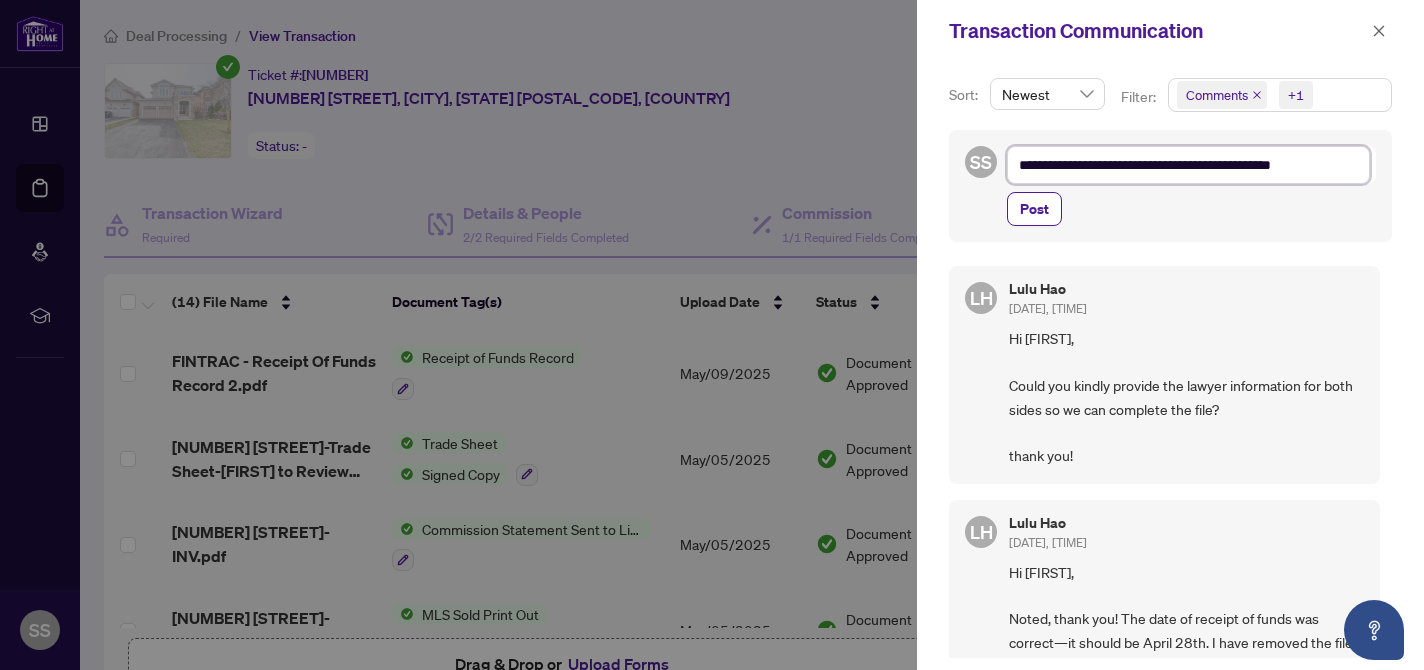 type on "**********" 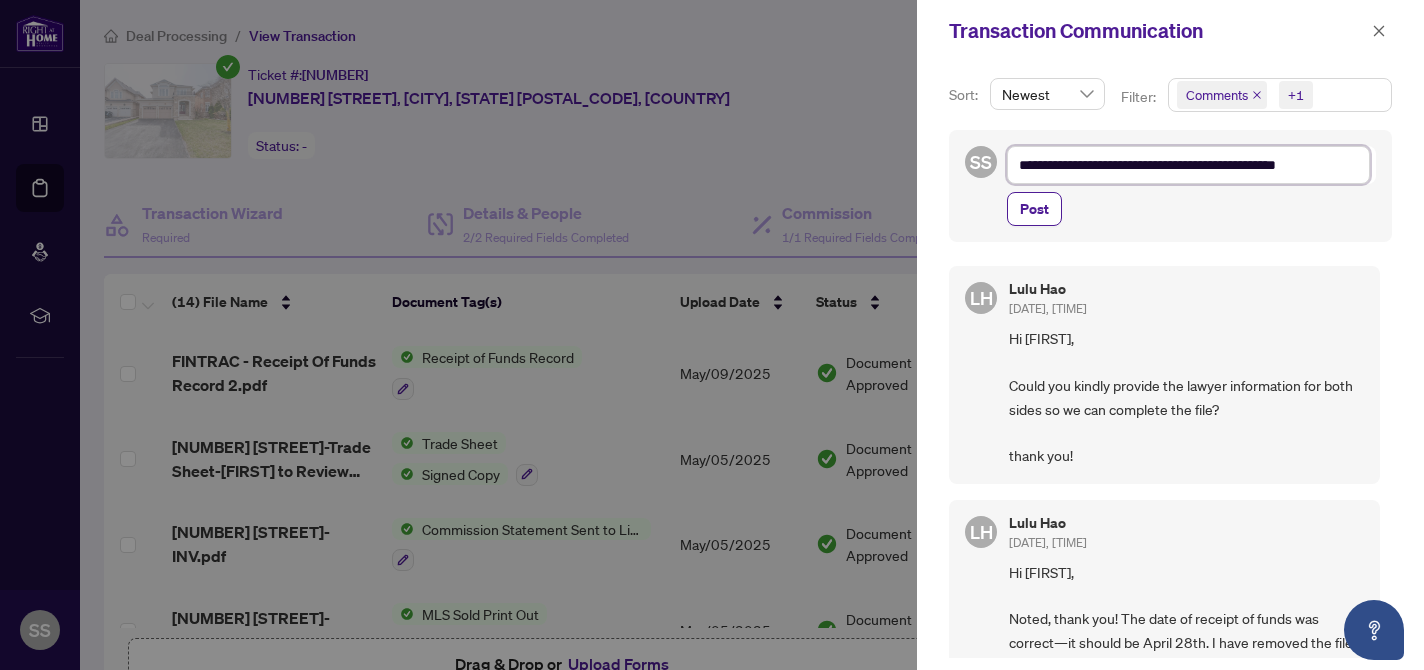 type on "**********" 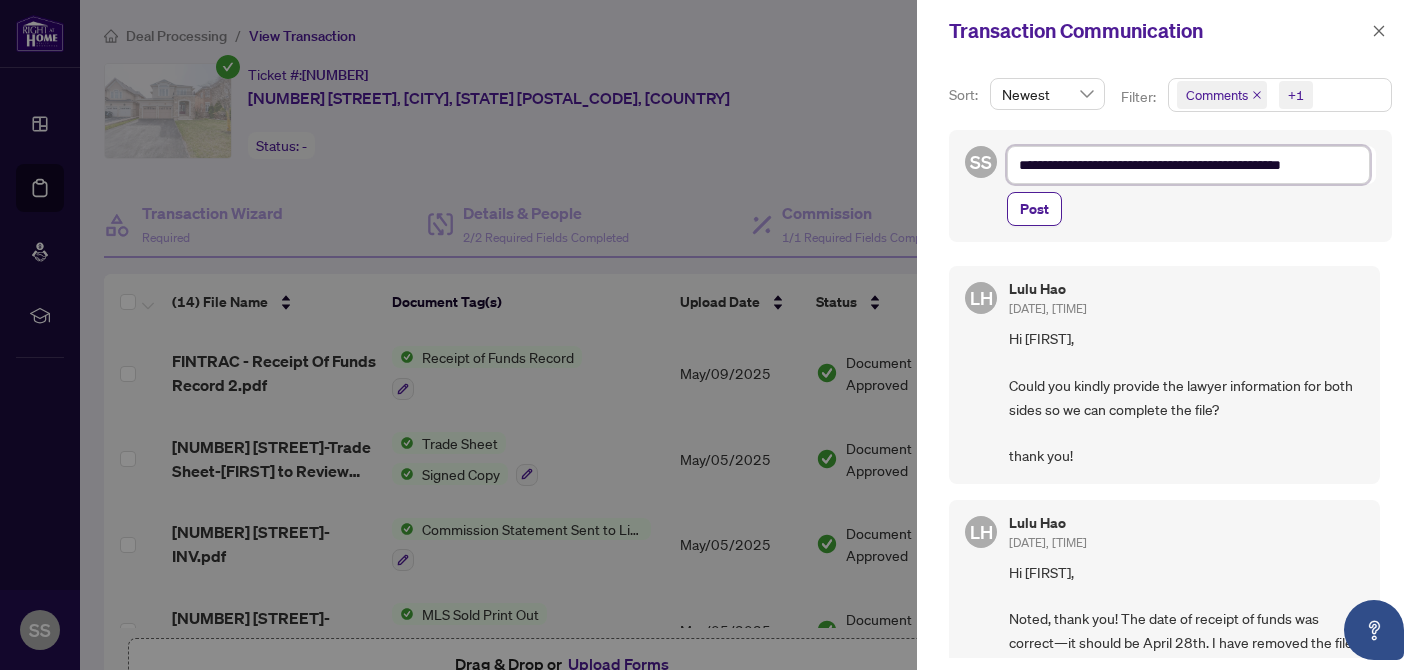 type on "**********" 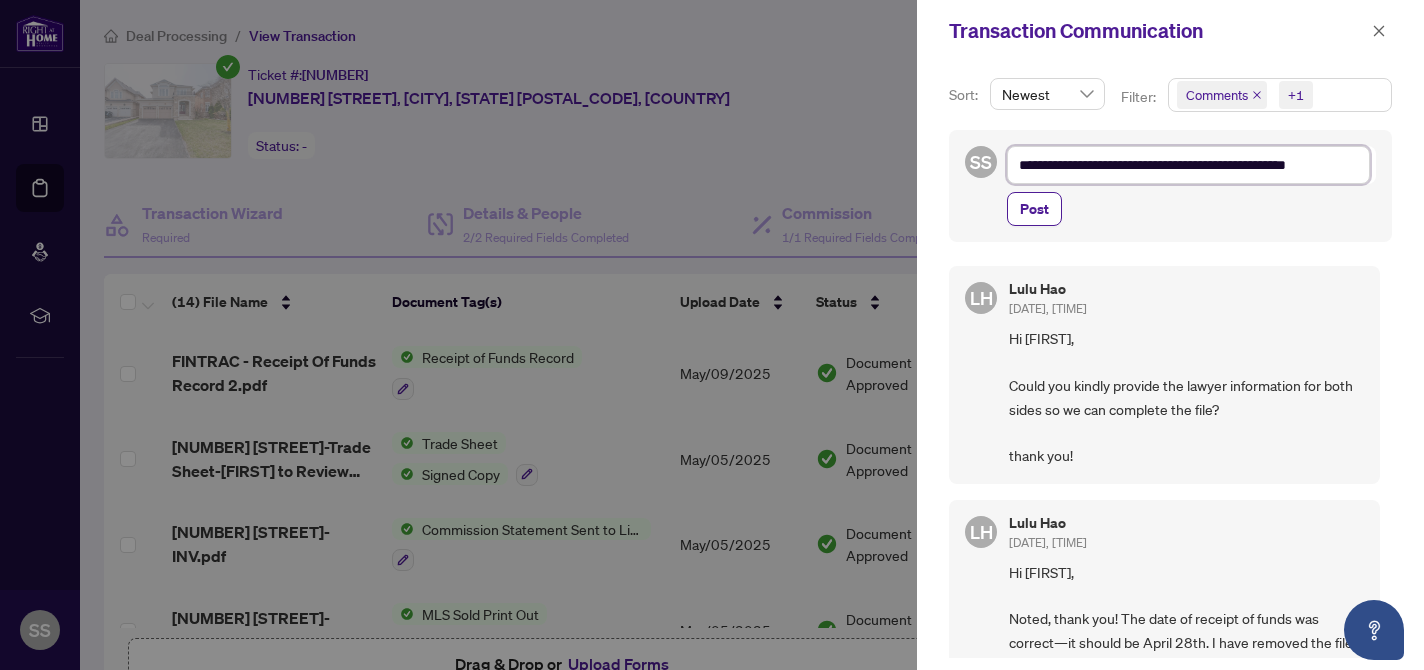 type on "**********" 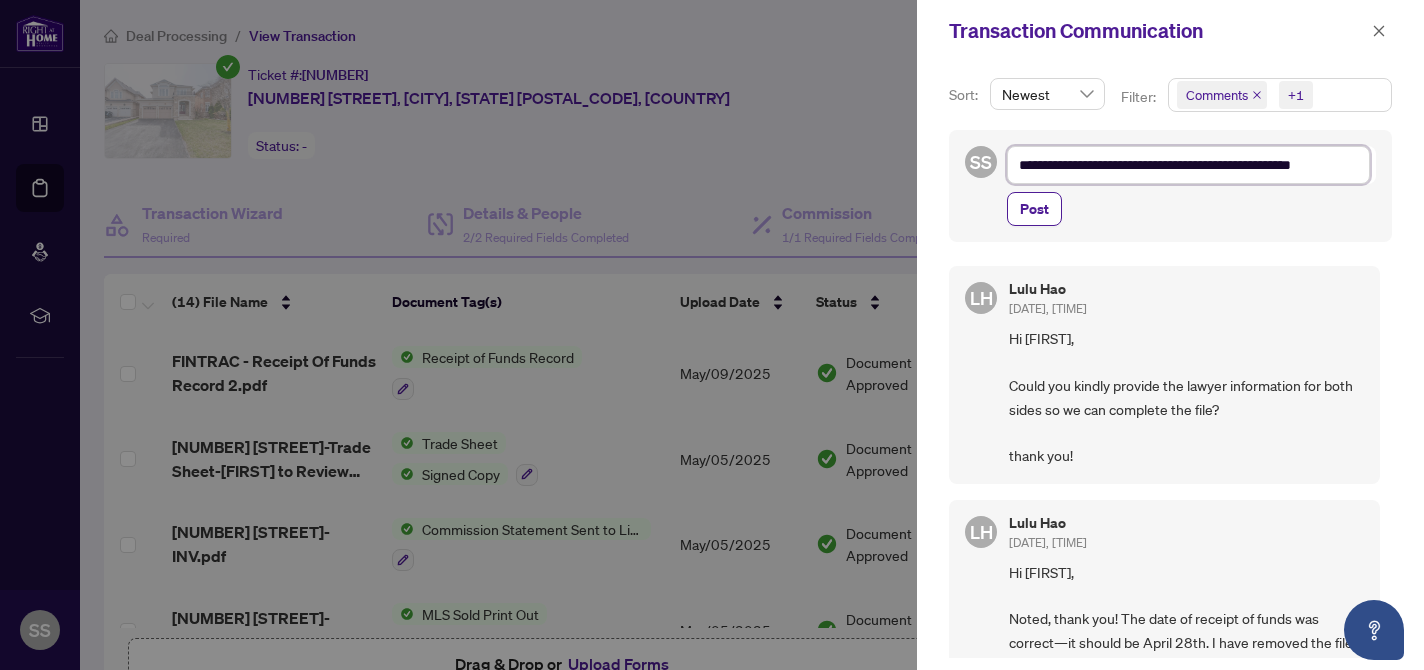type on "**********" 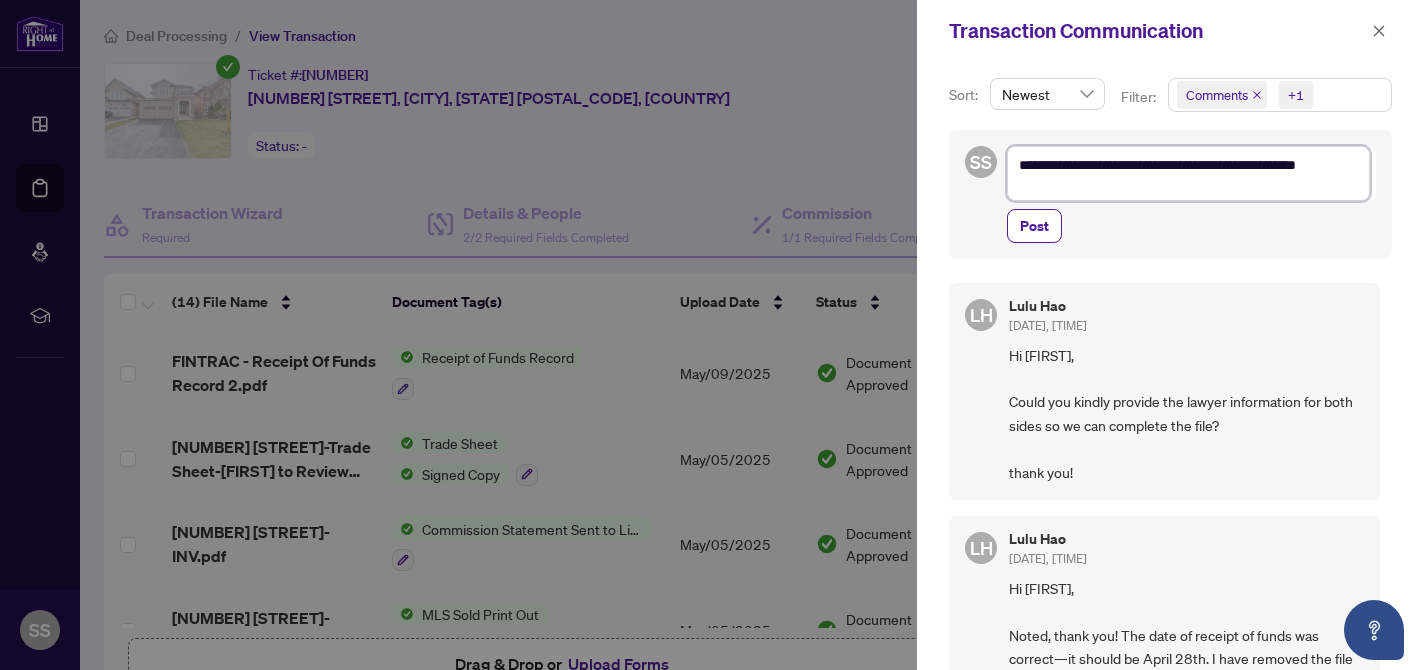 type on "**********" 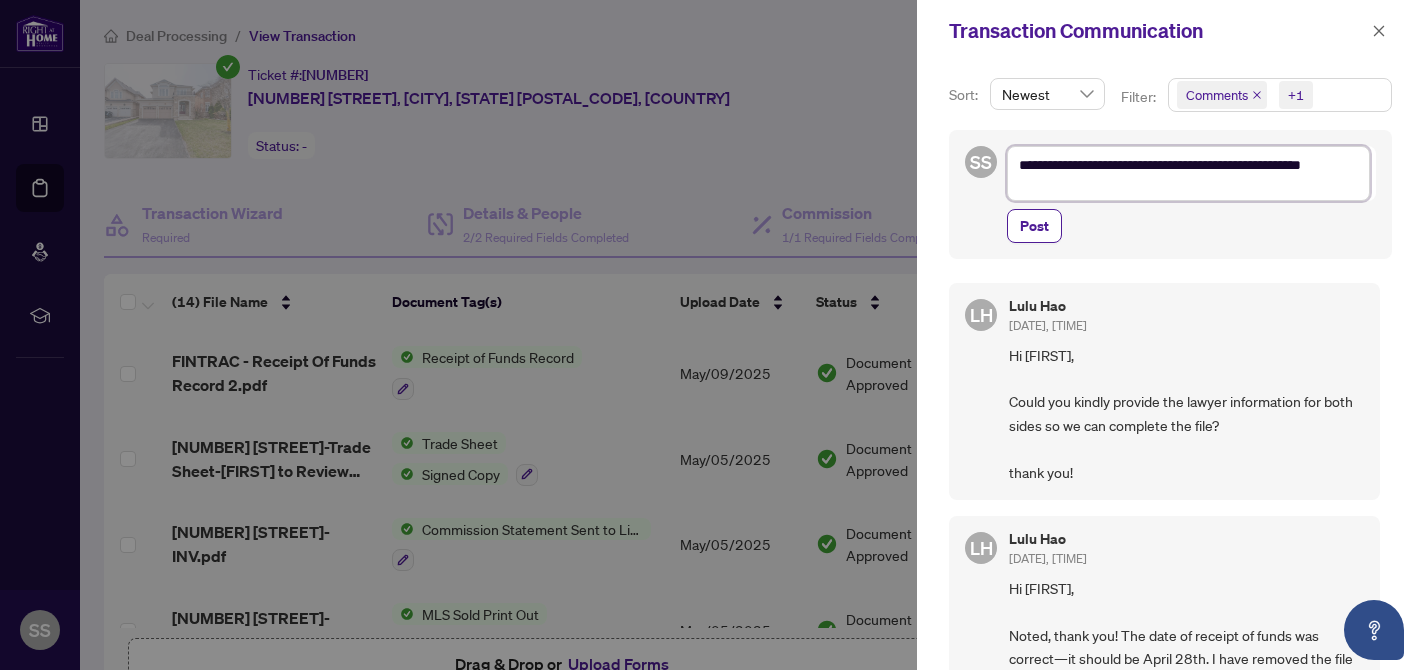 type on "**********" 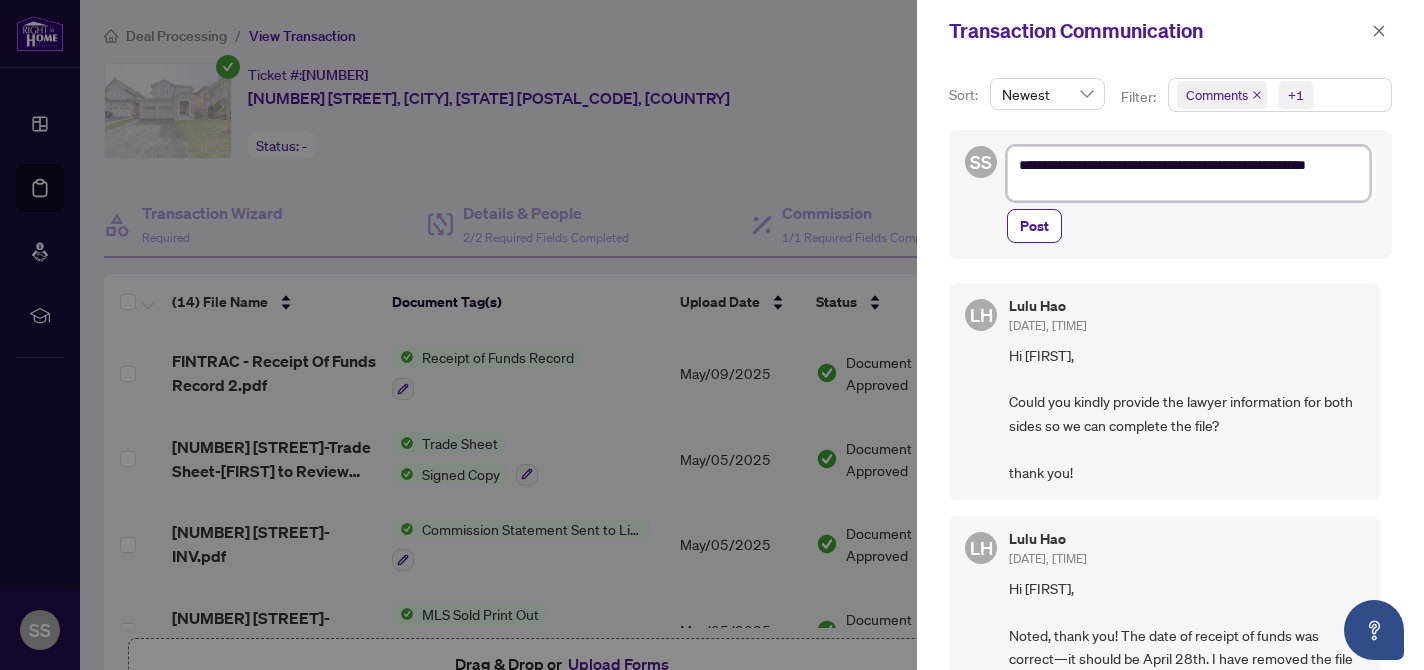 type on "**********" 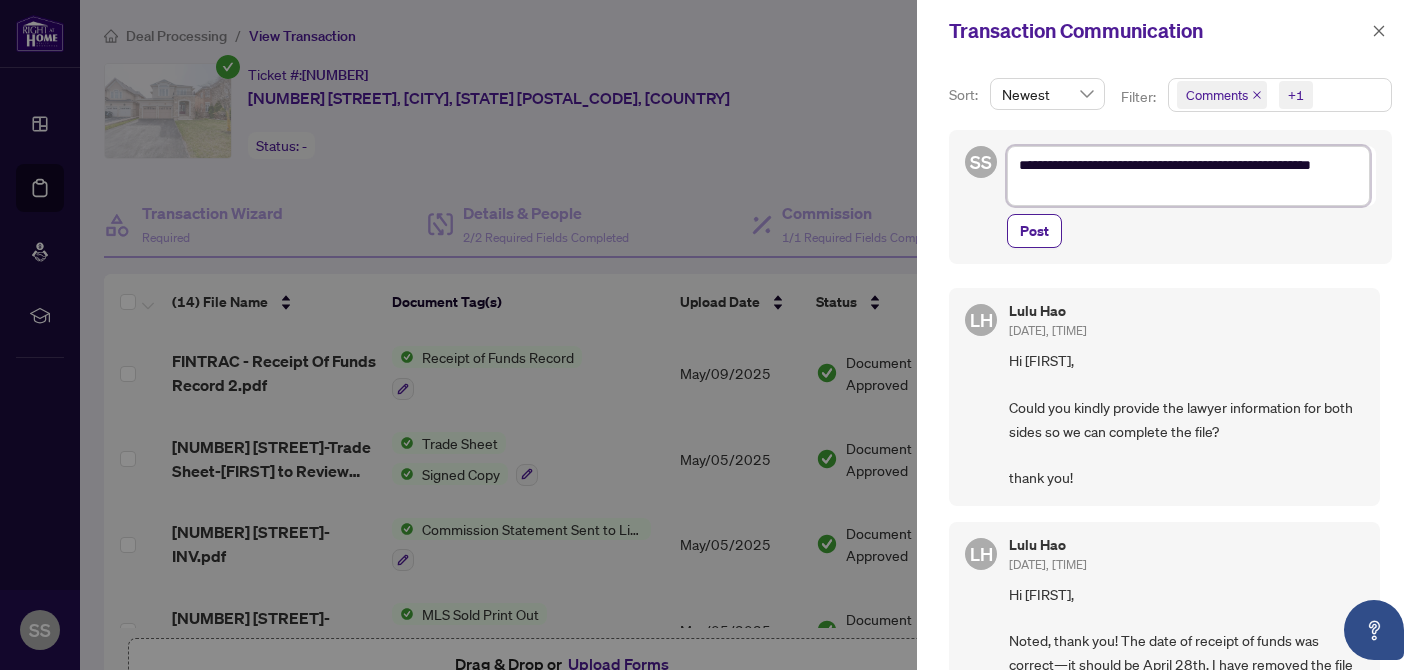 type on "**********" 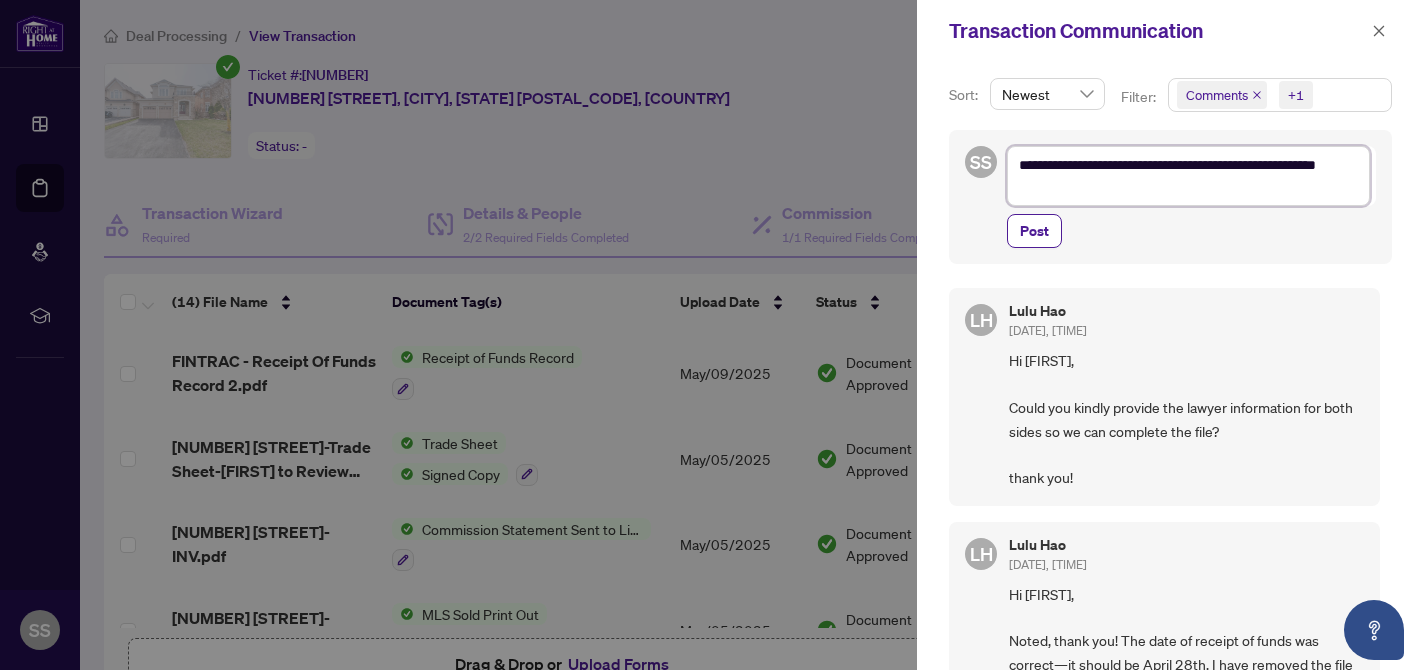 type on "**********" 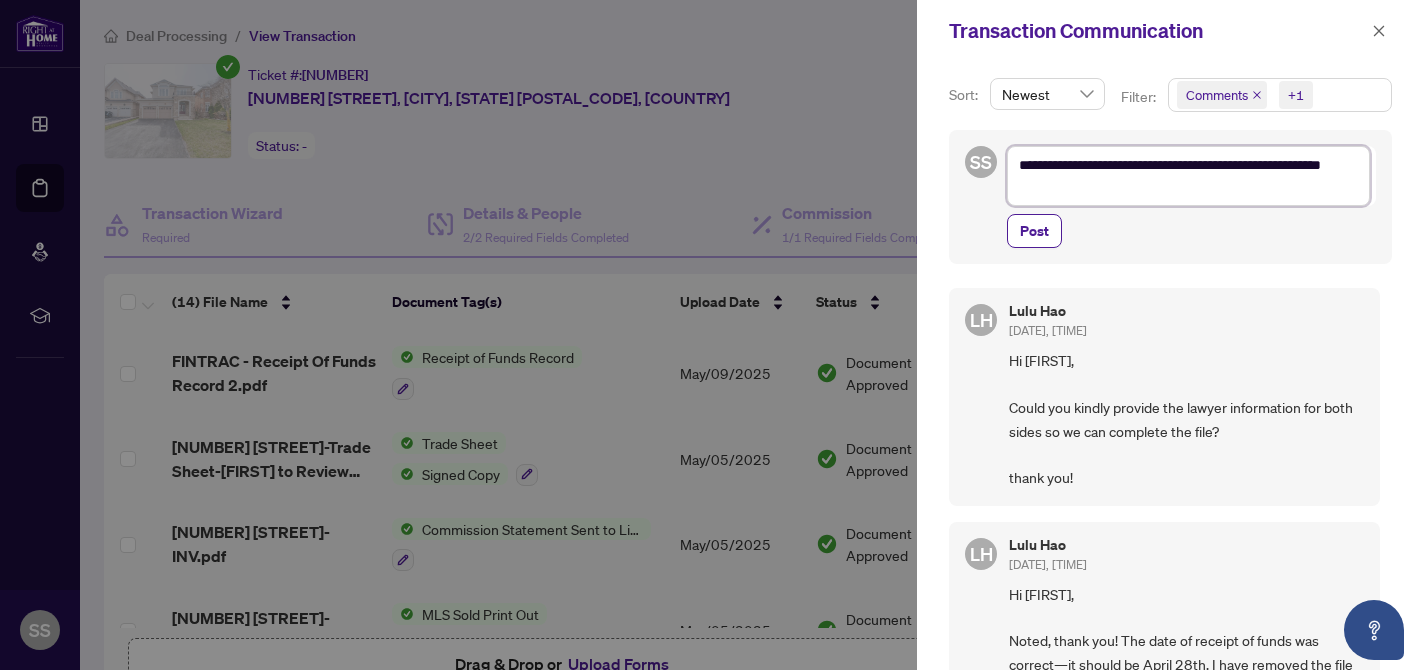 type on "**********" 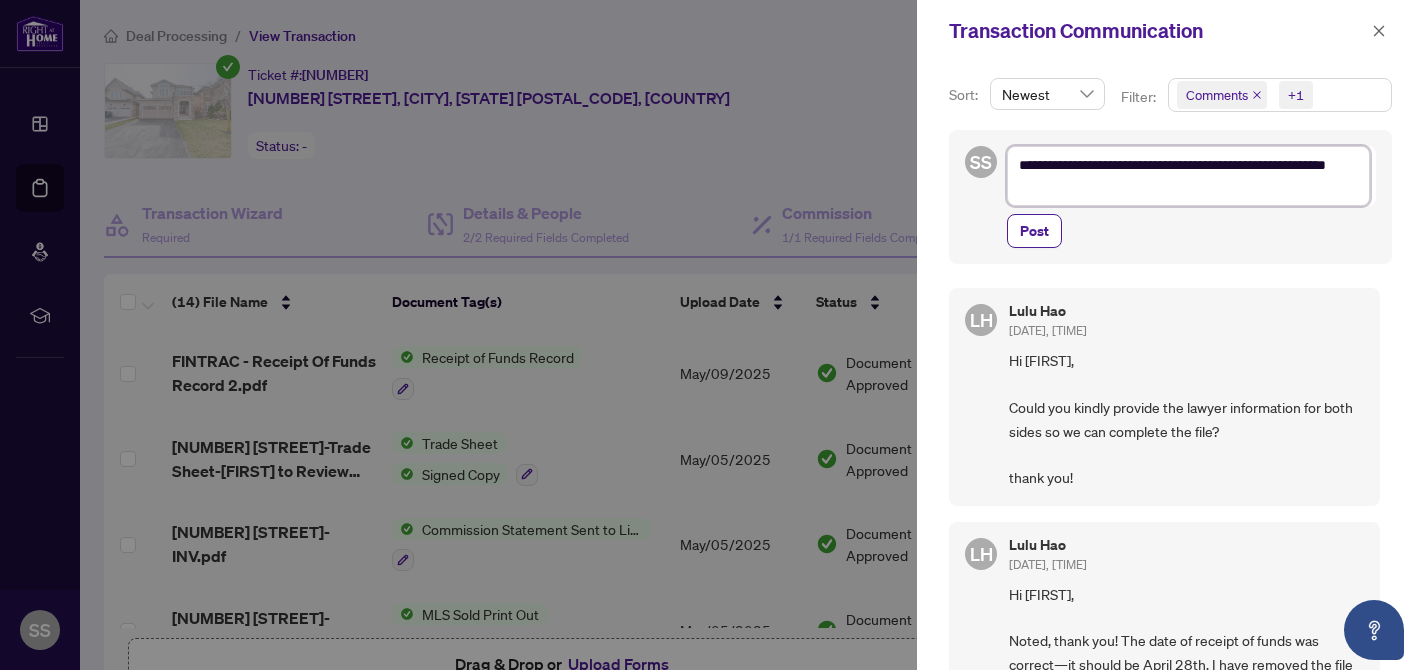 type on "**********" 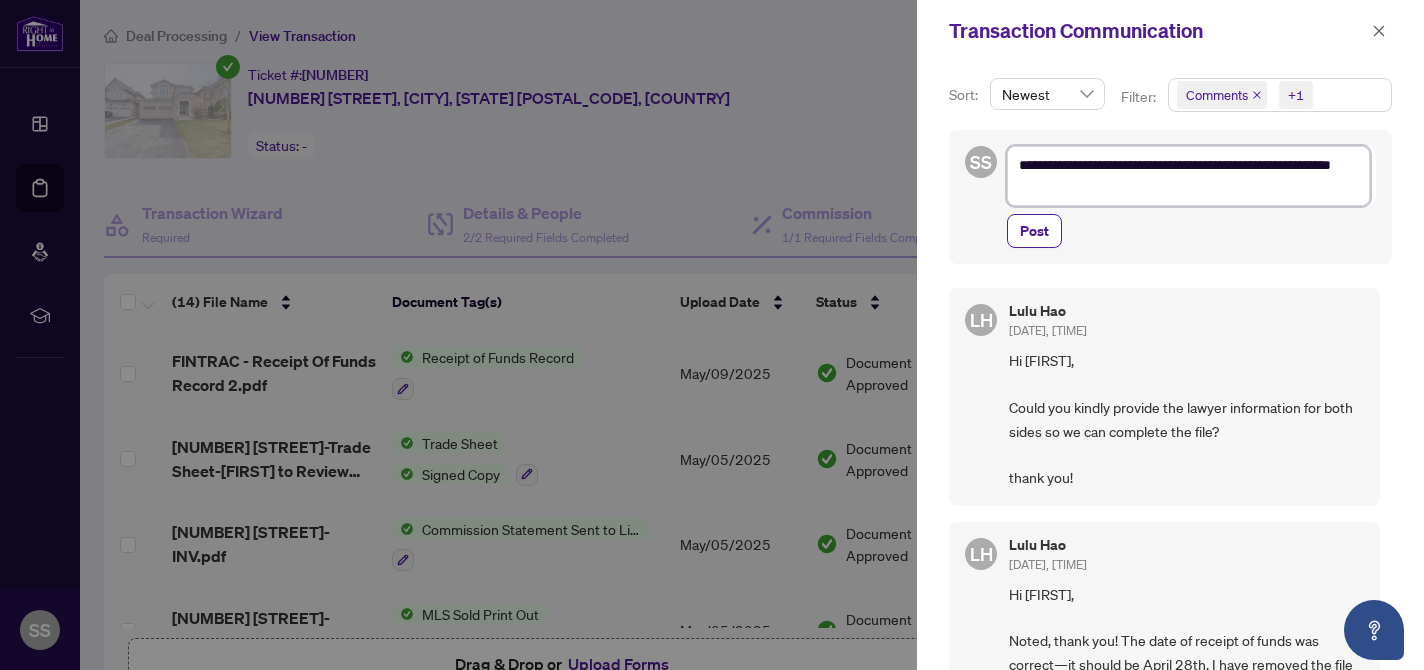 type on "**********" 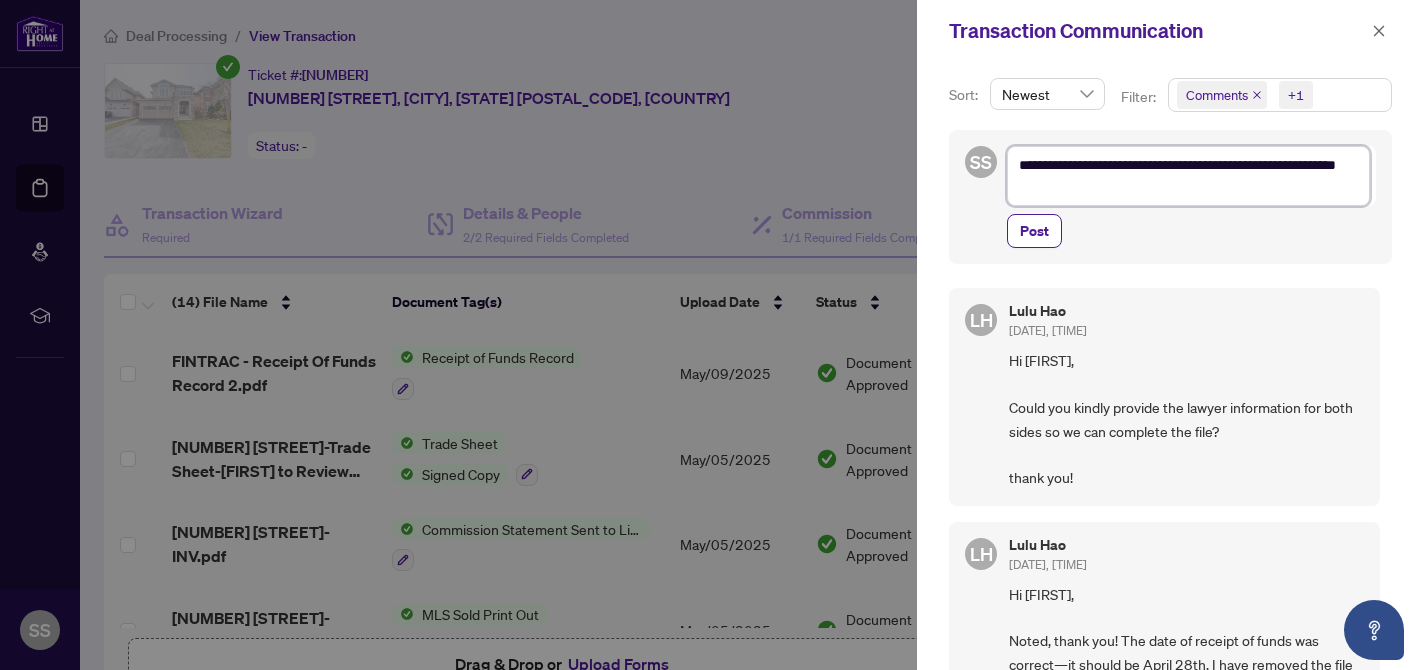 type on "**********" 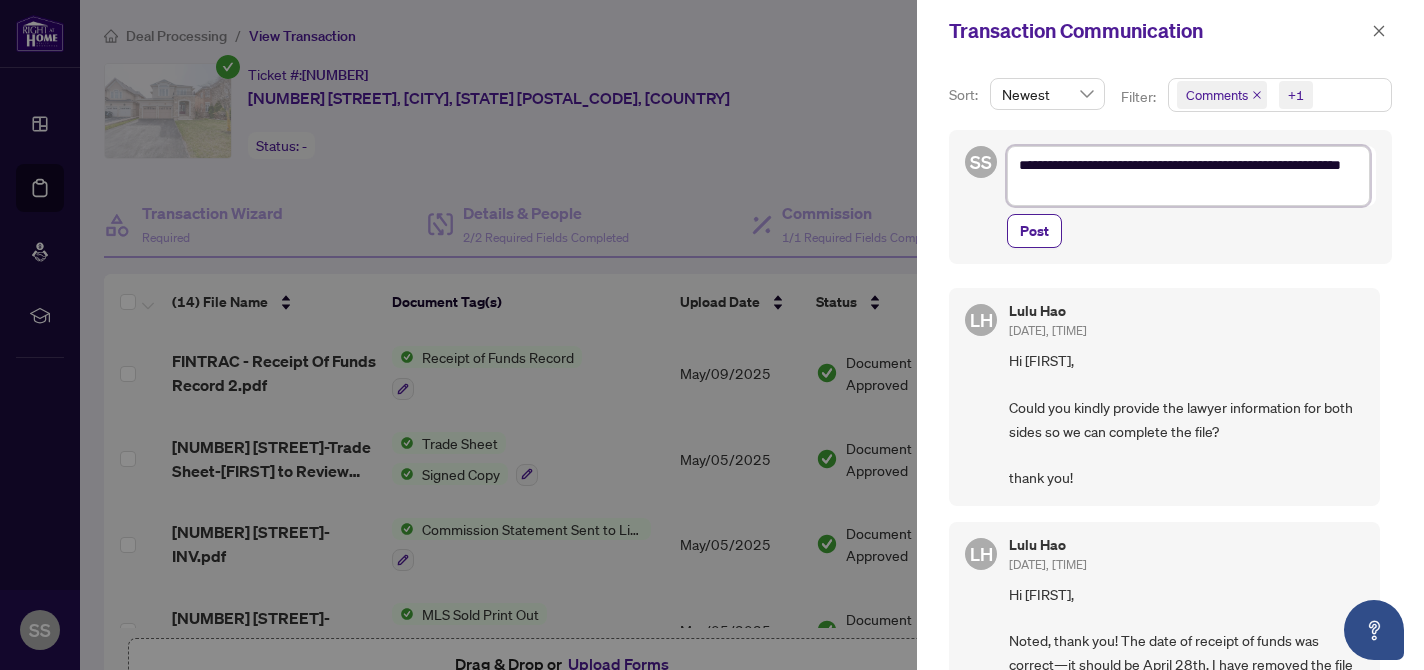 type on "**********" 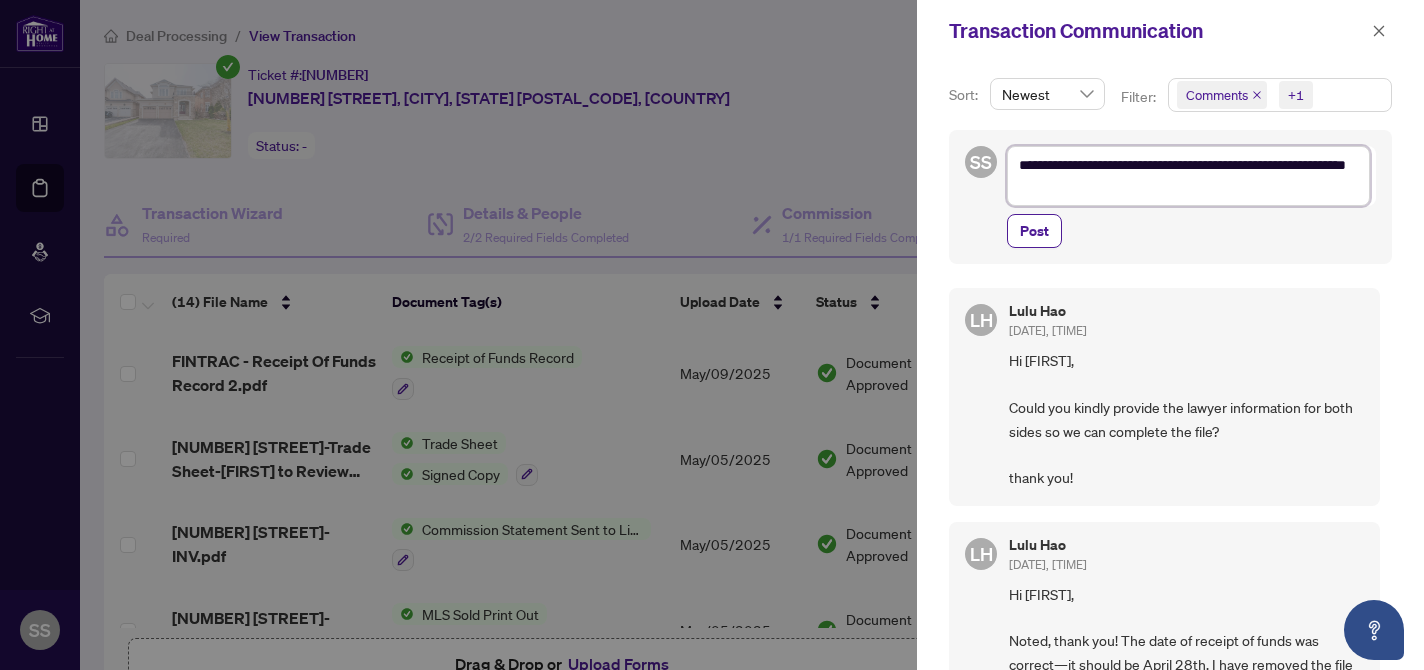 type on "**********" 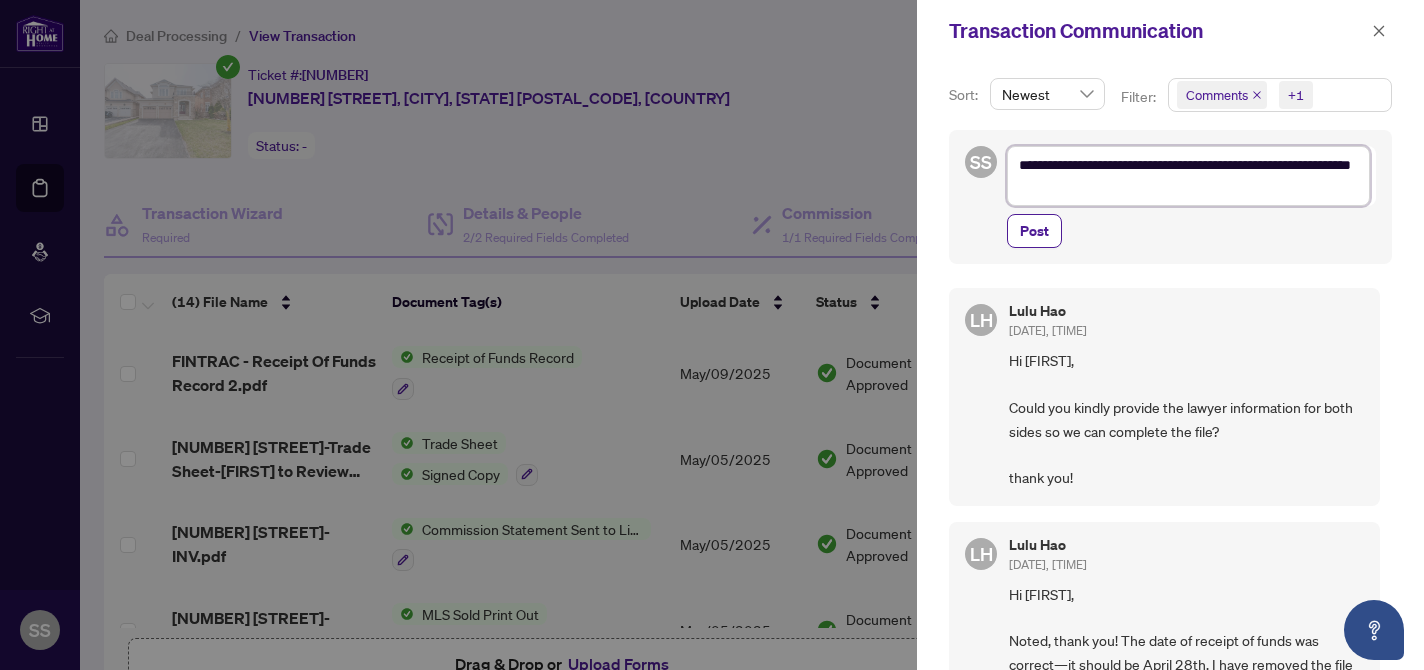 type on "**********" 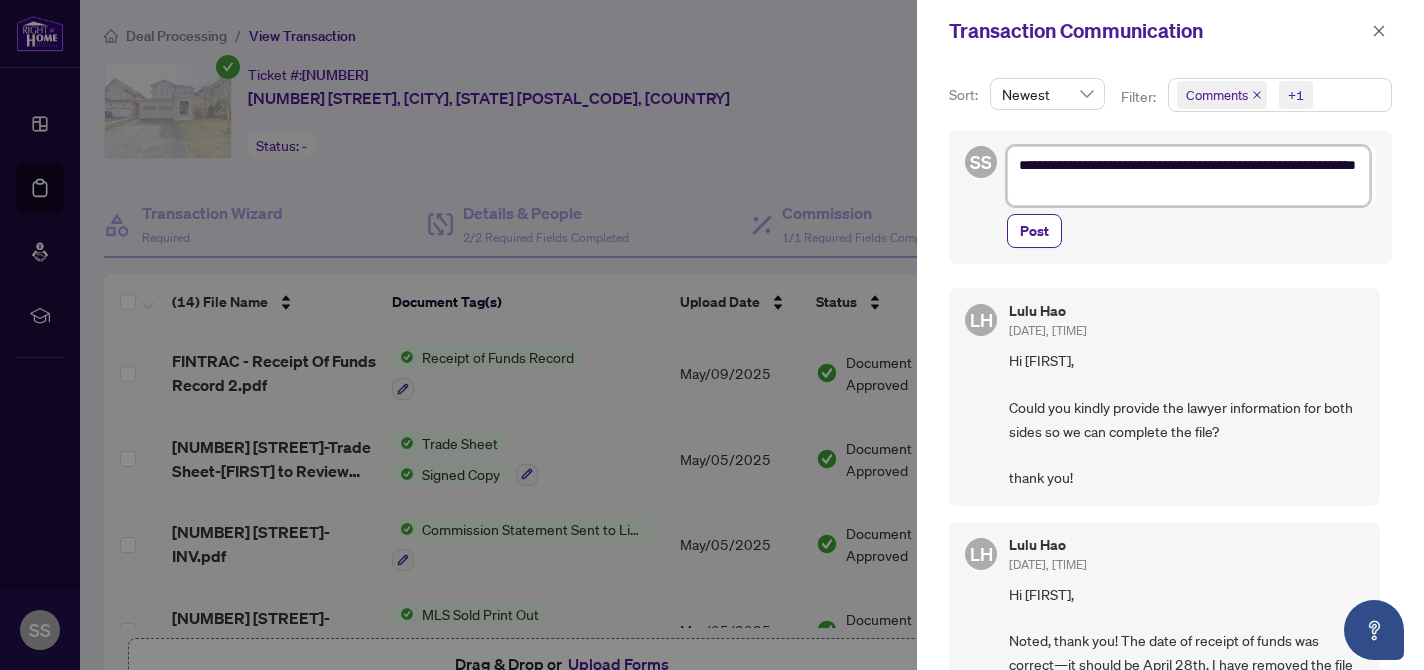 type on "**********" 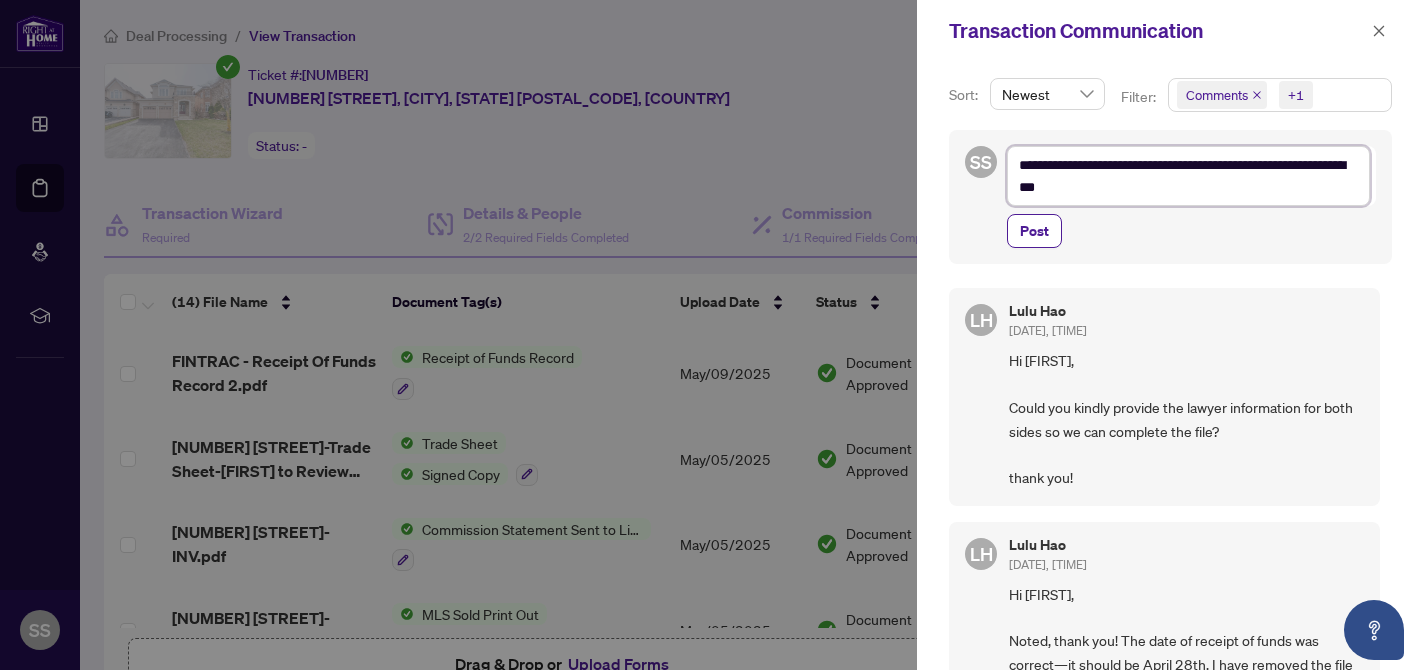 type on "**********" 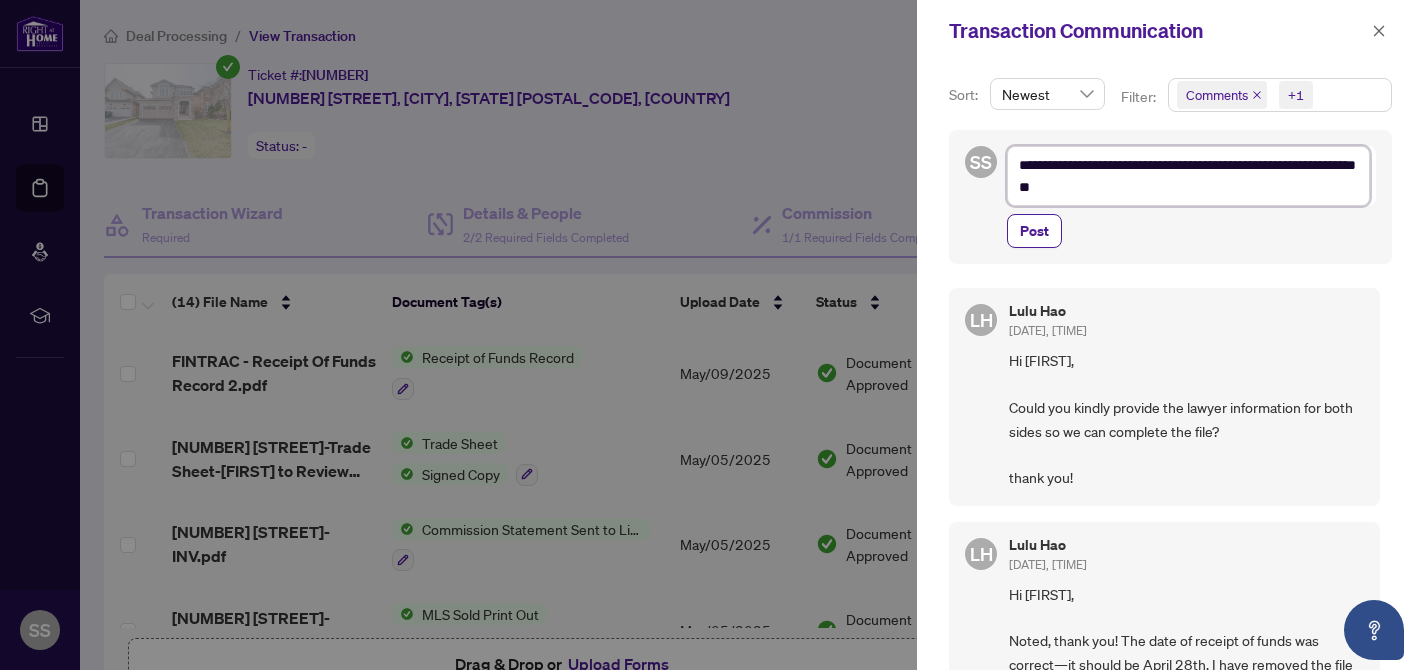 type on "**********" 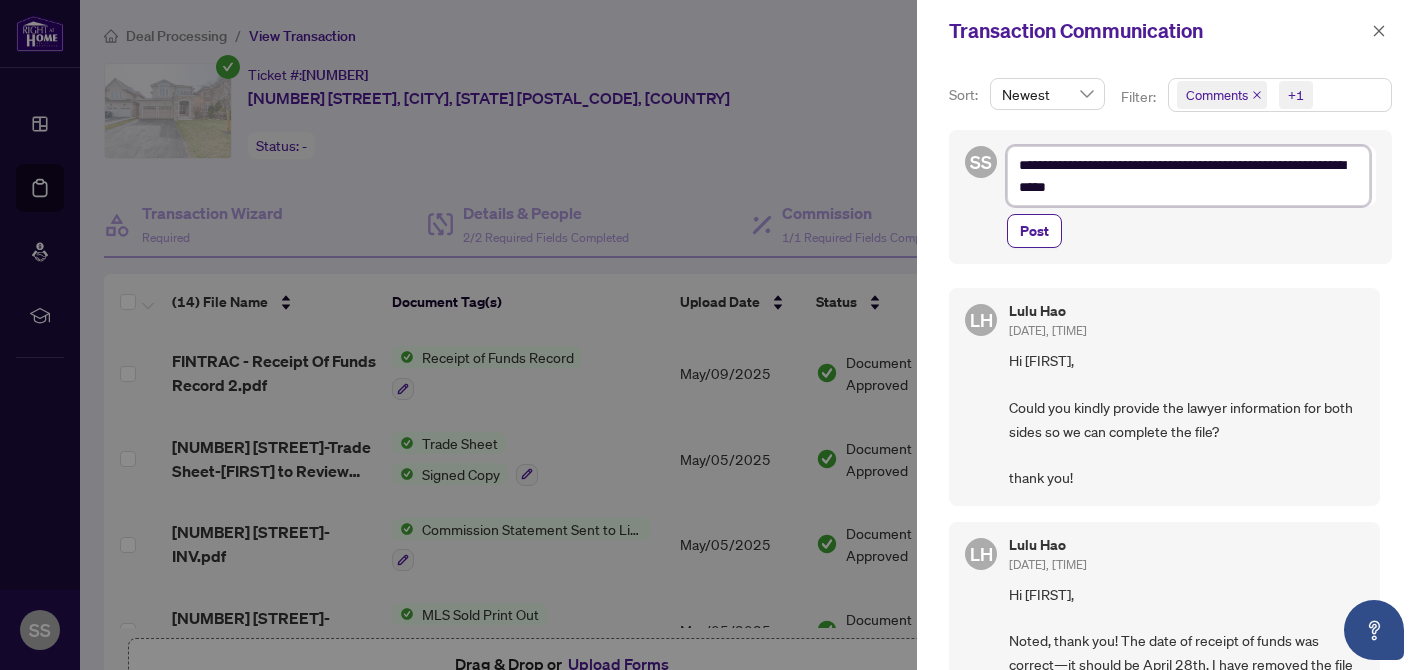 type on "**********" 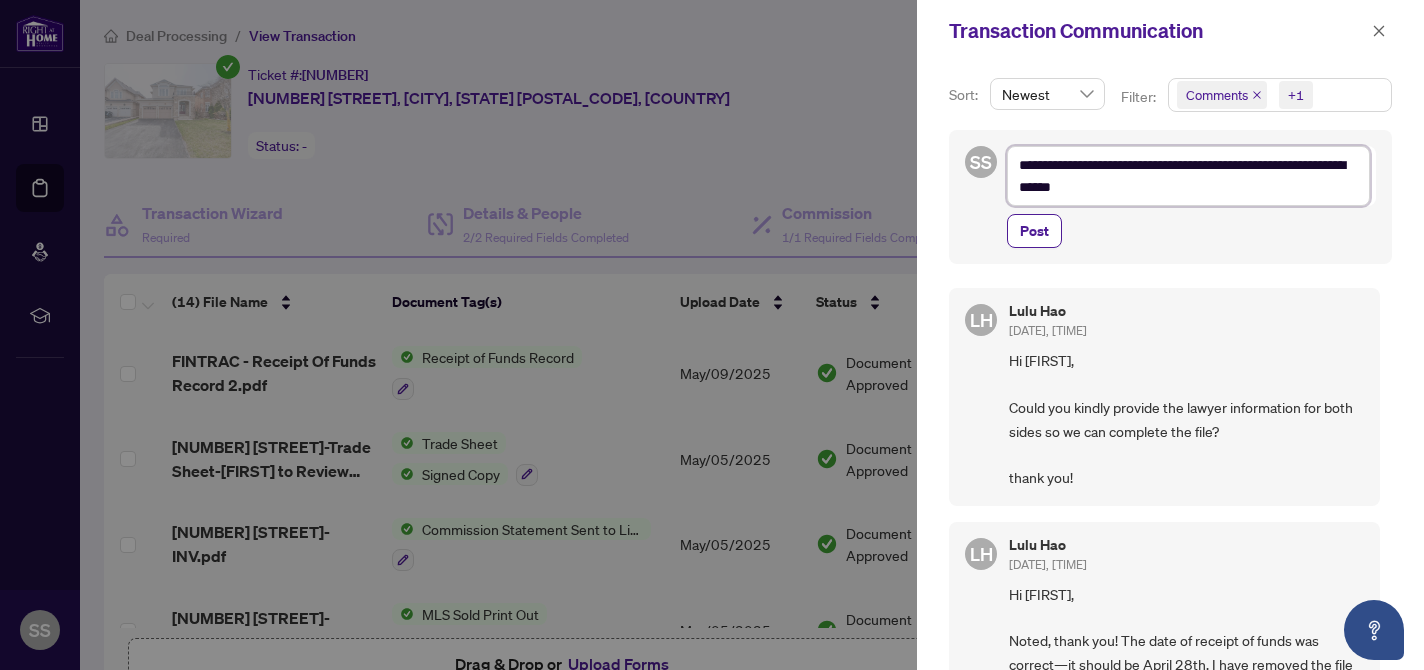 type on "**********" 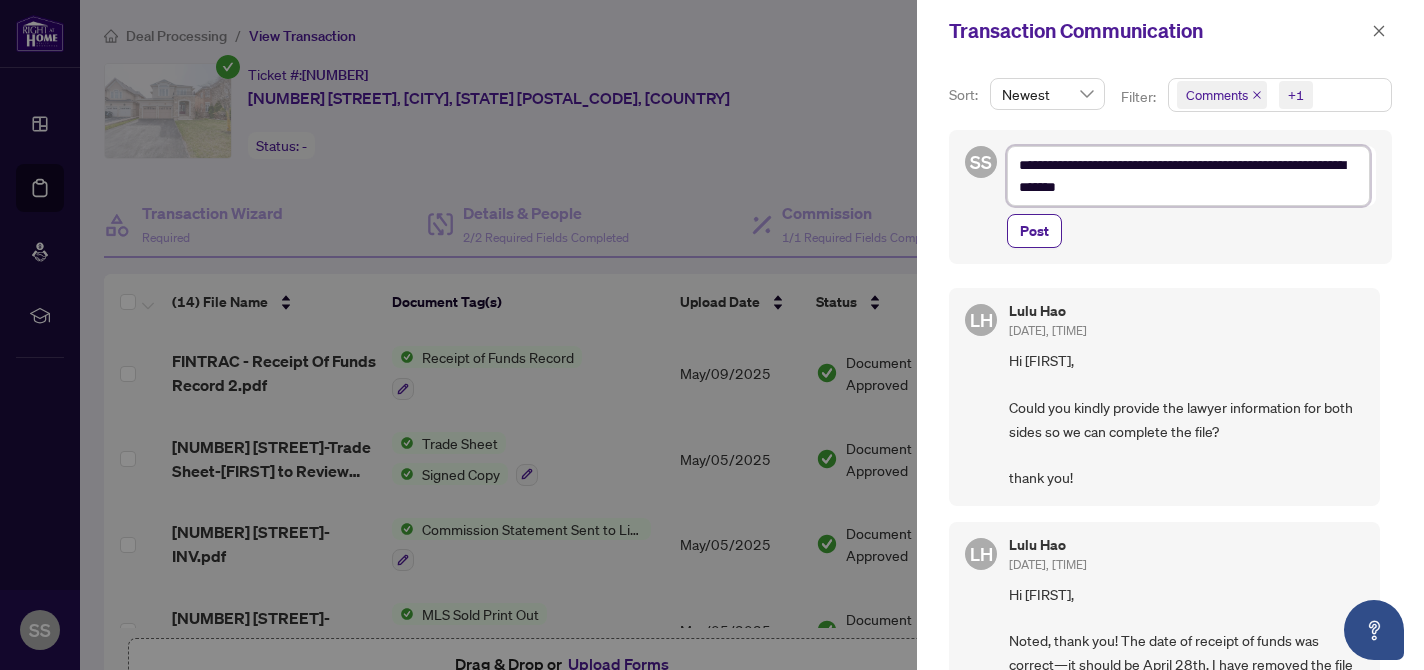 type on "**********" 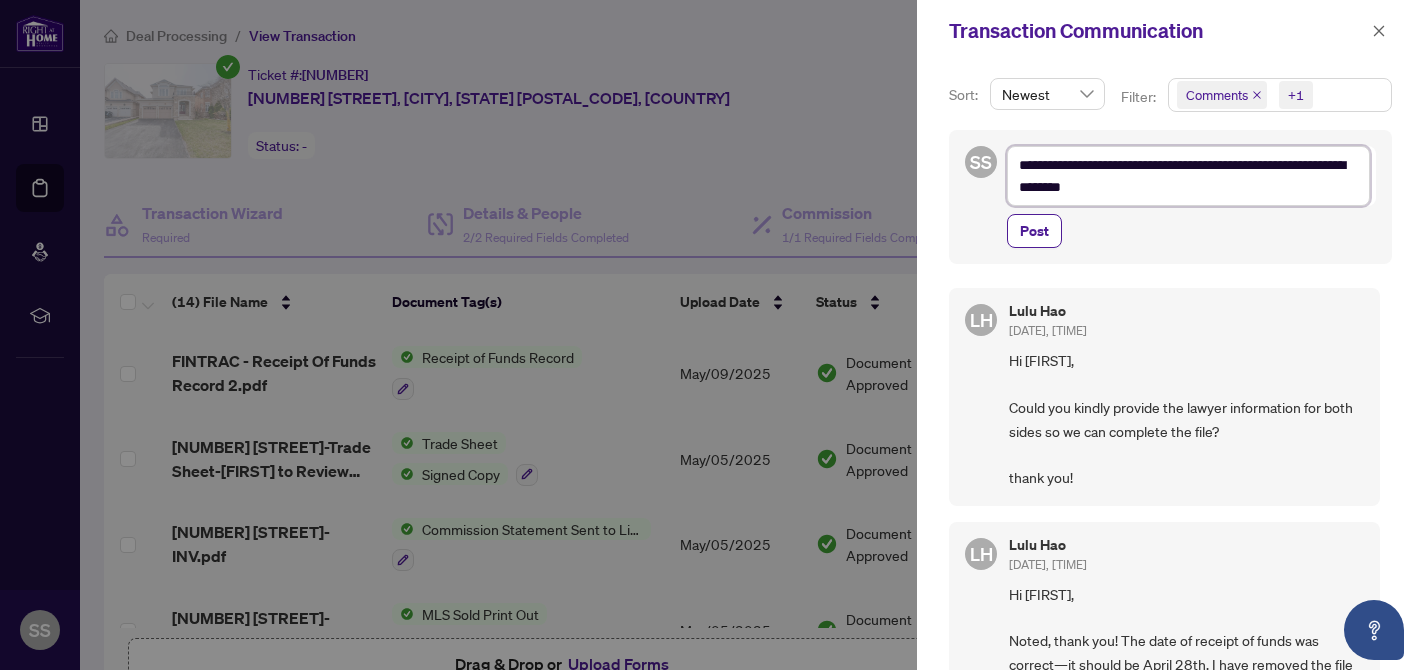 type on "**********" 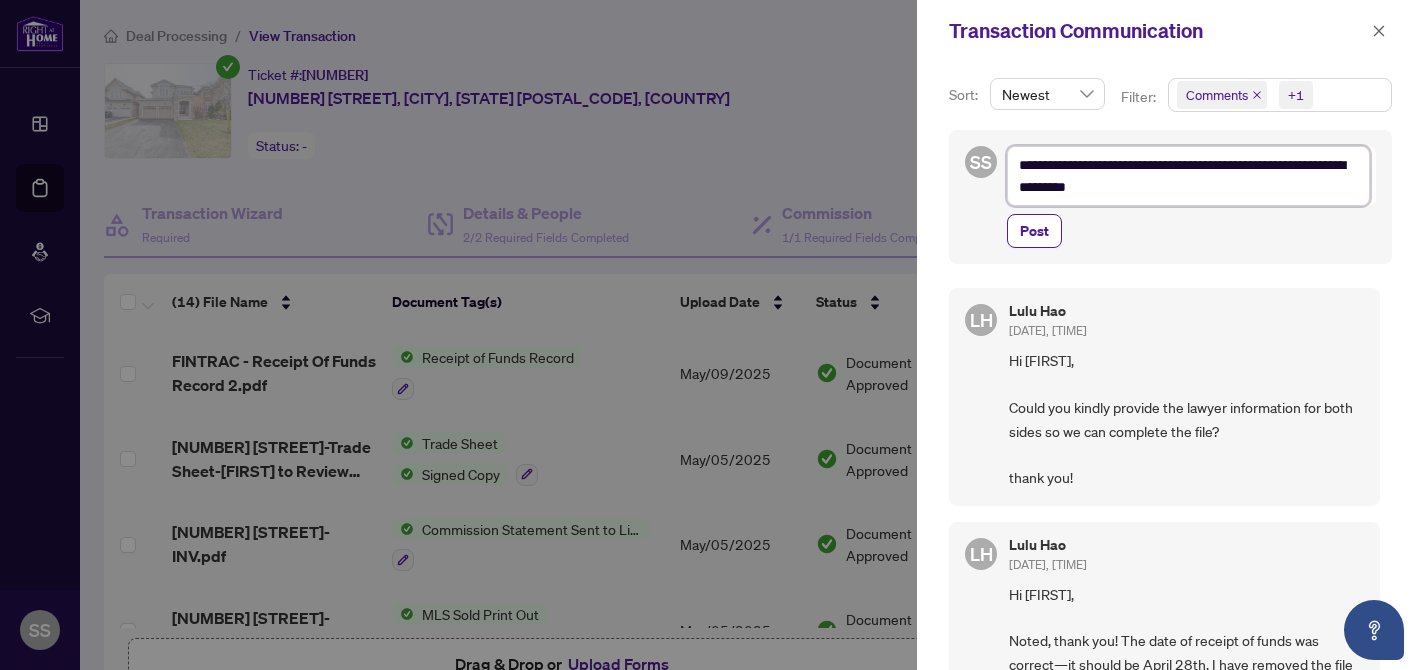 type on "**********" 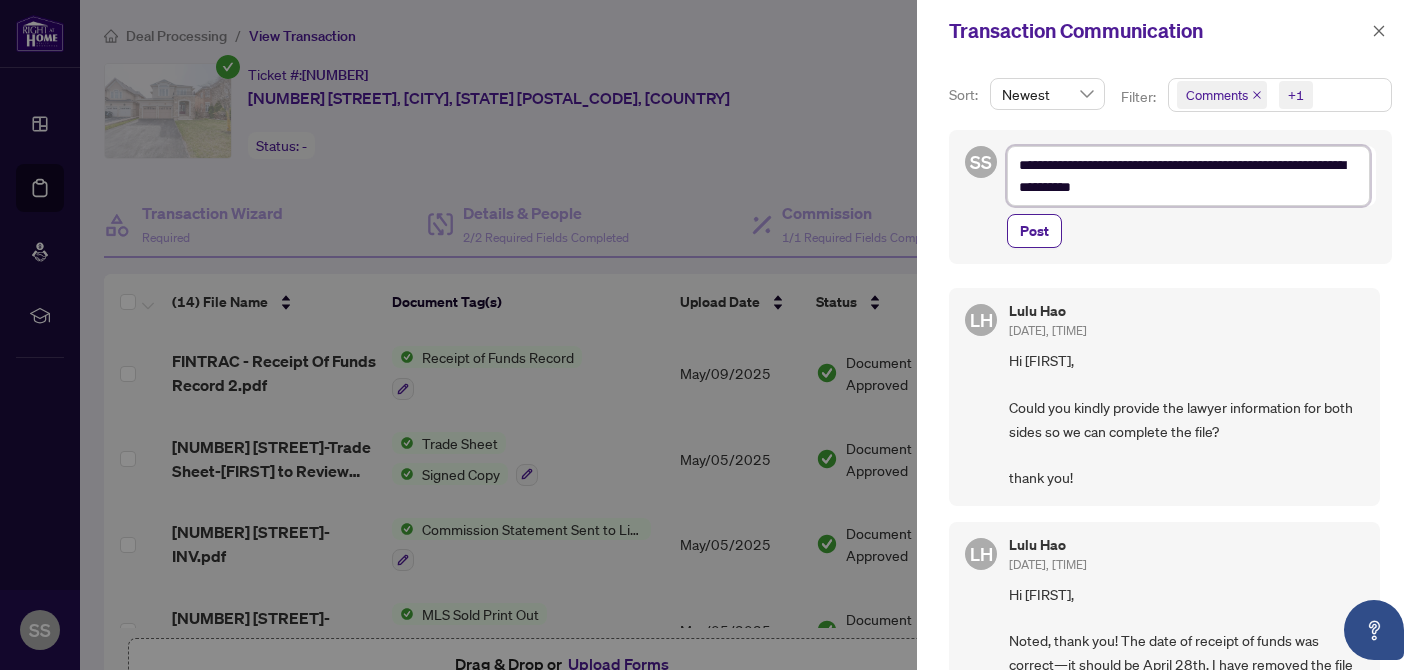 type on "**********" 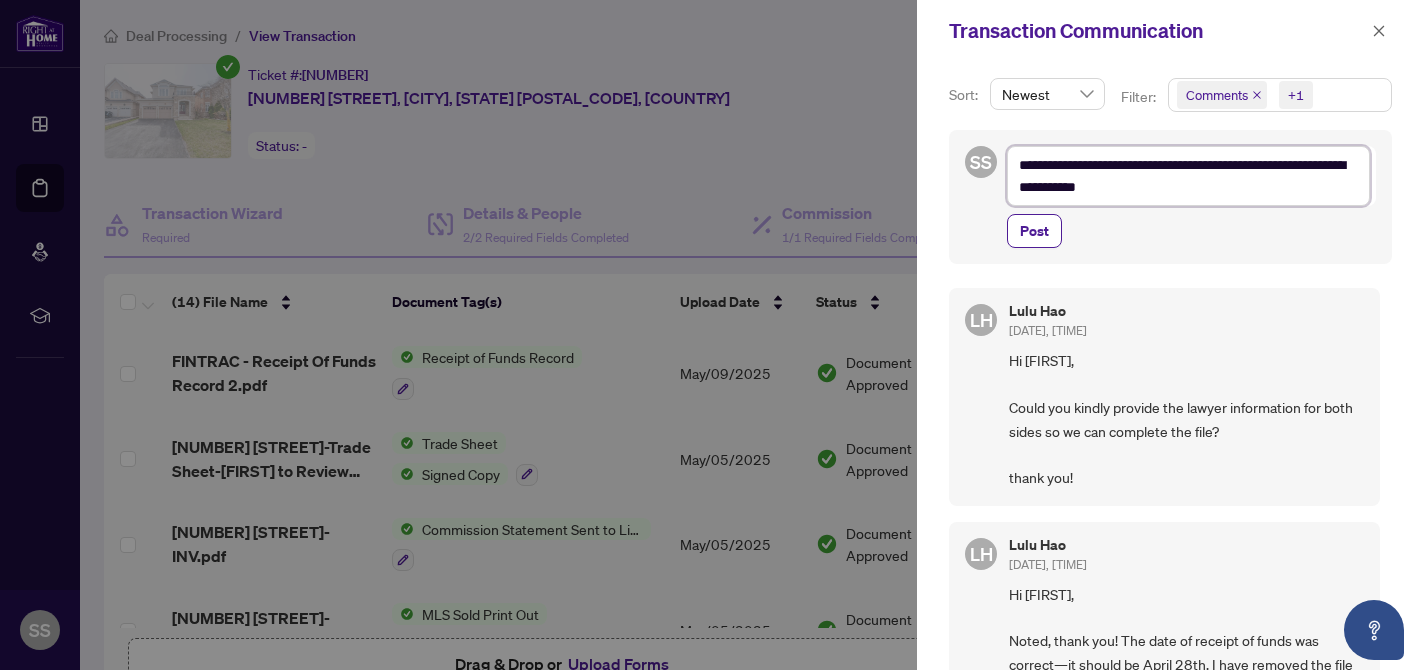 type on "**********" 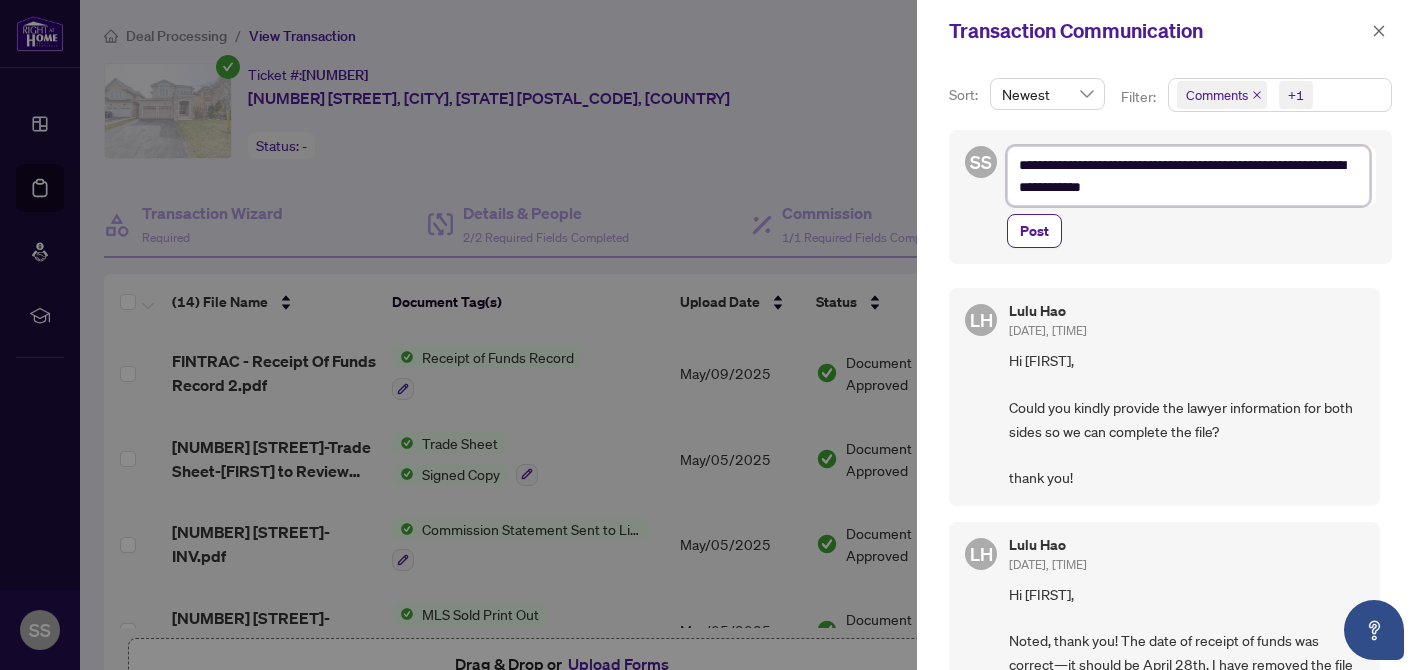 type on "**********" 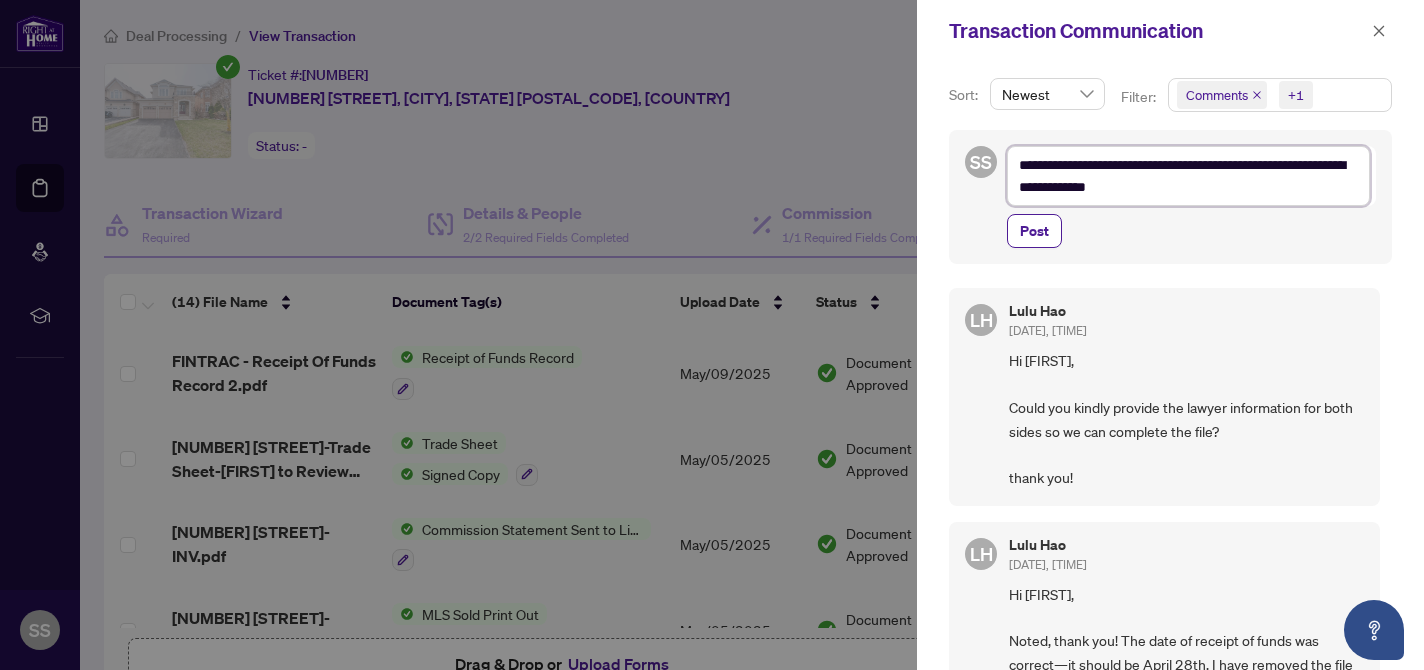 type on "**********" 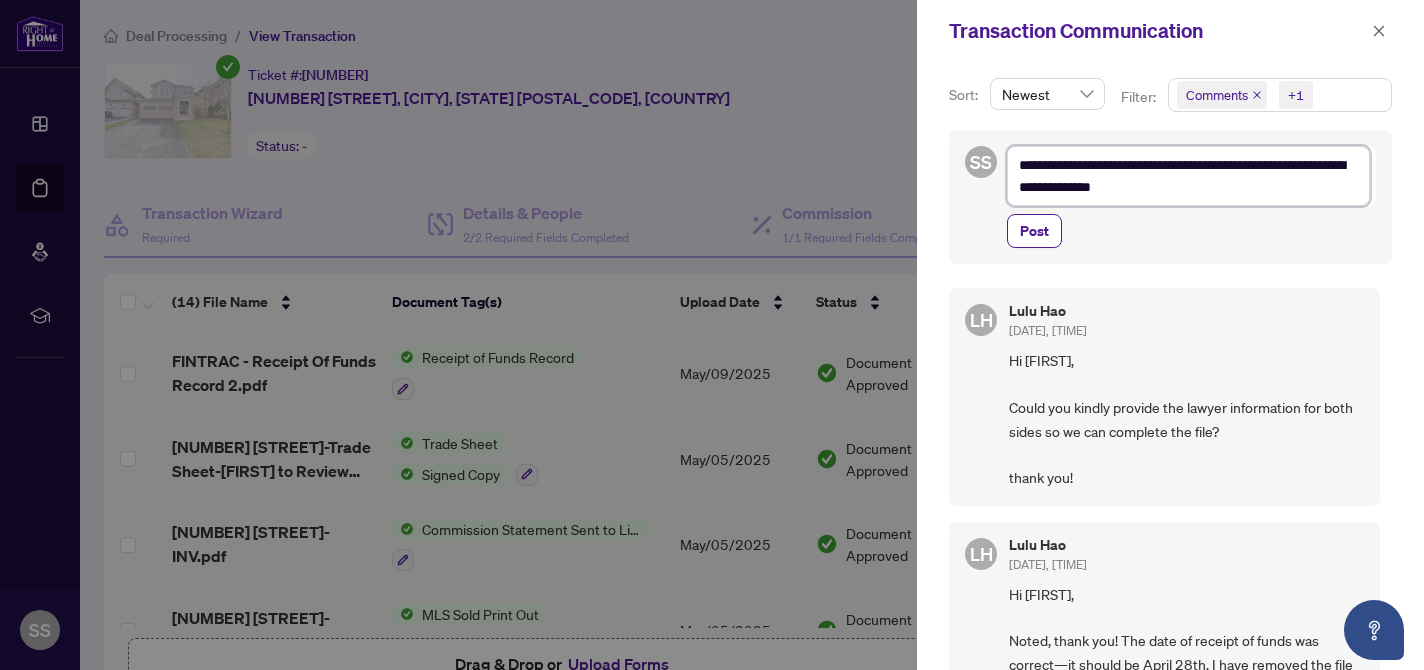 type on "**********" 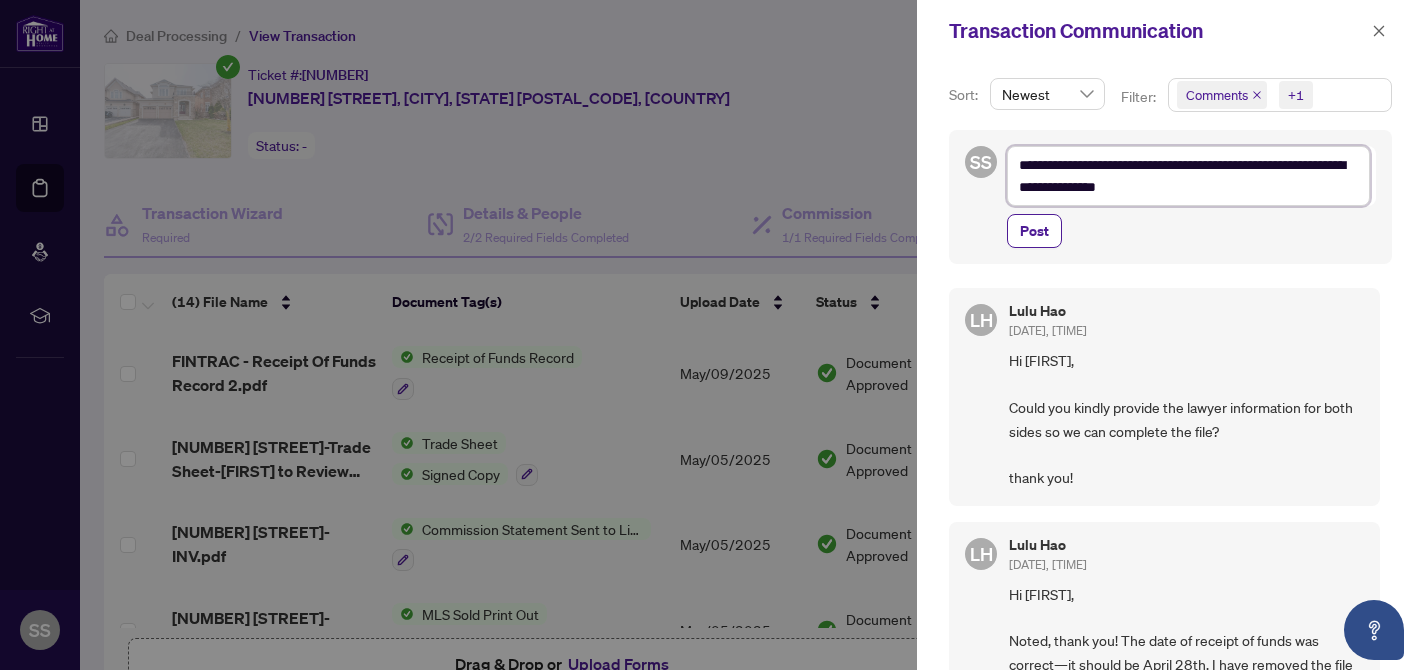 type on "**********" 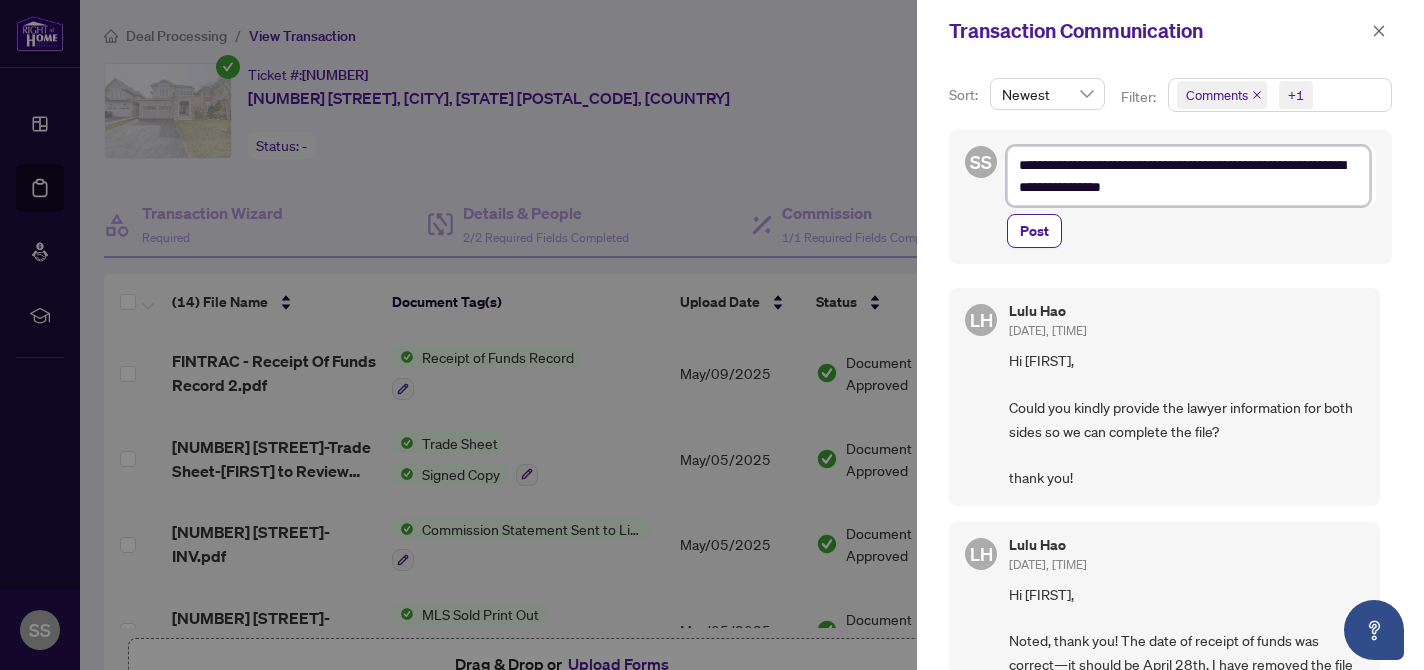 type on "**********" 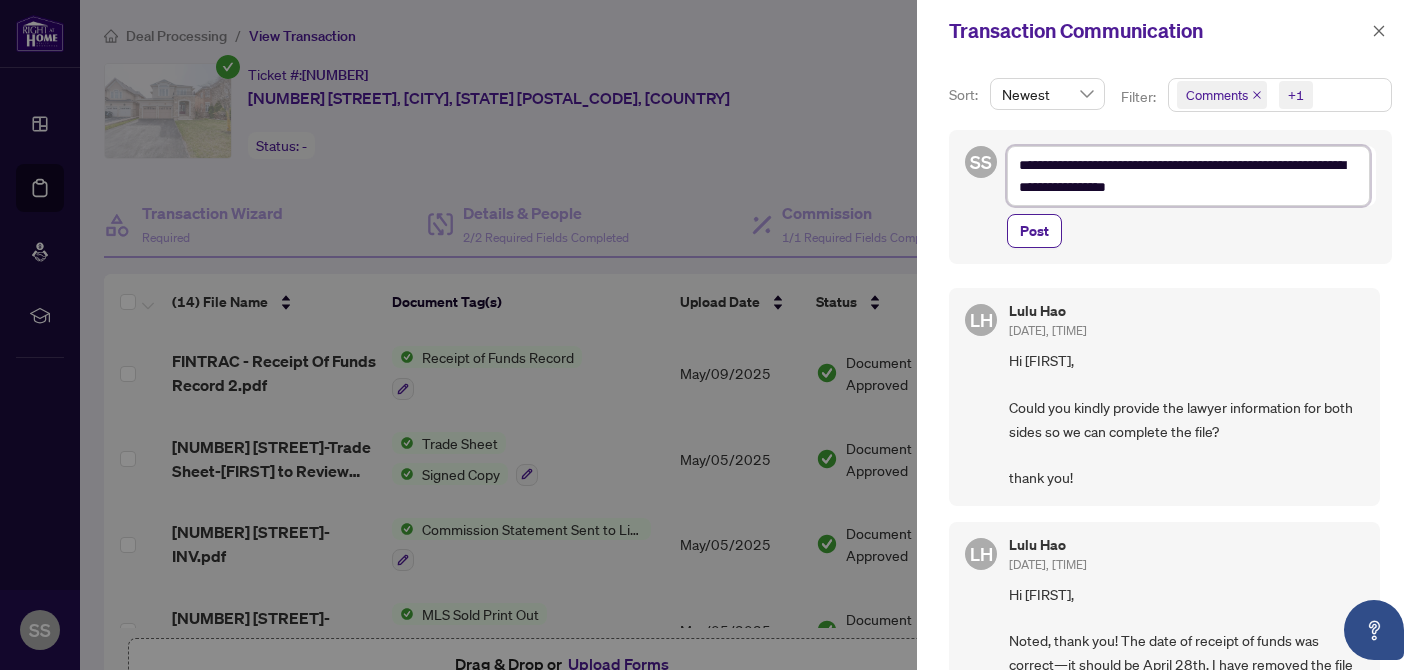 type on "**********" 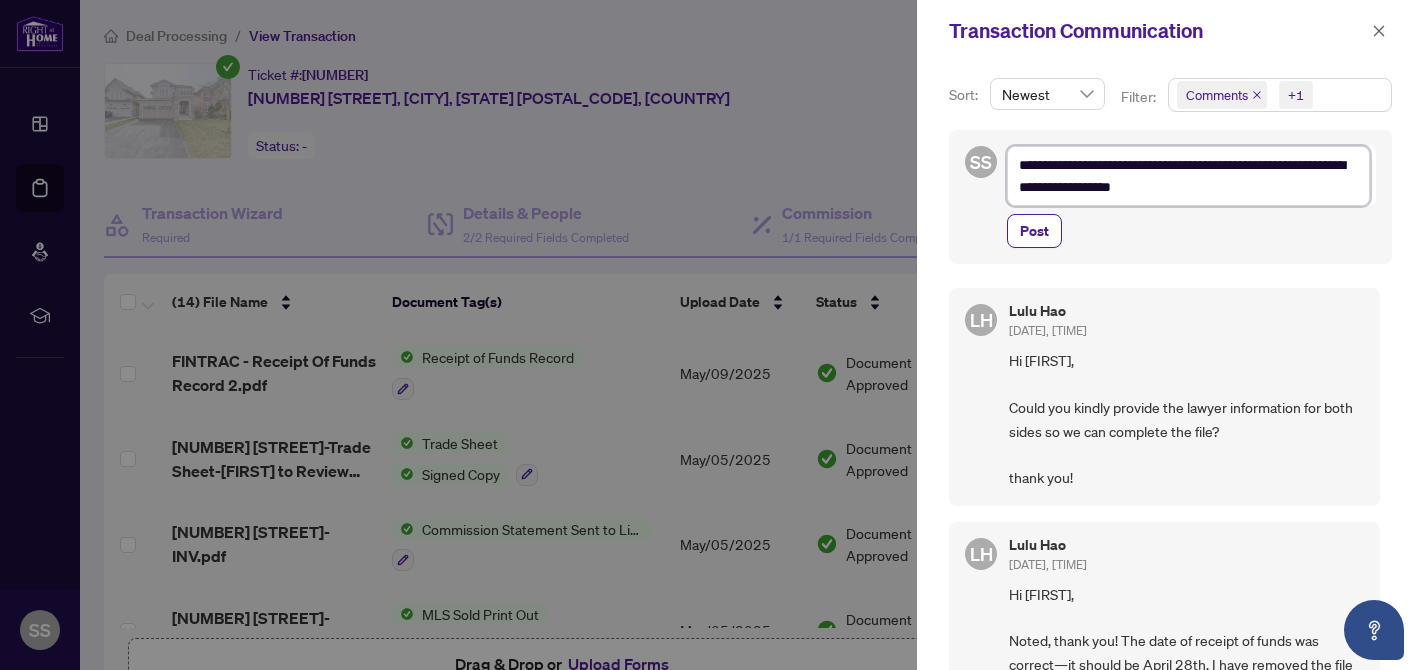 type on "**********" 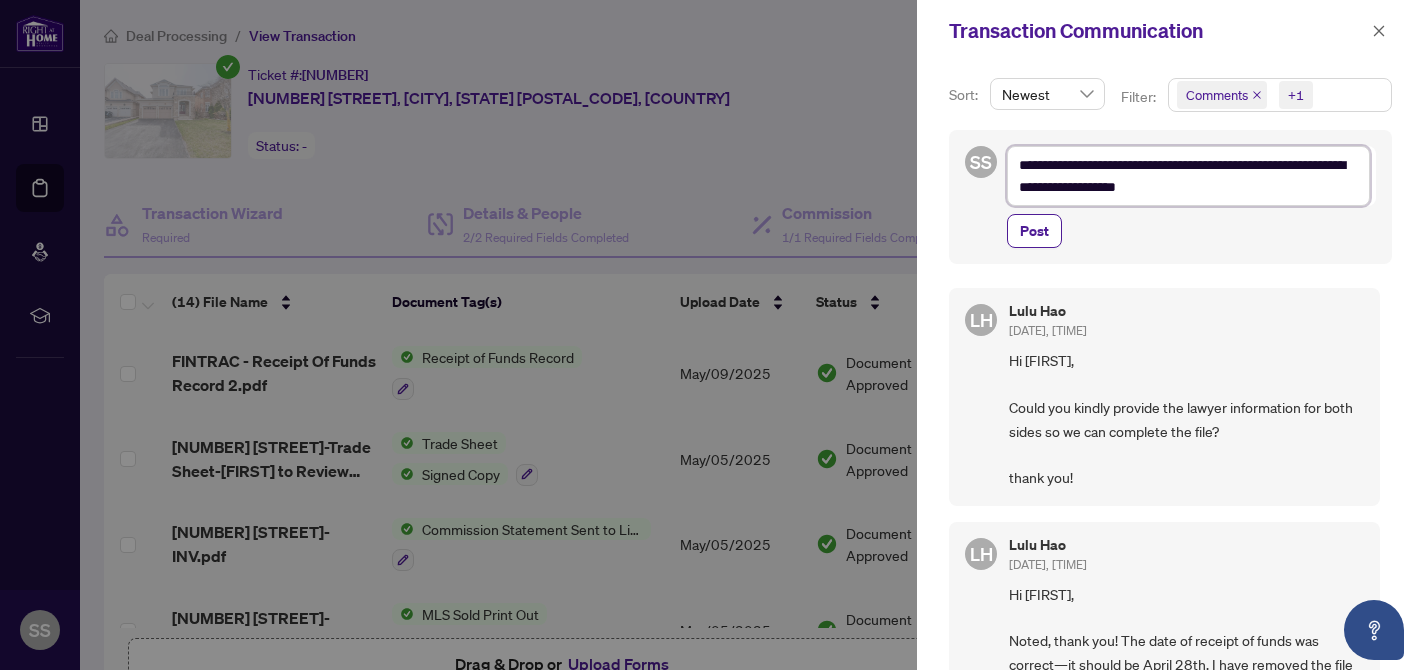 type on "**********" 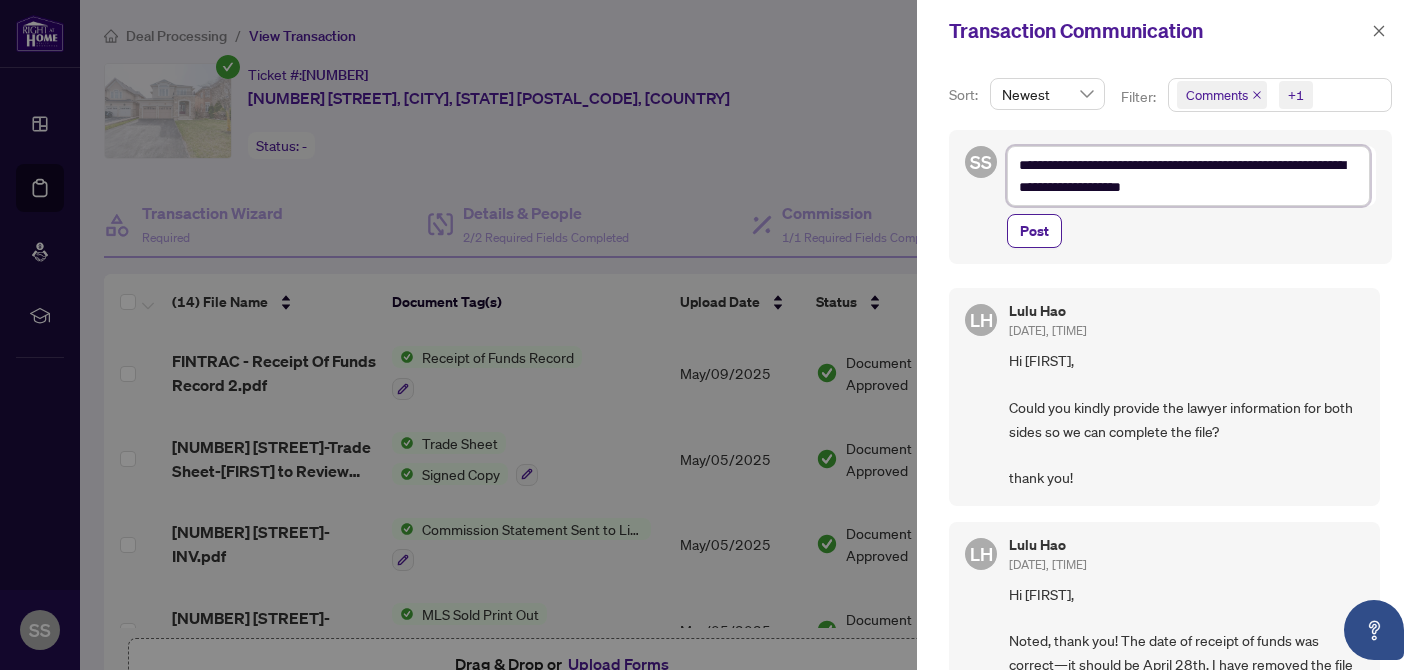 type on "**********" 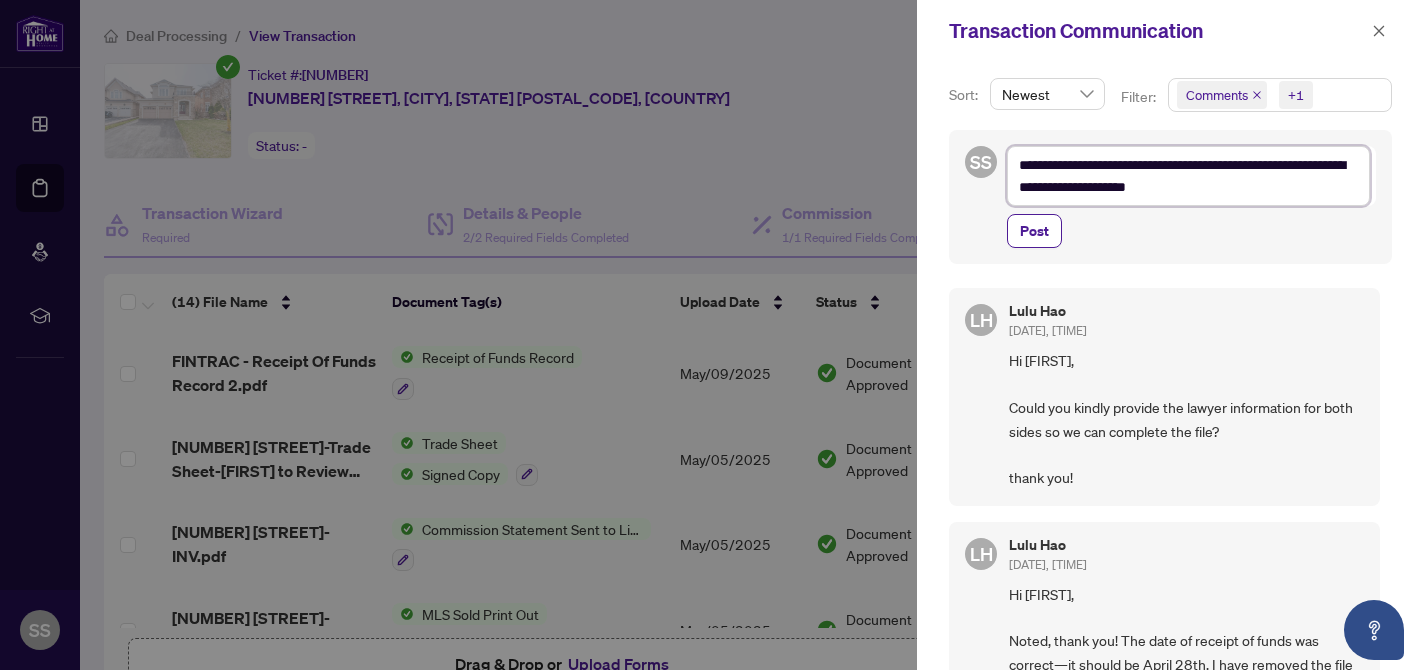 type on "**********" 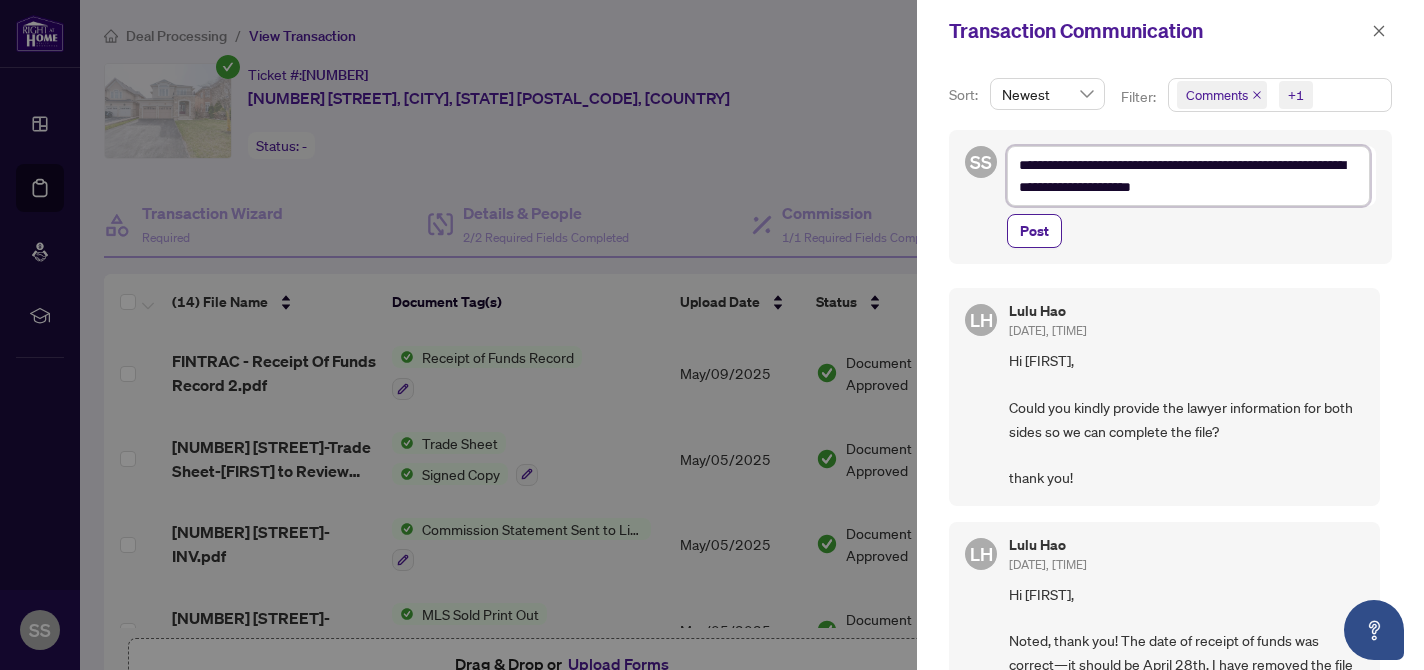 type on "**********" 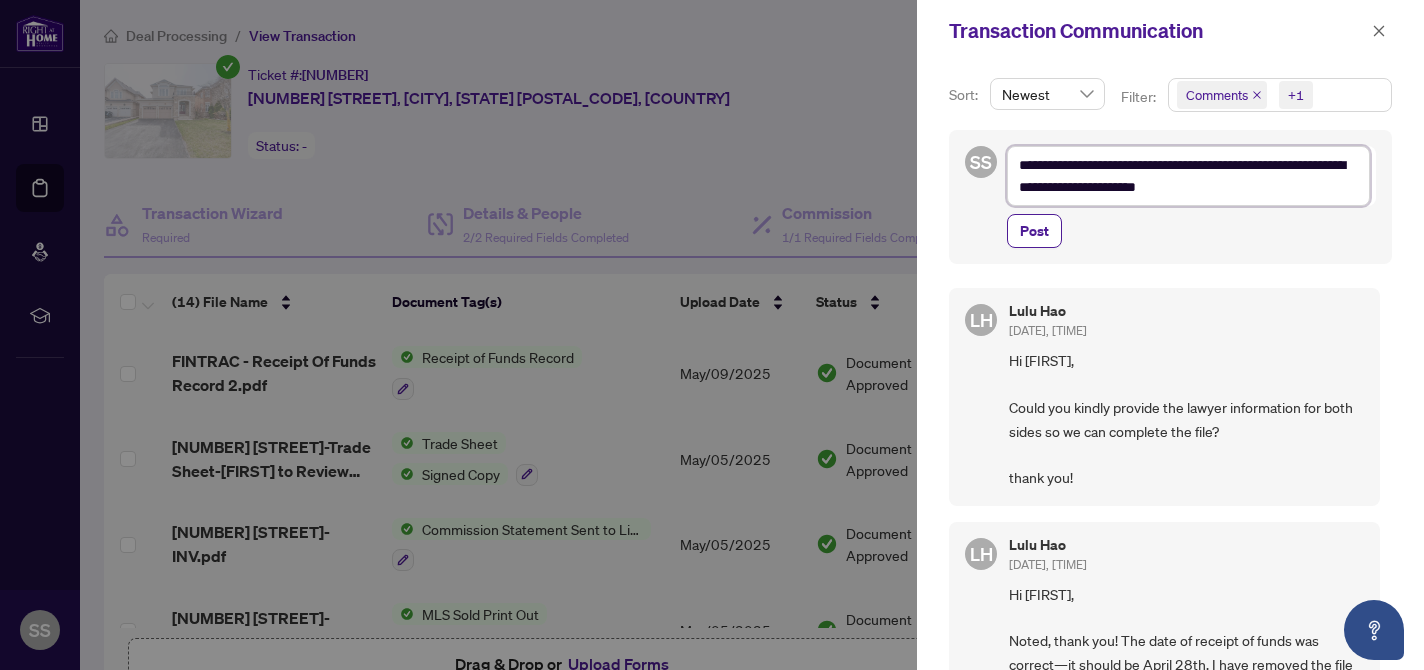 type on "**********" 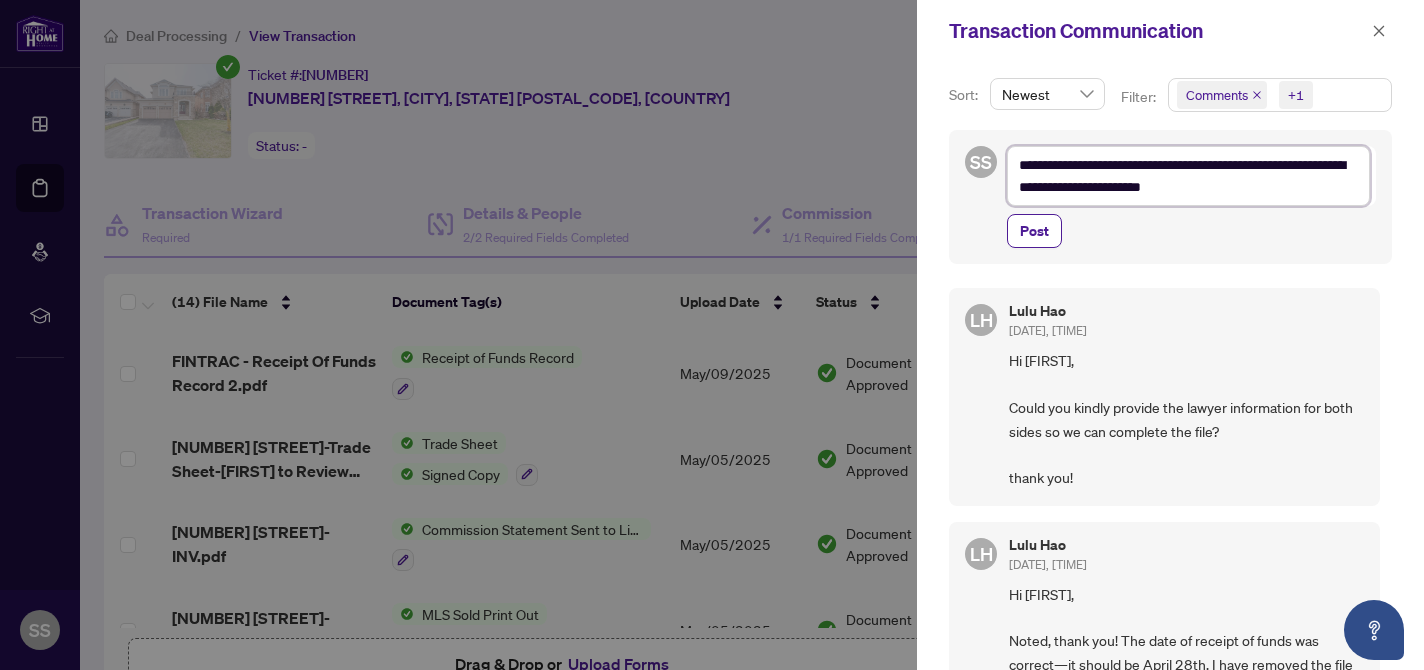 type on "**********" 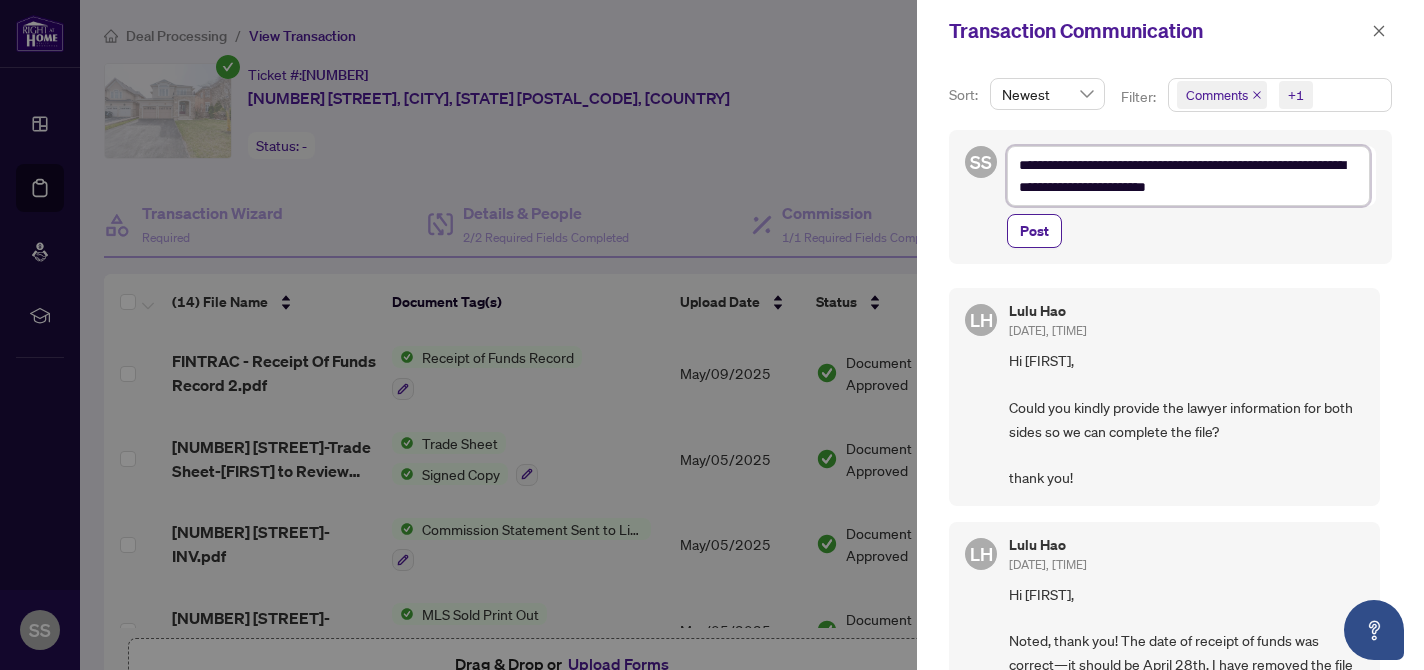 type on "**********" 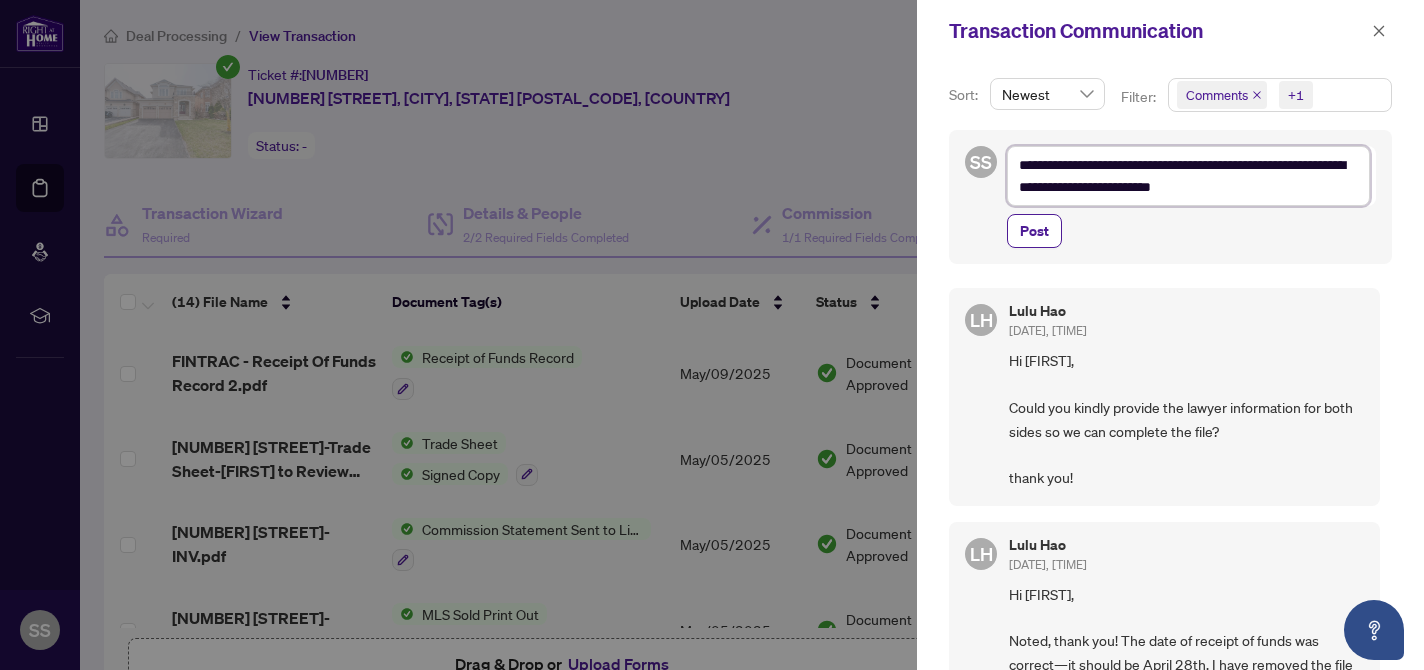 type on "**********" 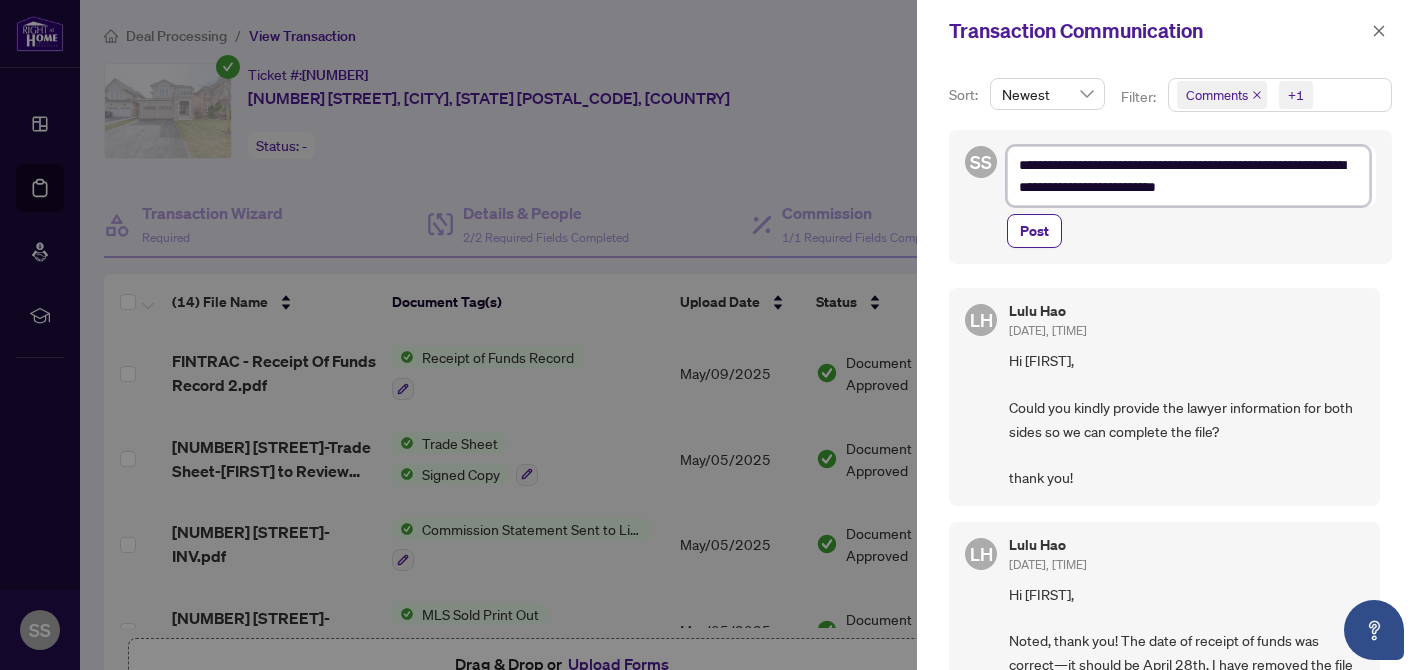 type on "**********" 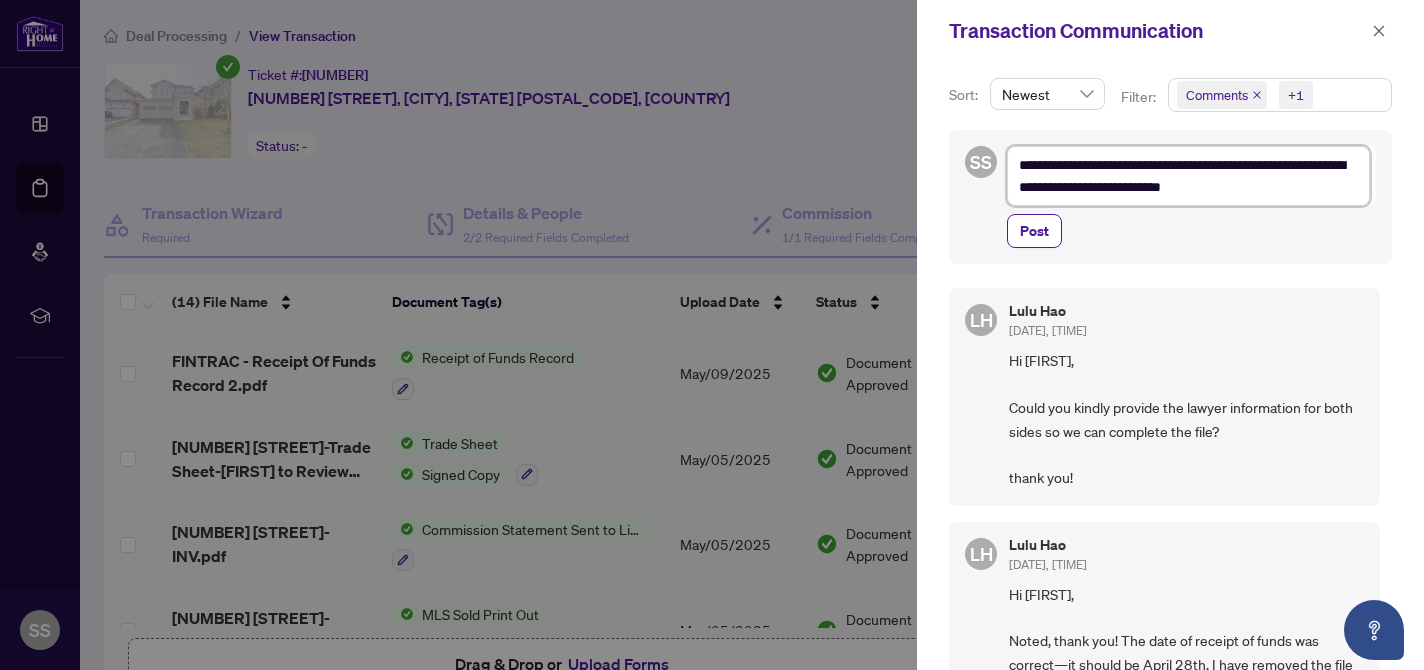 type on "**********" 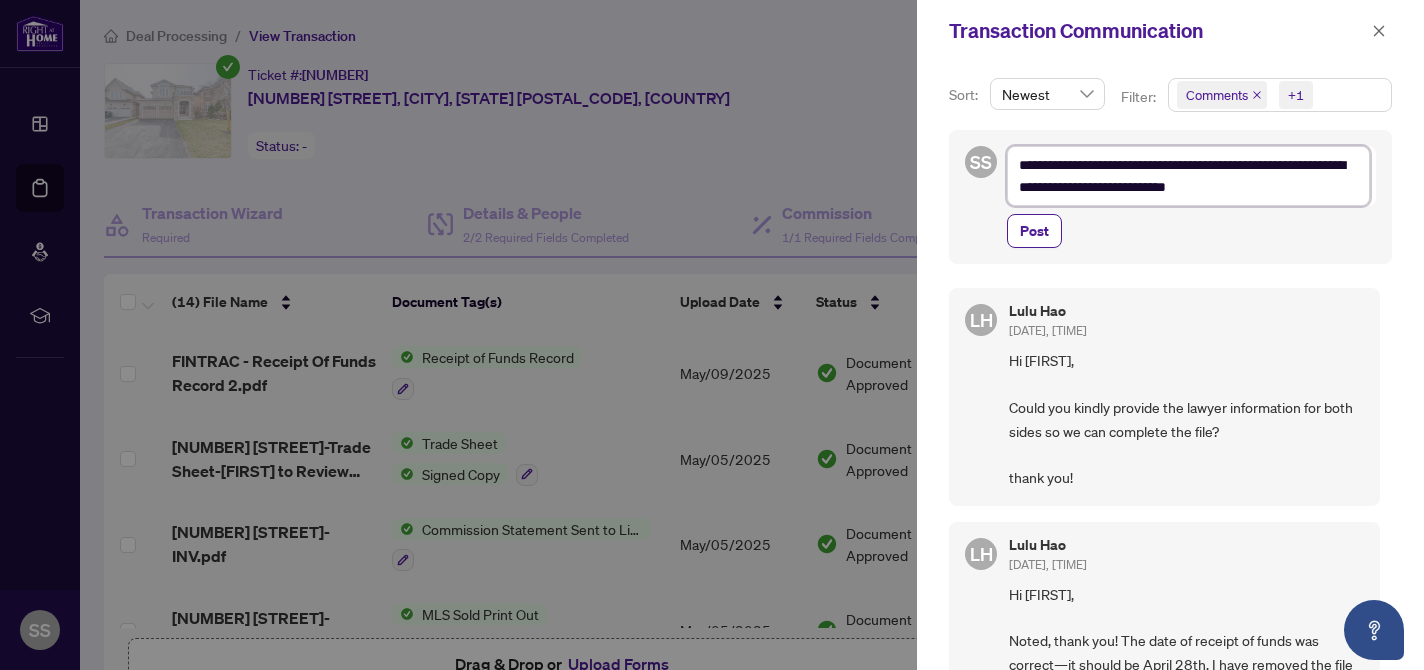 type on "**********" 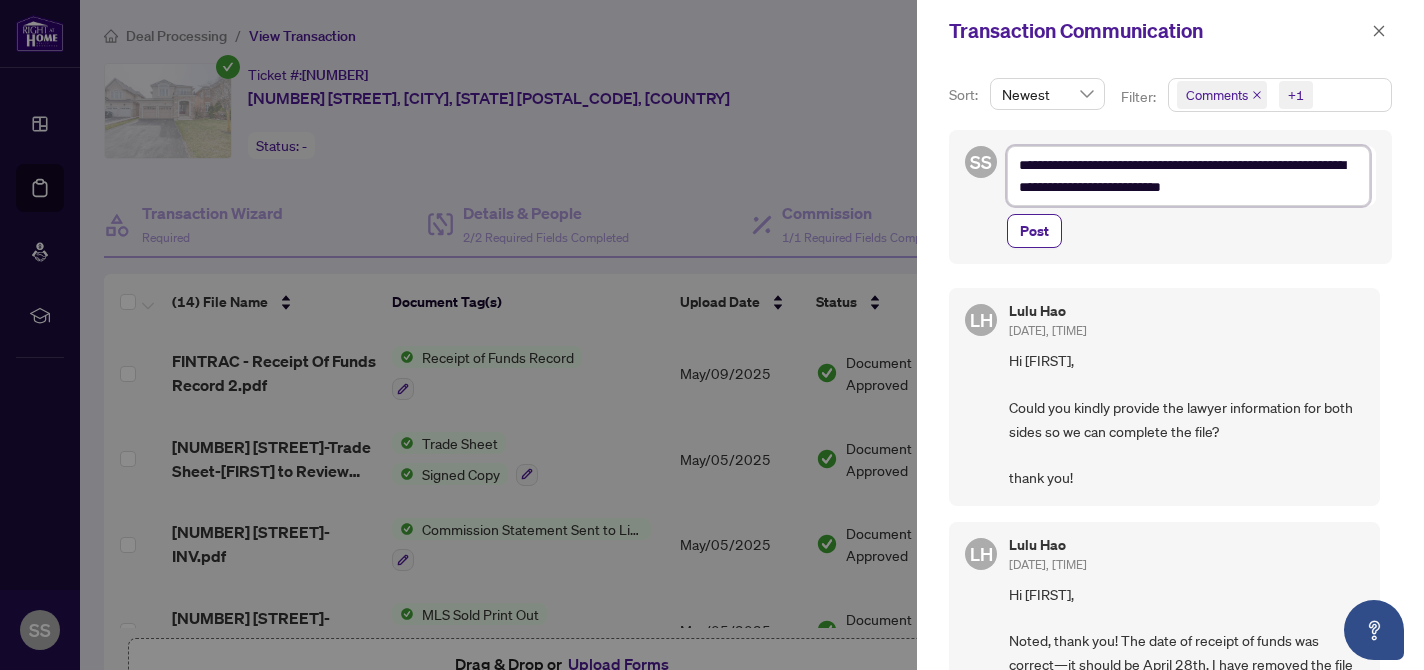 type on "**********" 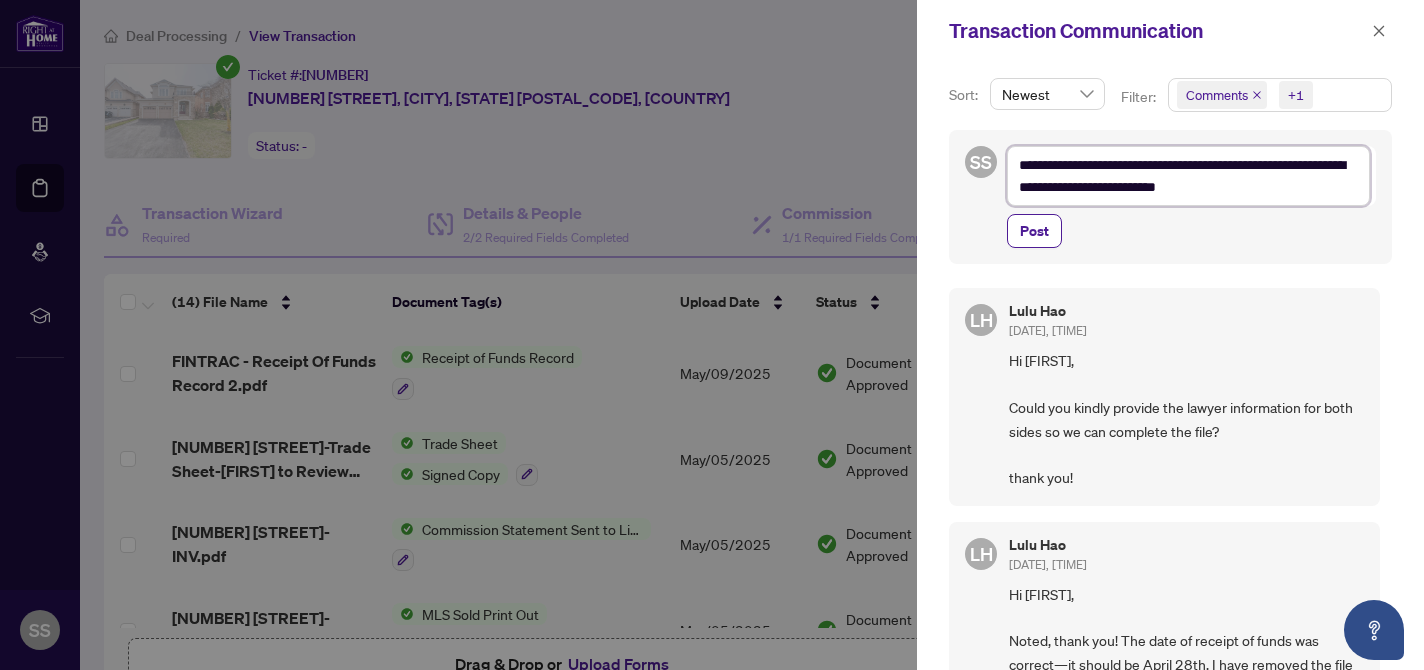 type on "**********" 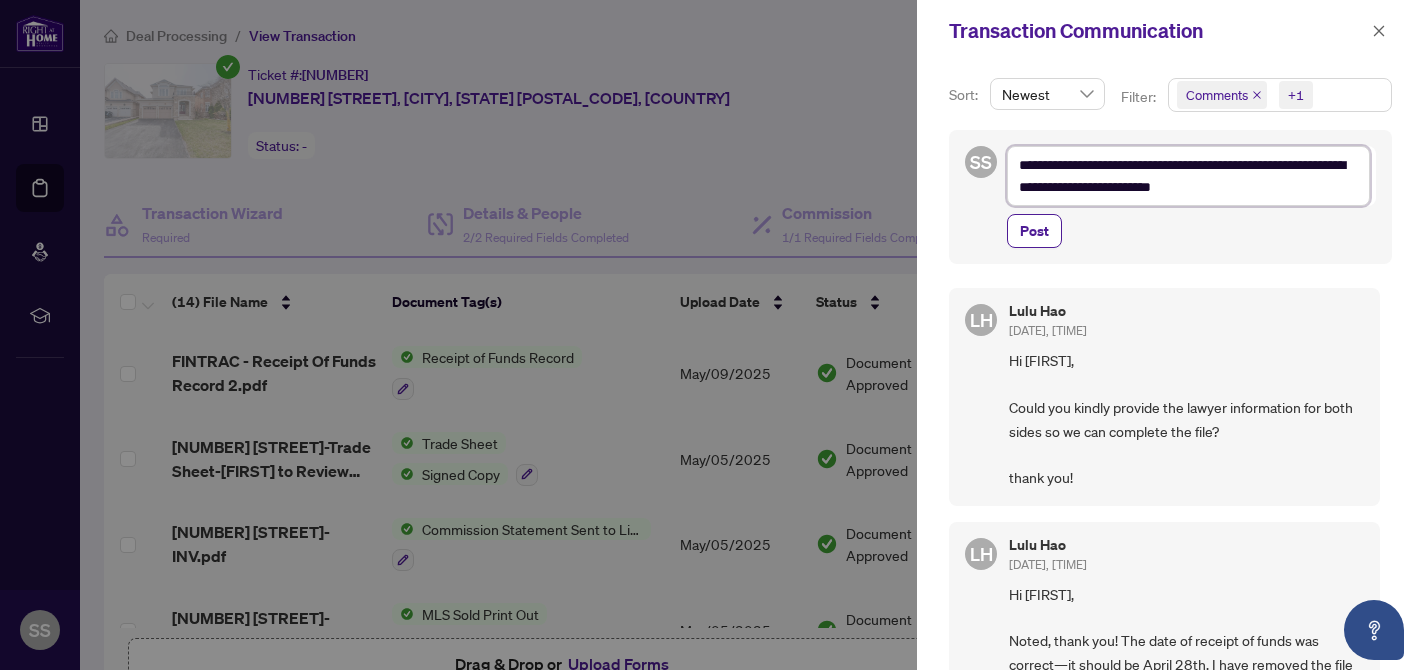 type on "**********" 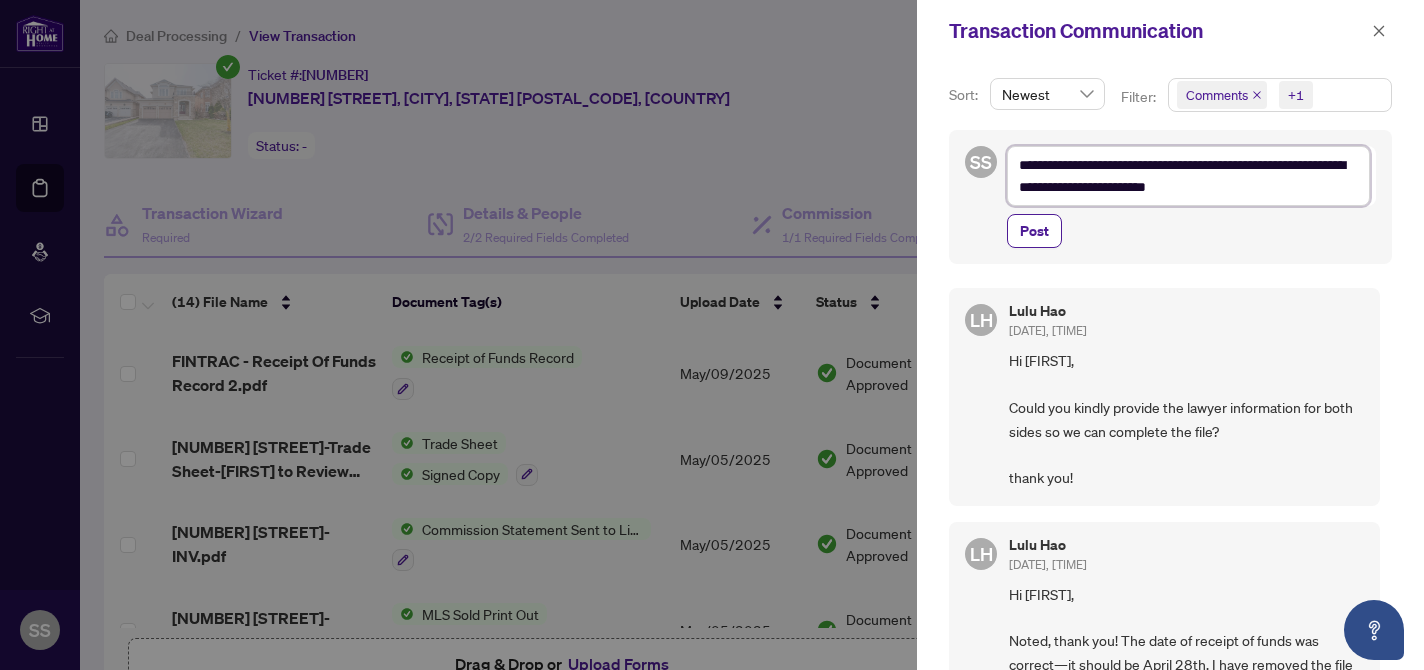 type on "**********" 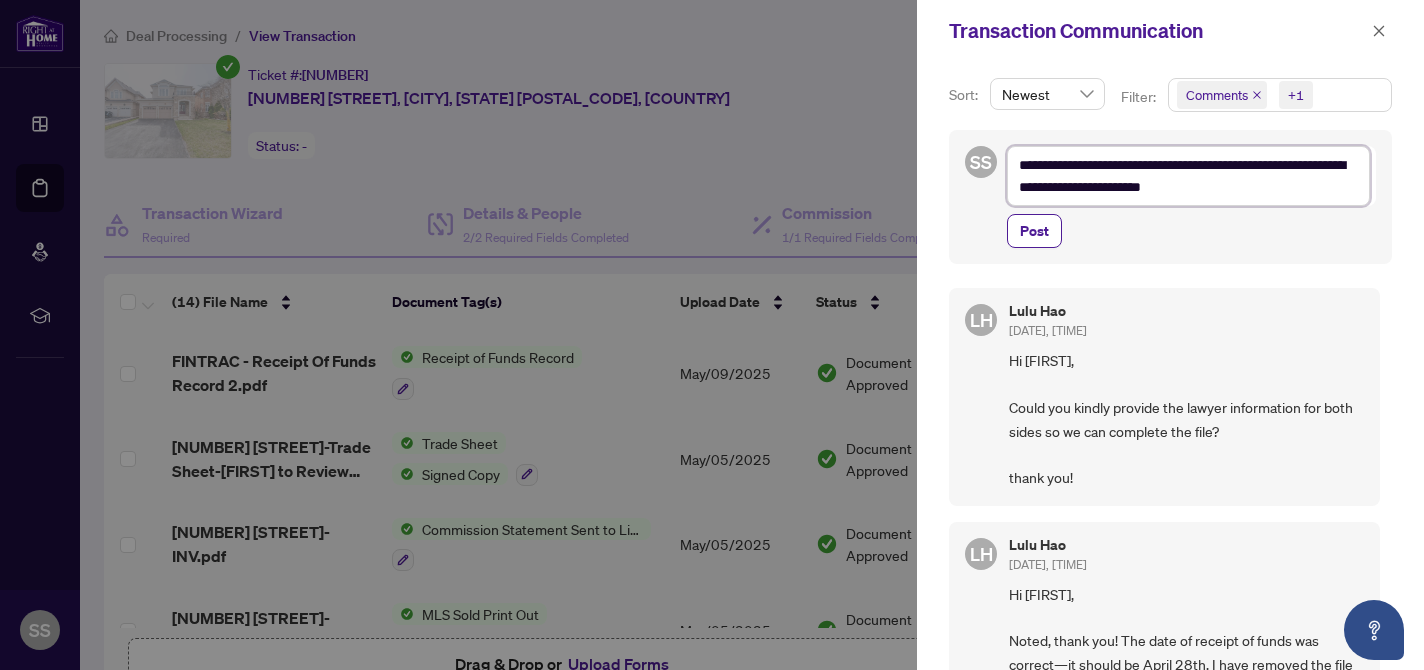 type on "**********" 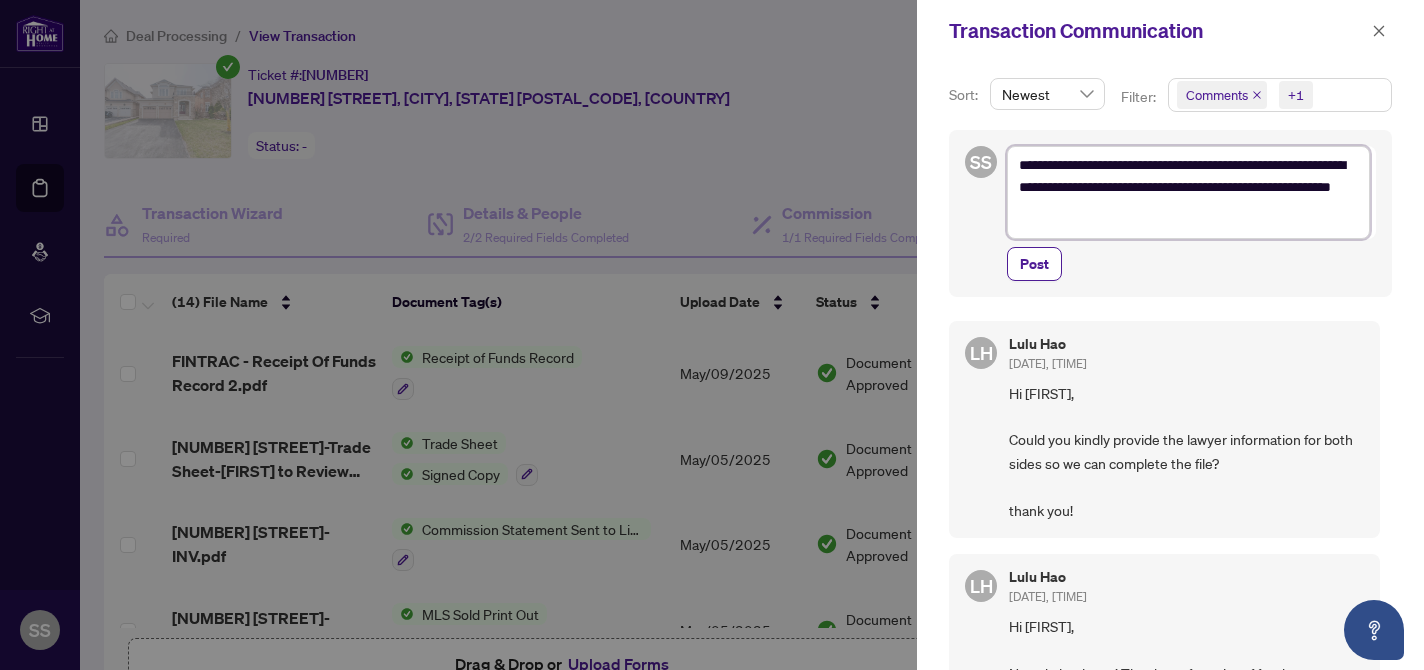 scroll, scrollTop: 0, scrollLeft: 0, axis: both 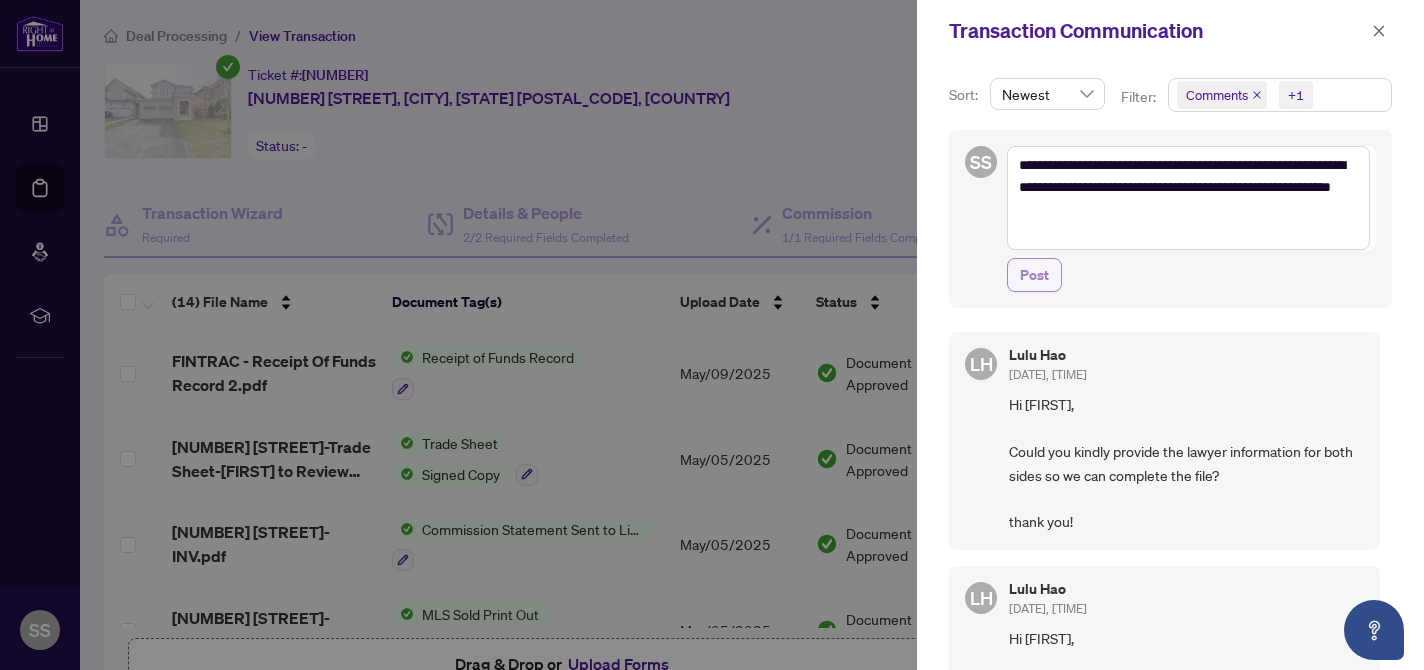 click on "Post" at bounding box center (1034, 275) 